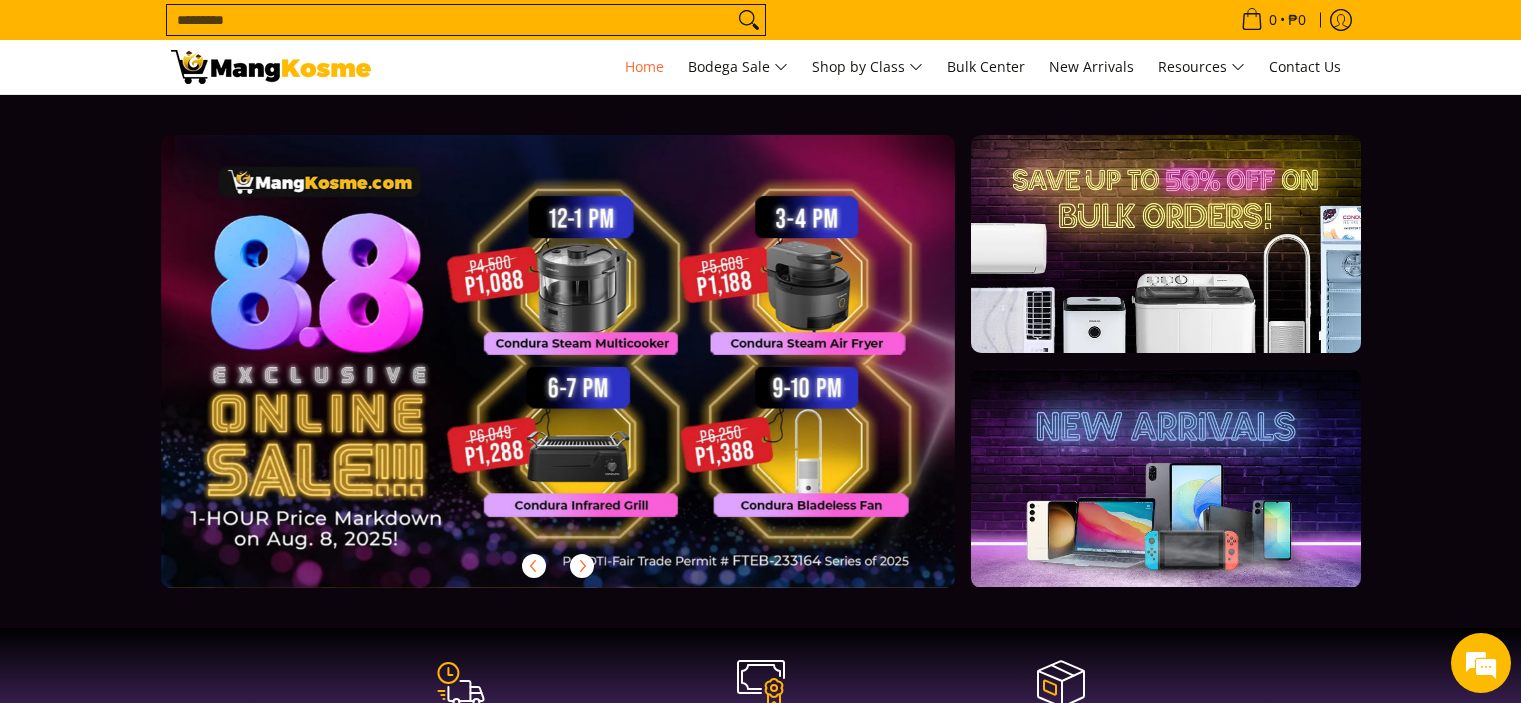 scroll, scrollTop: 0, scrollLeft: 0, axis: both 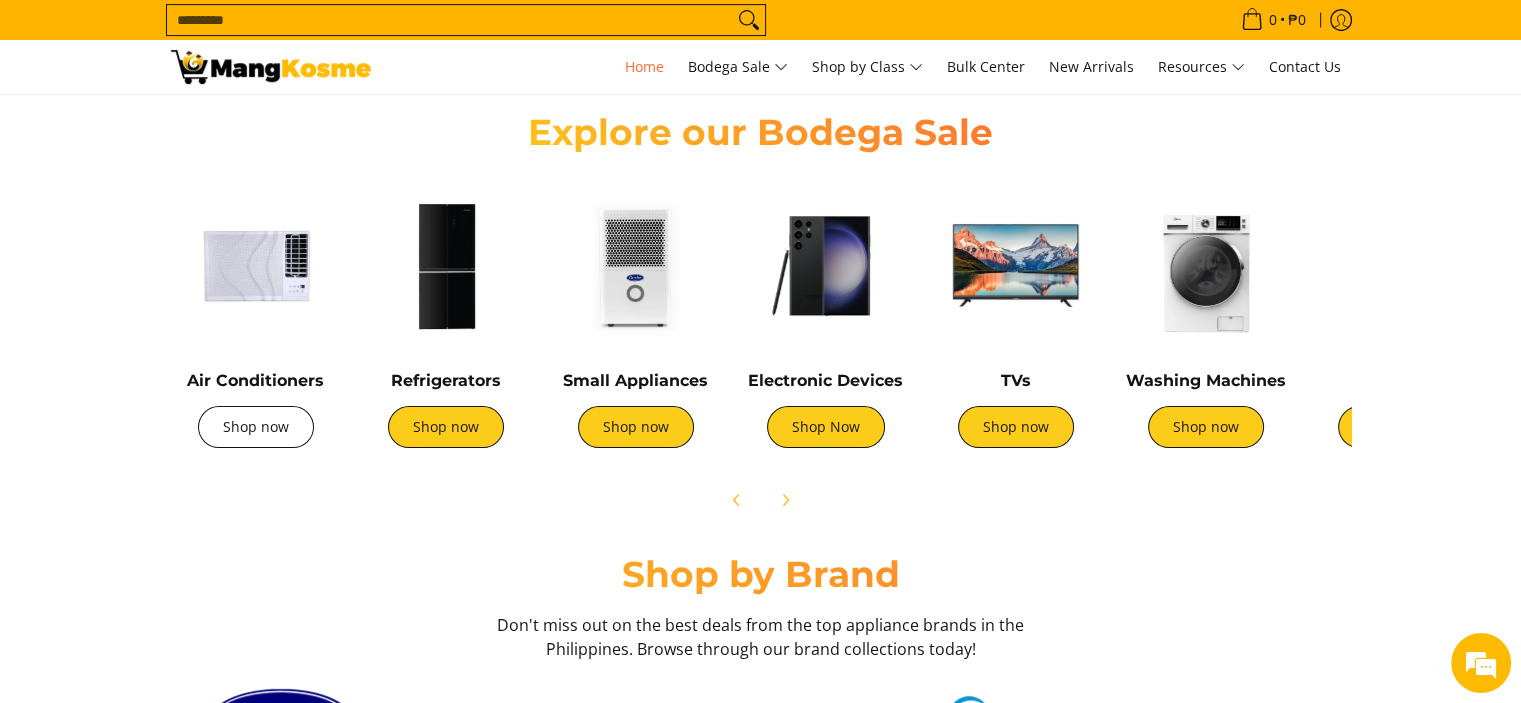 click on "Shop now" at bounding box center [256, 427] 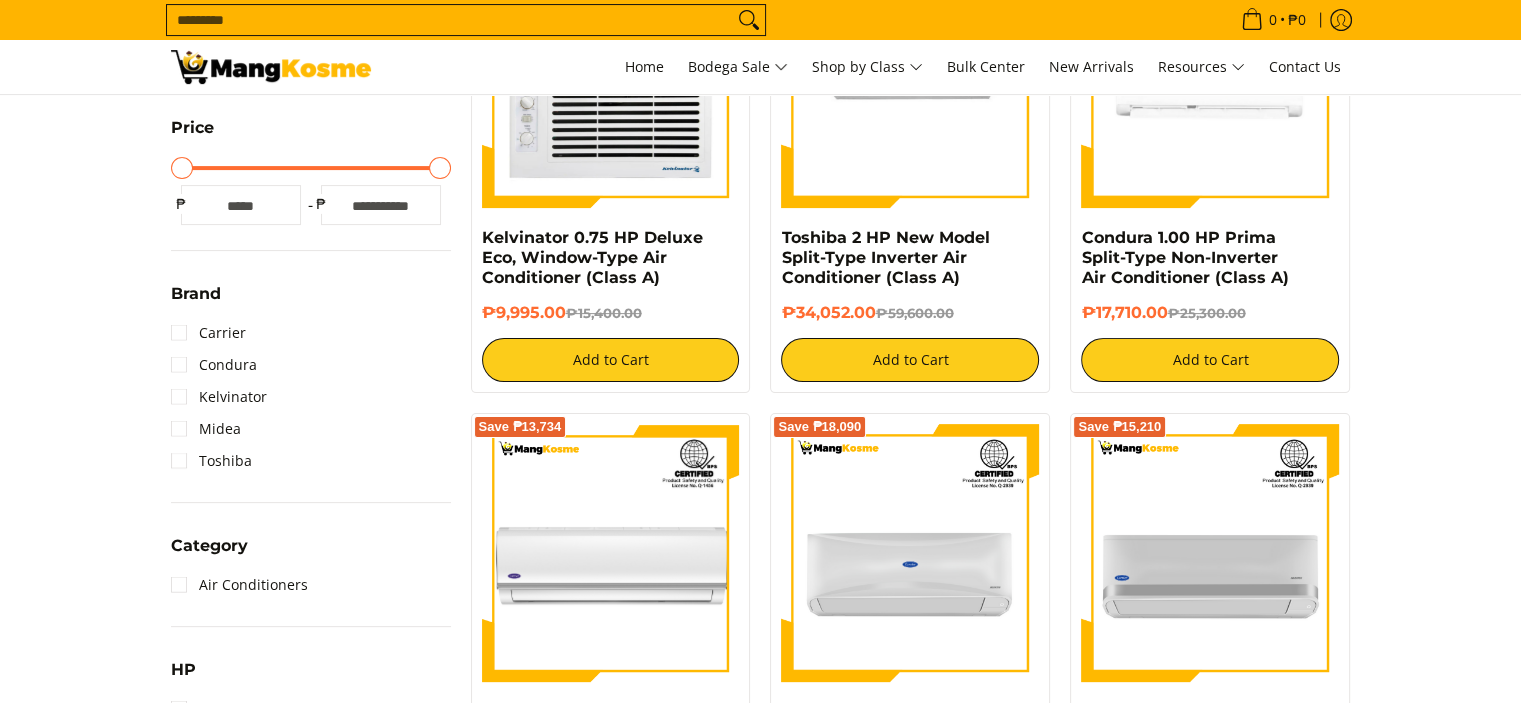 scroll, scrollTop: 500, scrollLeft: 0, axis: vertical 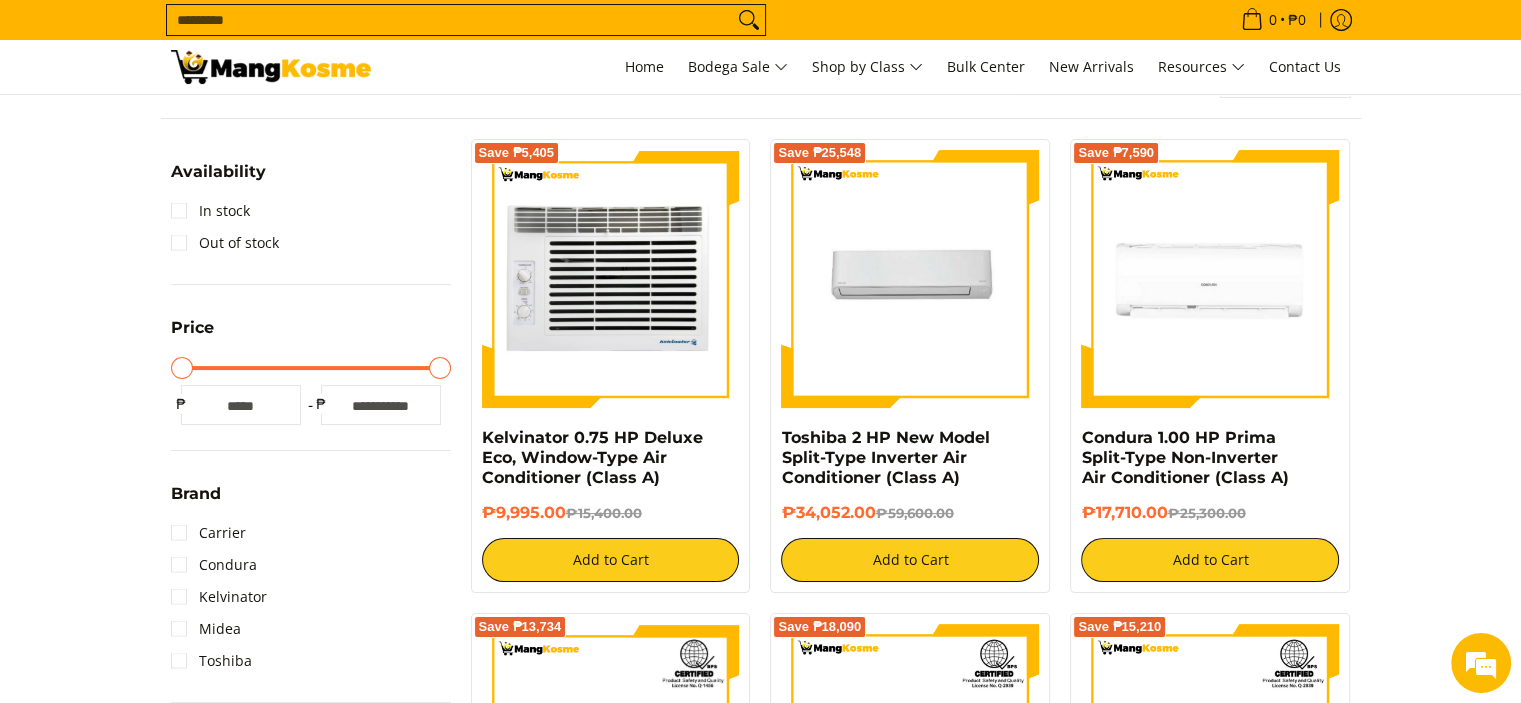 click at bounding box center (611, 279) 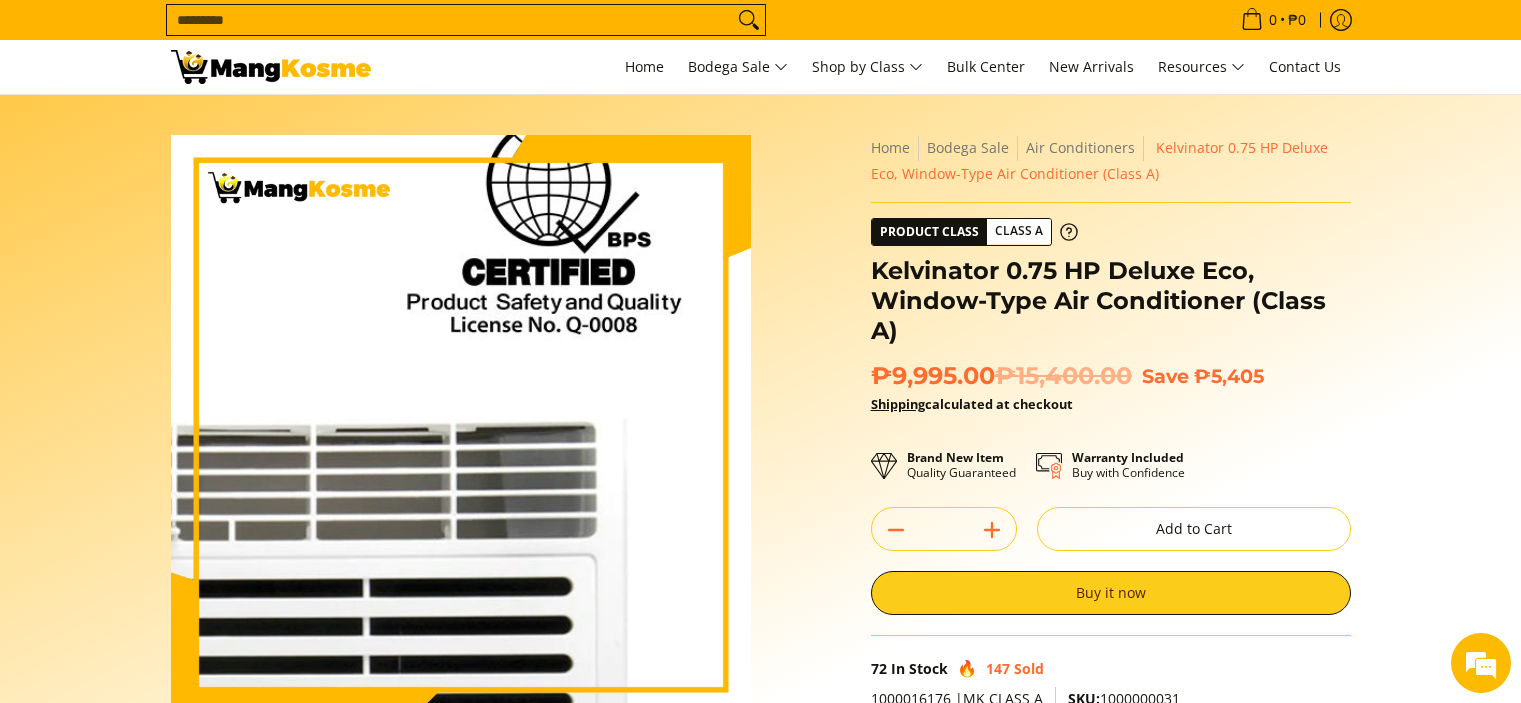 scroll, scrollTop: 0, scrollLeft: 0, axis: both 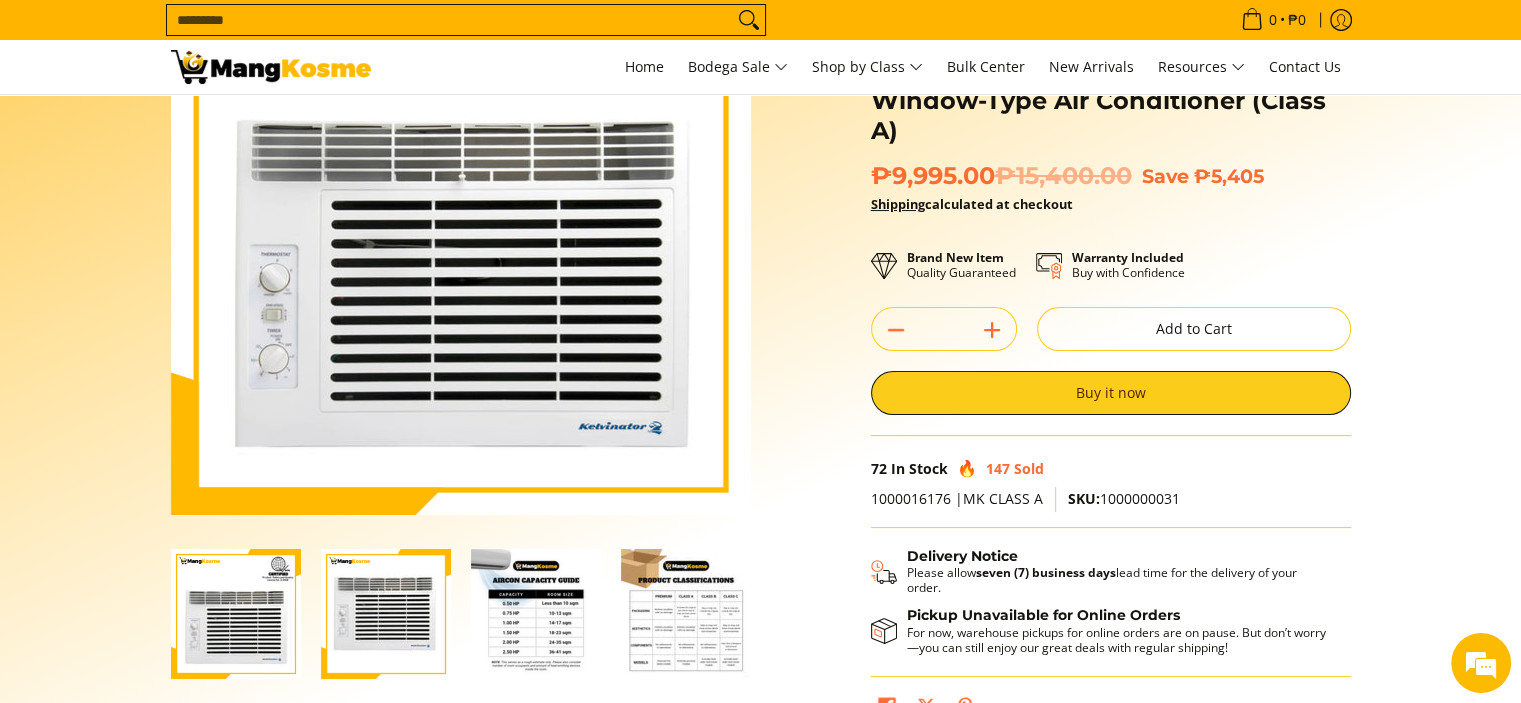 click at bounding box center [386, 614] 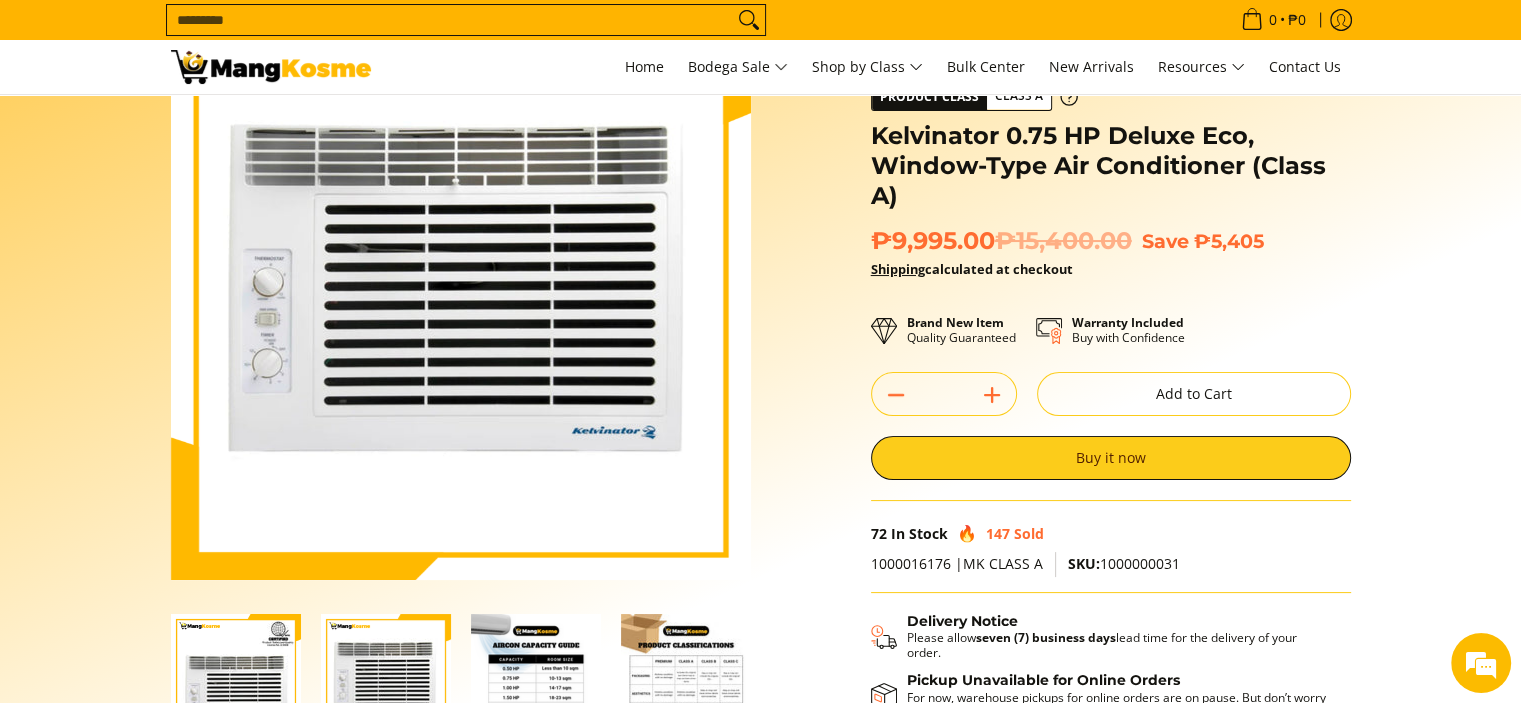 scroll, scrollTop: 100, scrollLeft: 0, axis: vertical 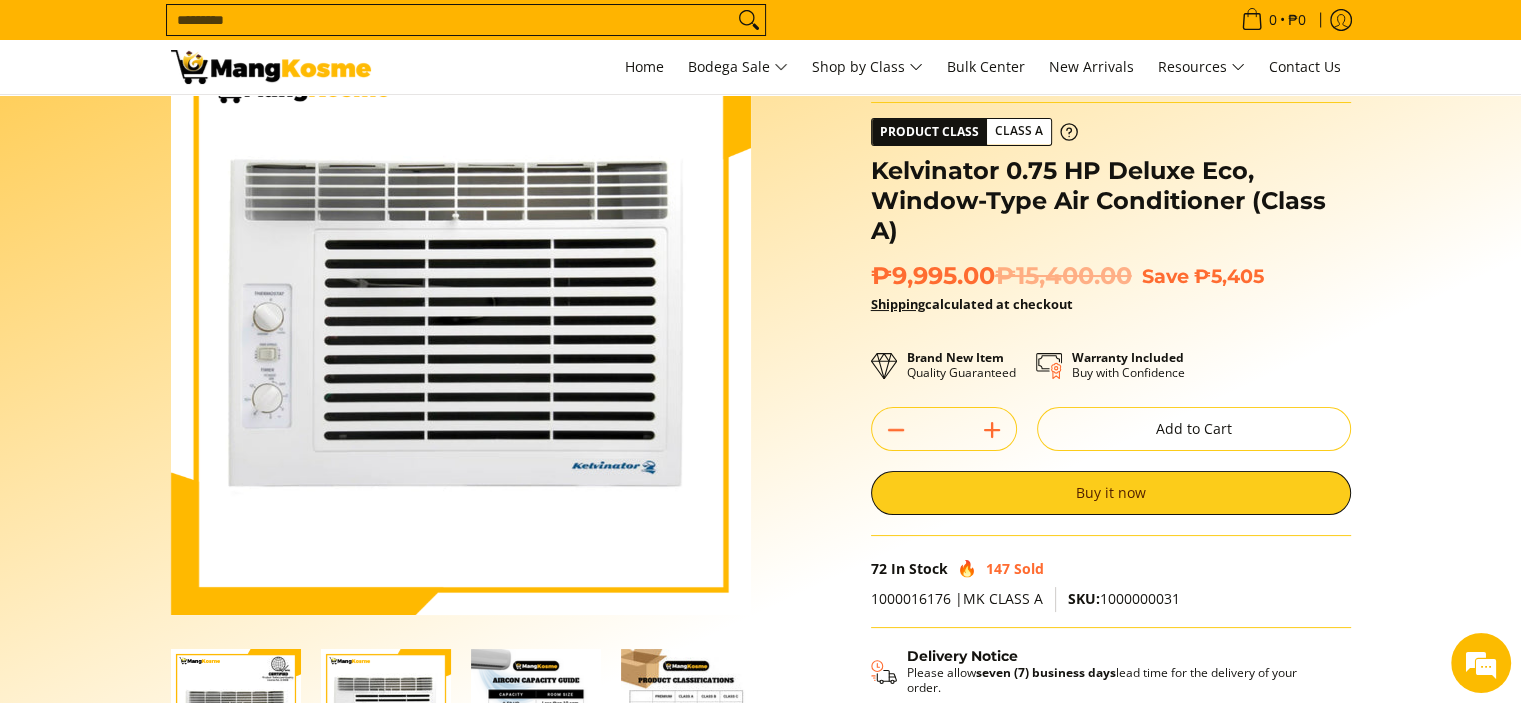 click at bounding box center [236, 714] 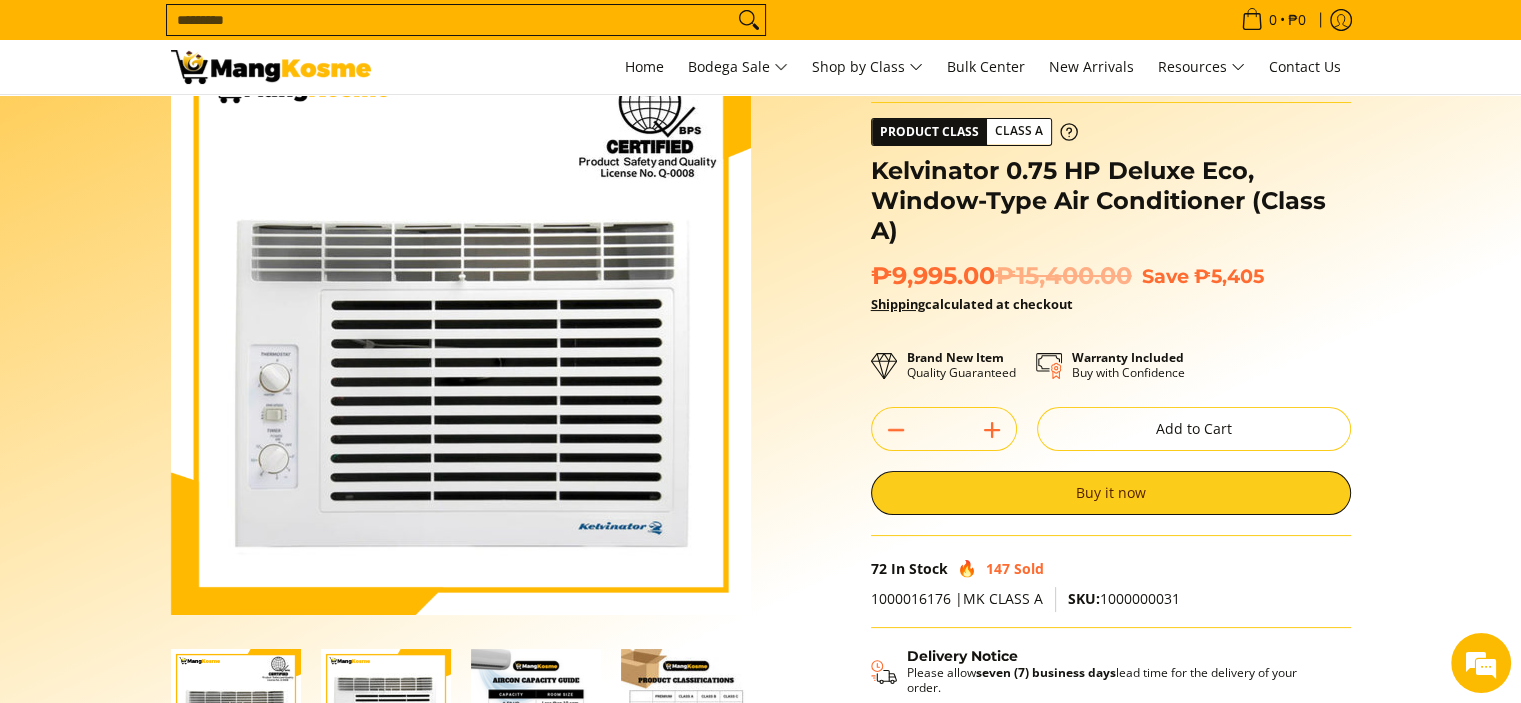 click at bounding box center (386, 714) 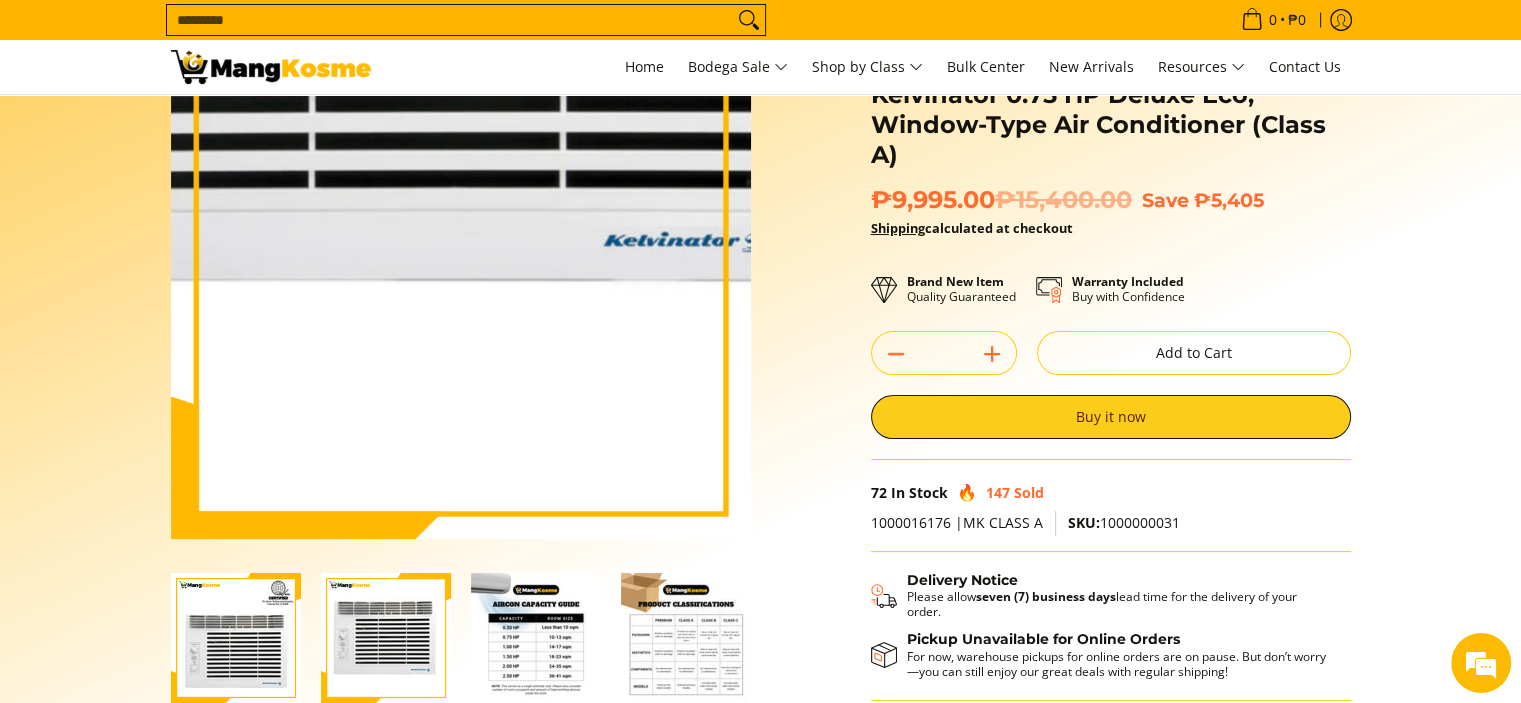 scroll, scrollTop: 100, scrollLeft: 0, axis: vertical 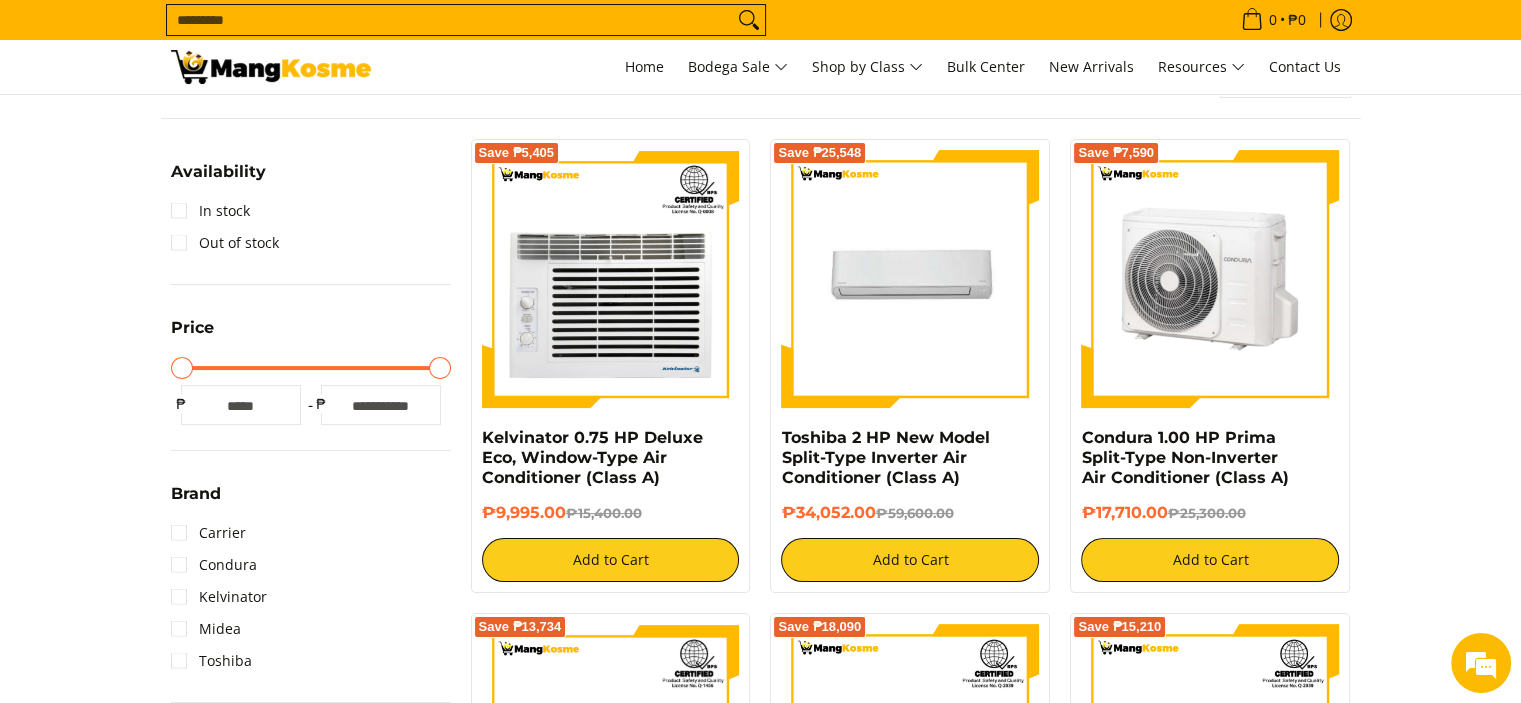 click at bounding box center (1210, 279) 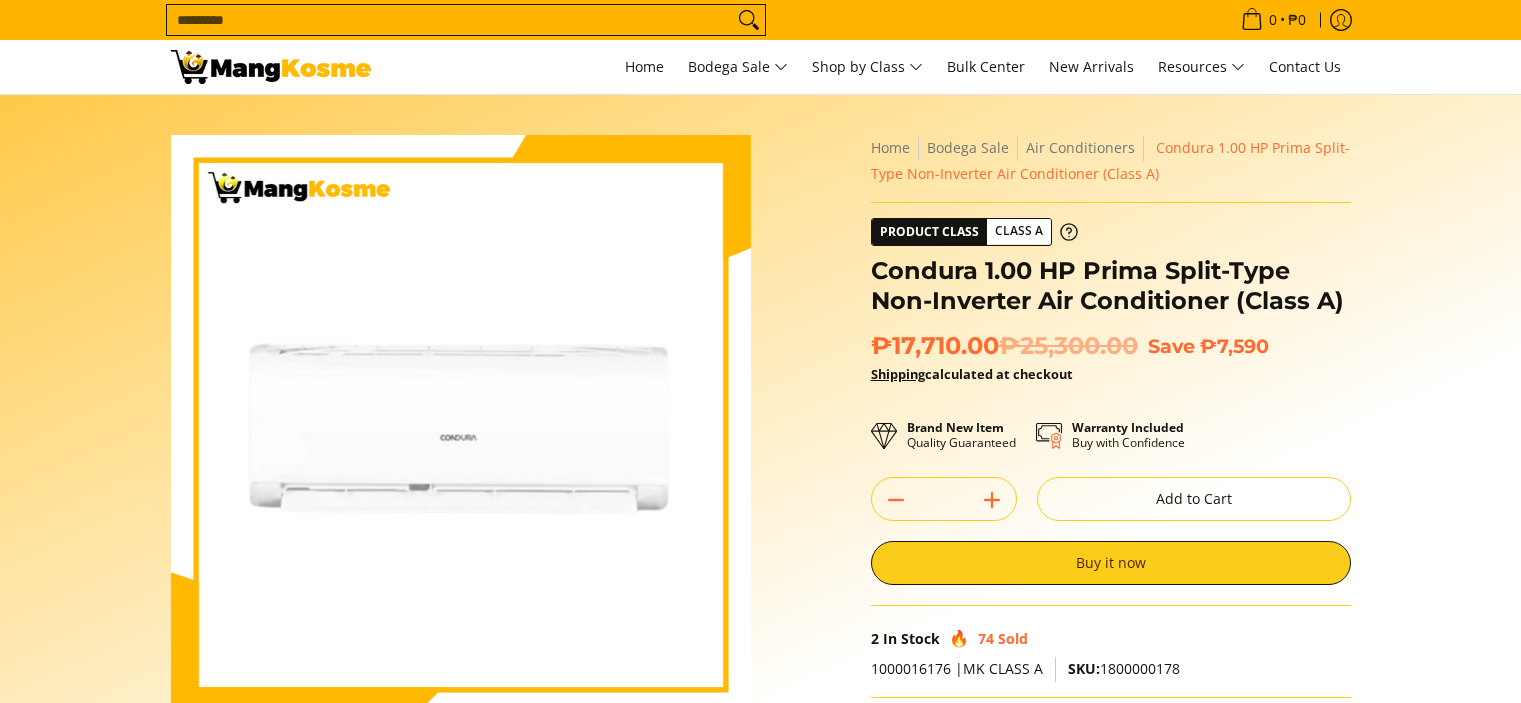 scroll, scrollTop: 0, scrollLeft: 0, axis: both 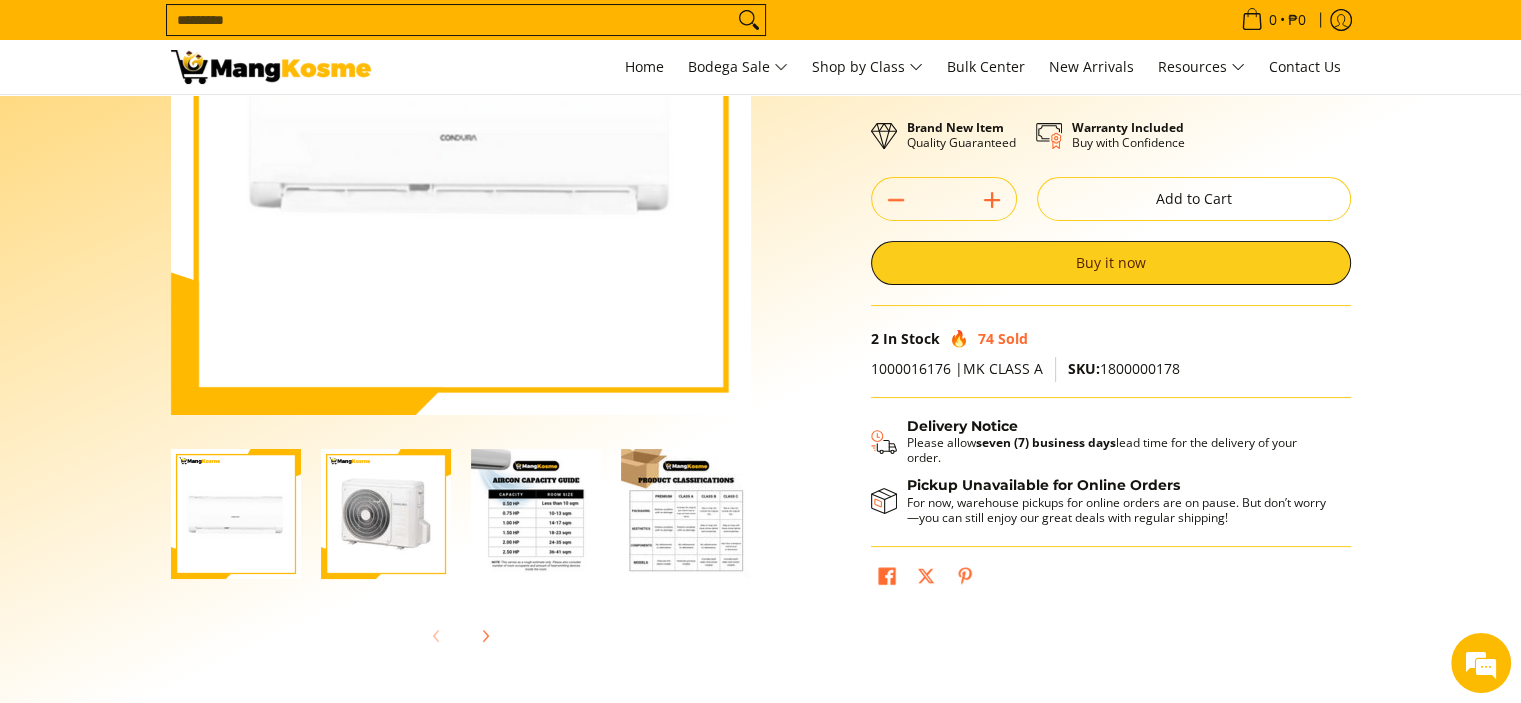 click at bounding box center (386, 514) 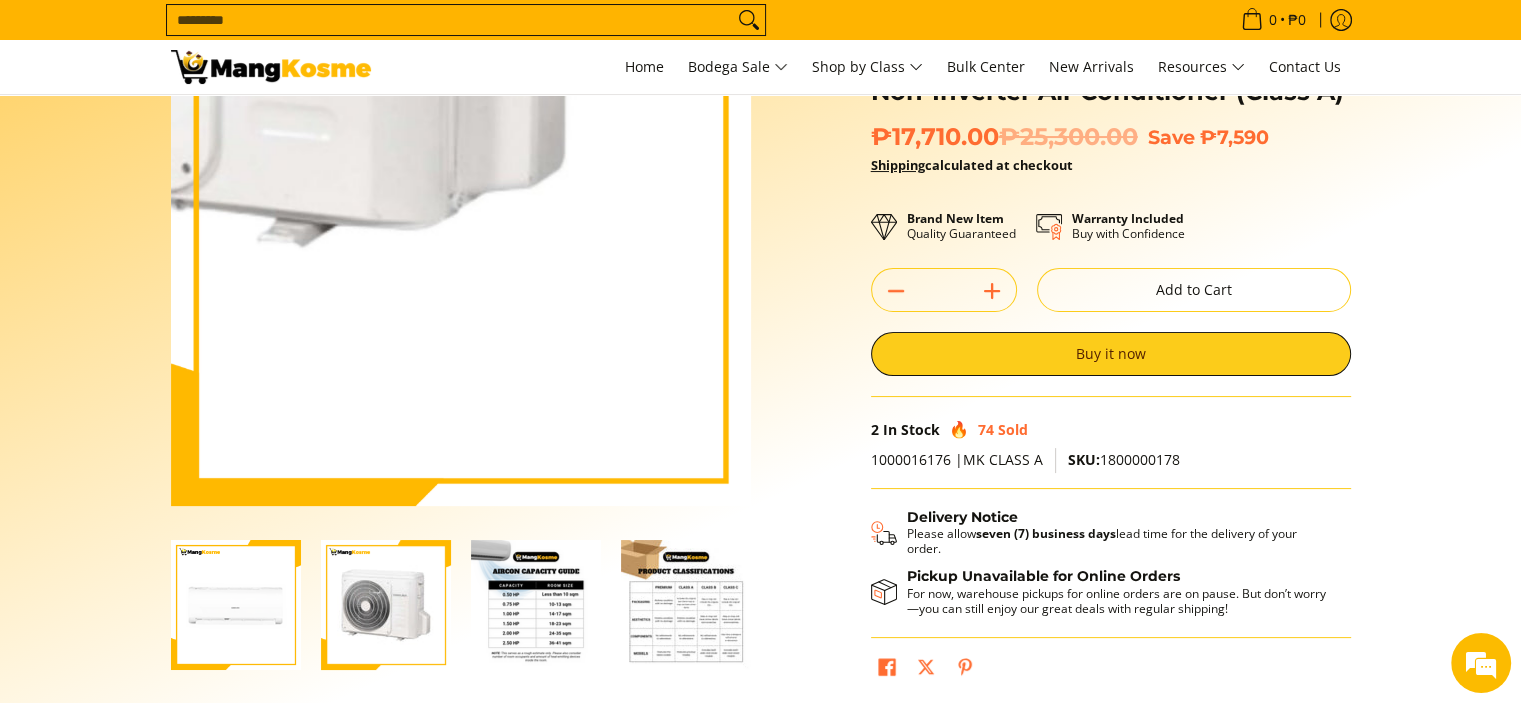 scroll, scrollTop: 300, scrollLeft: 0, axis: vertical 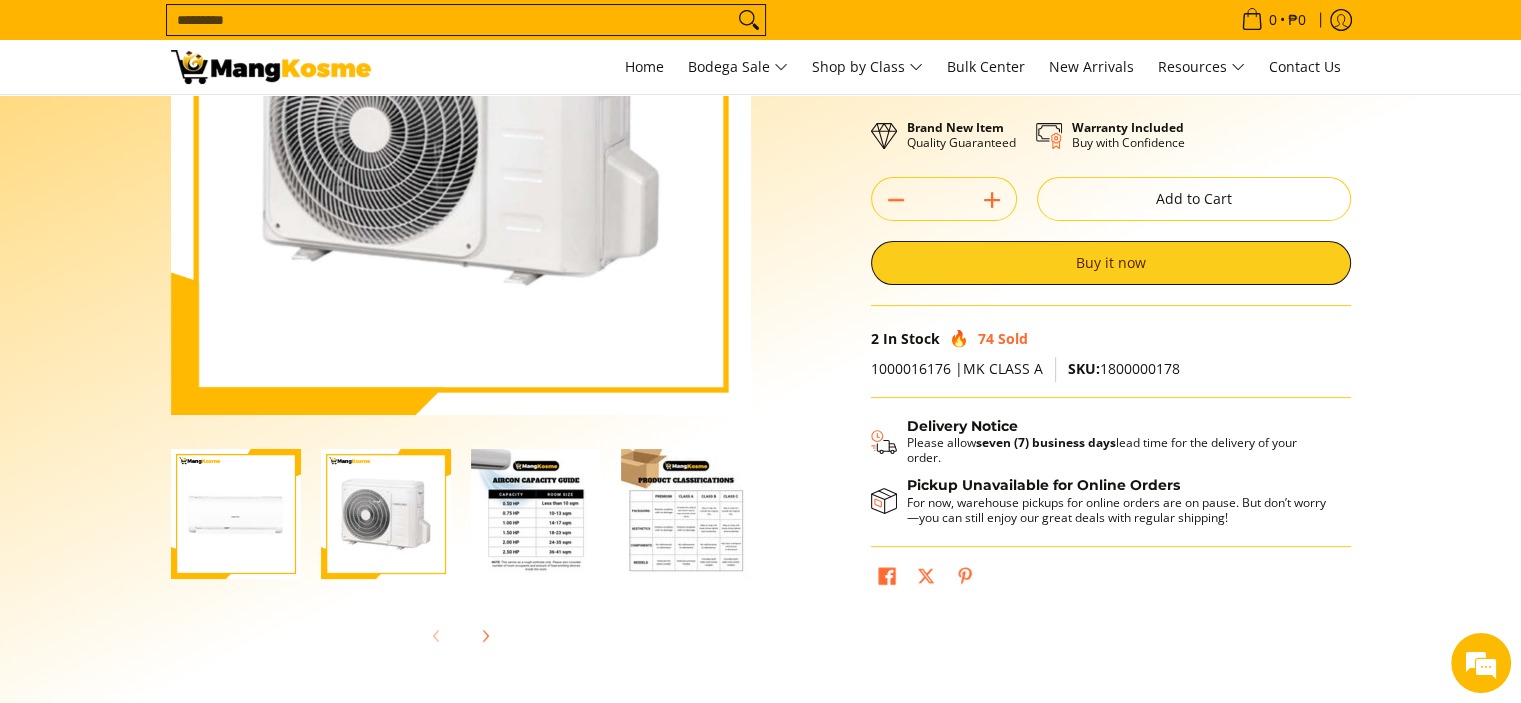 click at bounding box center [536, 514] 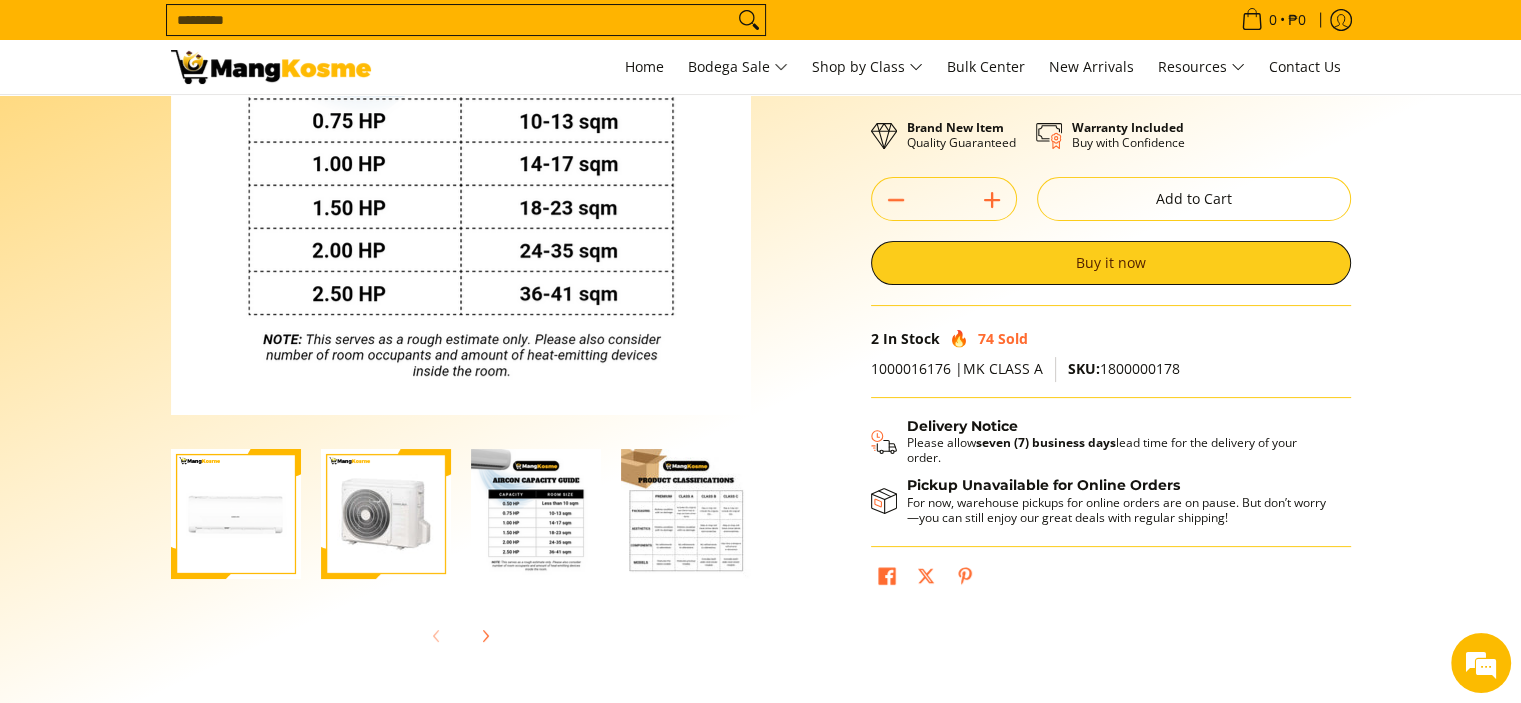 click at bounding box center (686, 514) 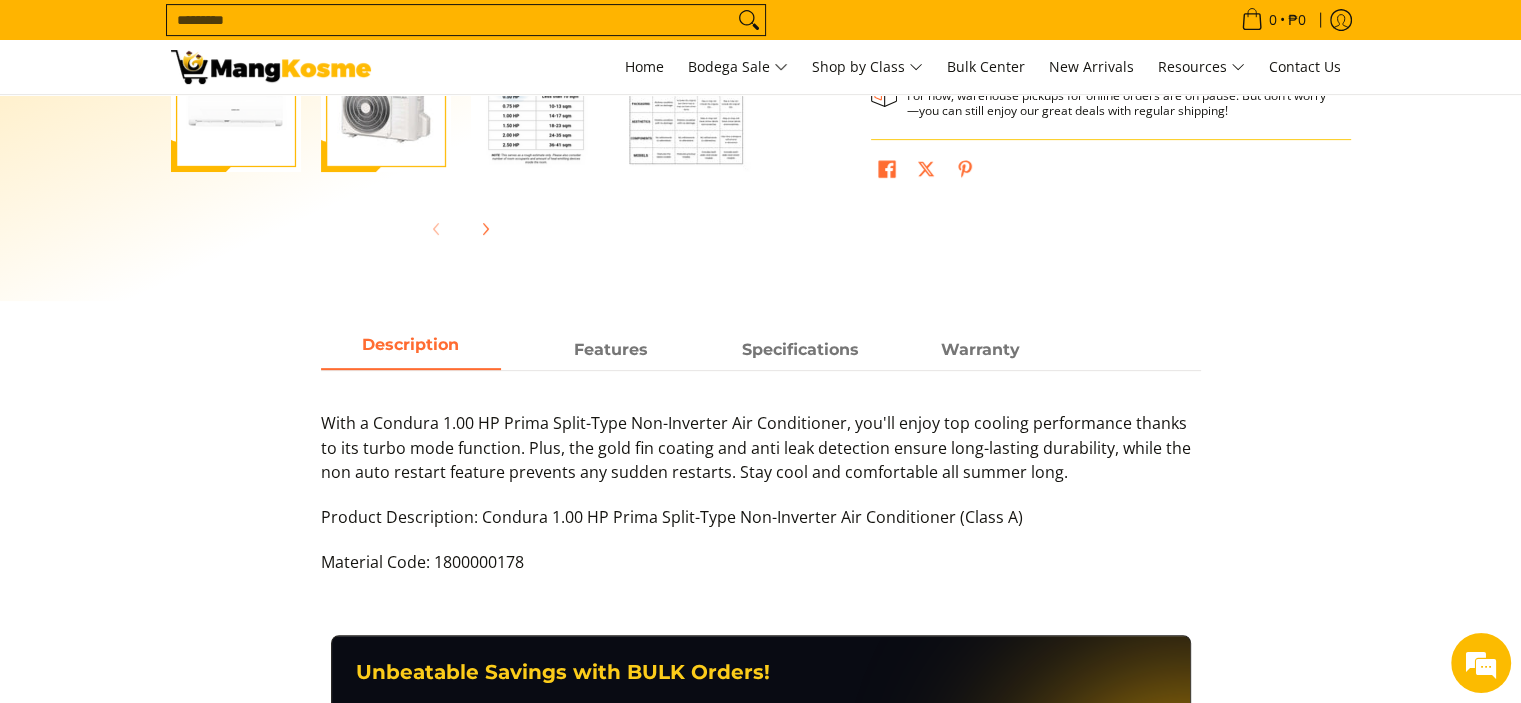 scroll, scrollTop: 1000, scrollLeft: 0, axis: vertical 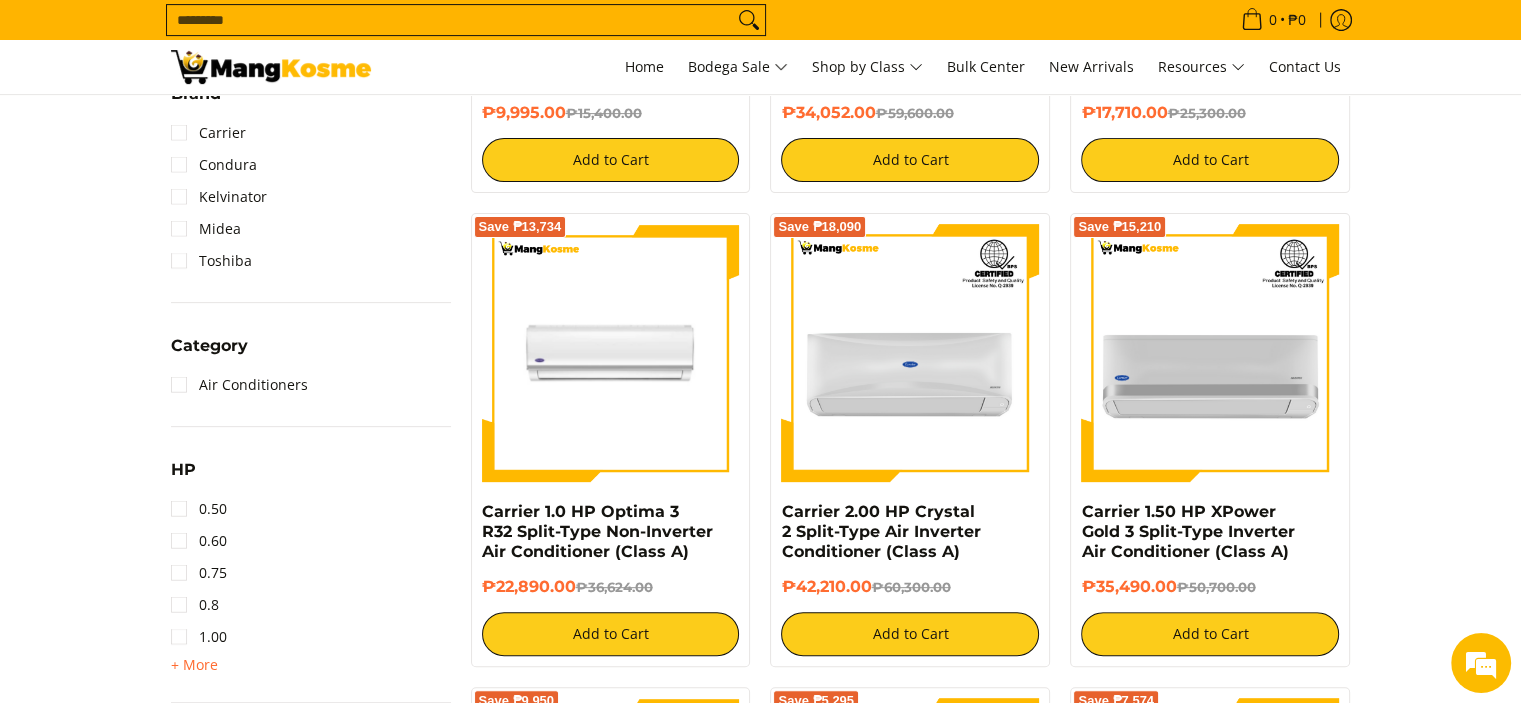 click at bounding box center [611, 353] 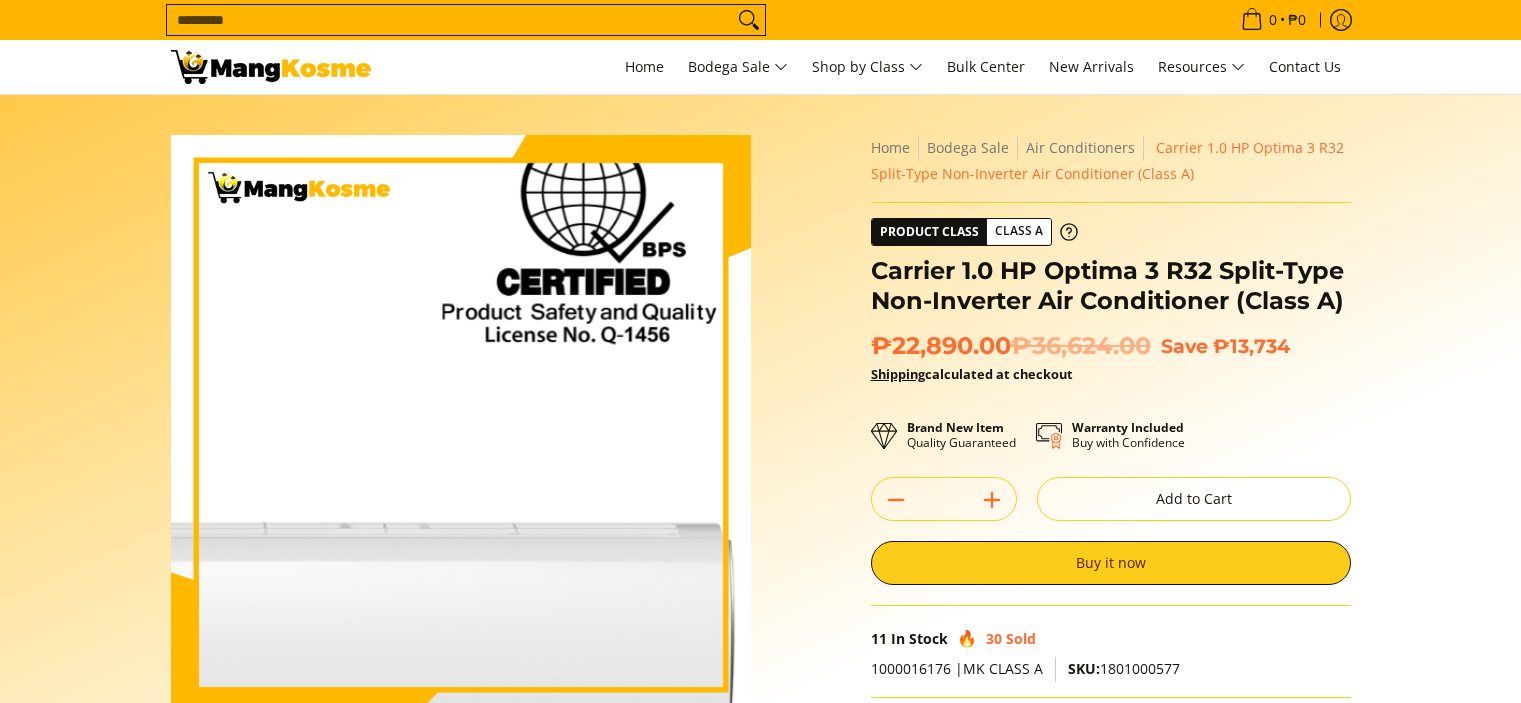 scroll, scrollTop: 0, scrollLeft: 0, axis: both 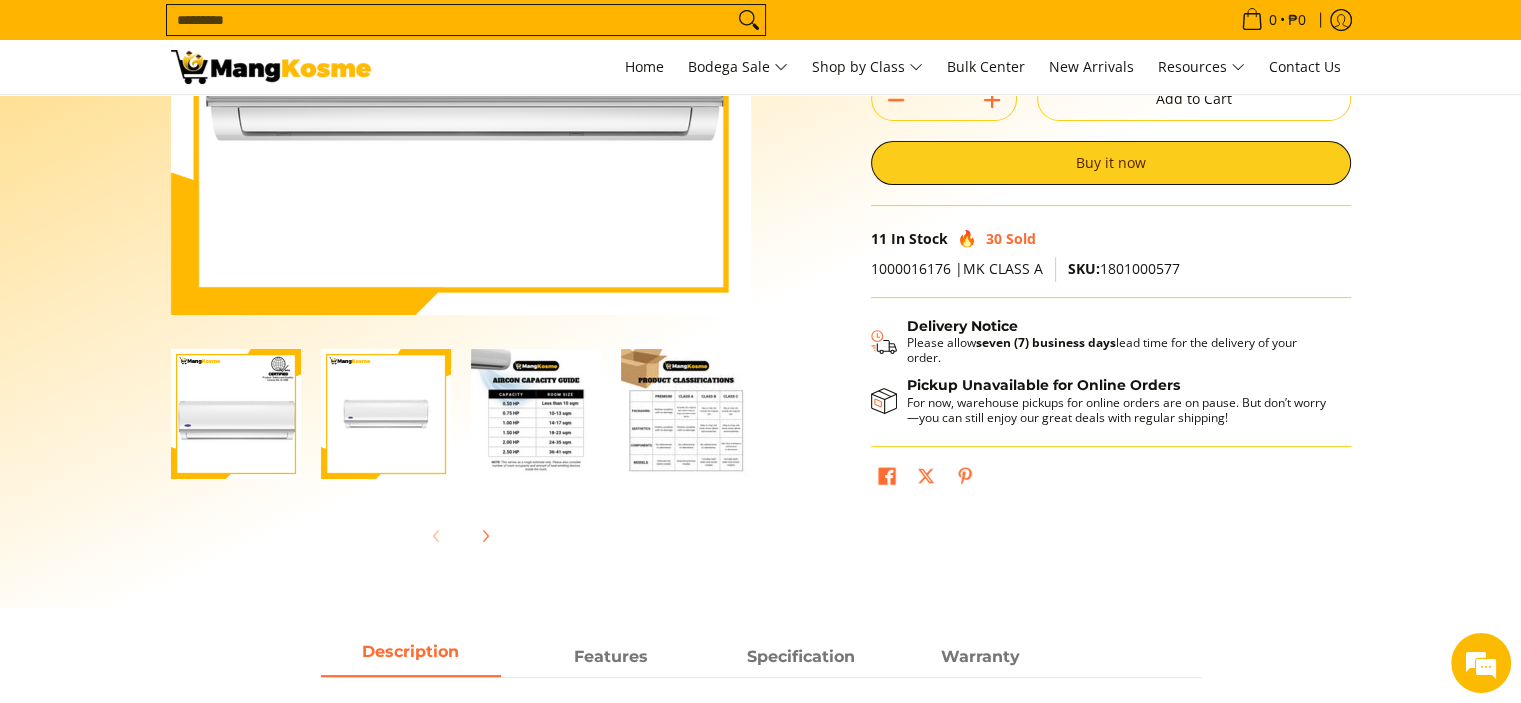 click at bounding box center (386, 414) 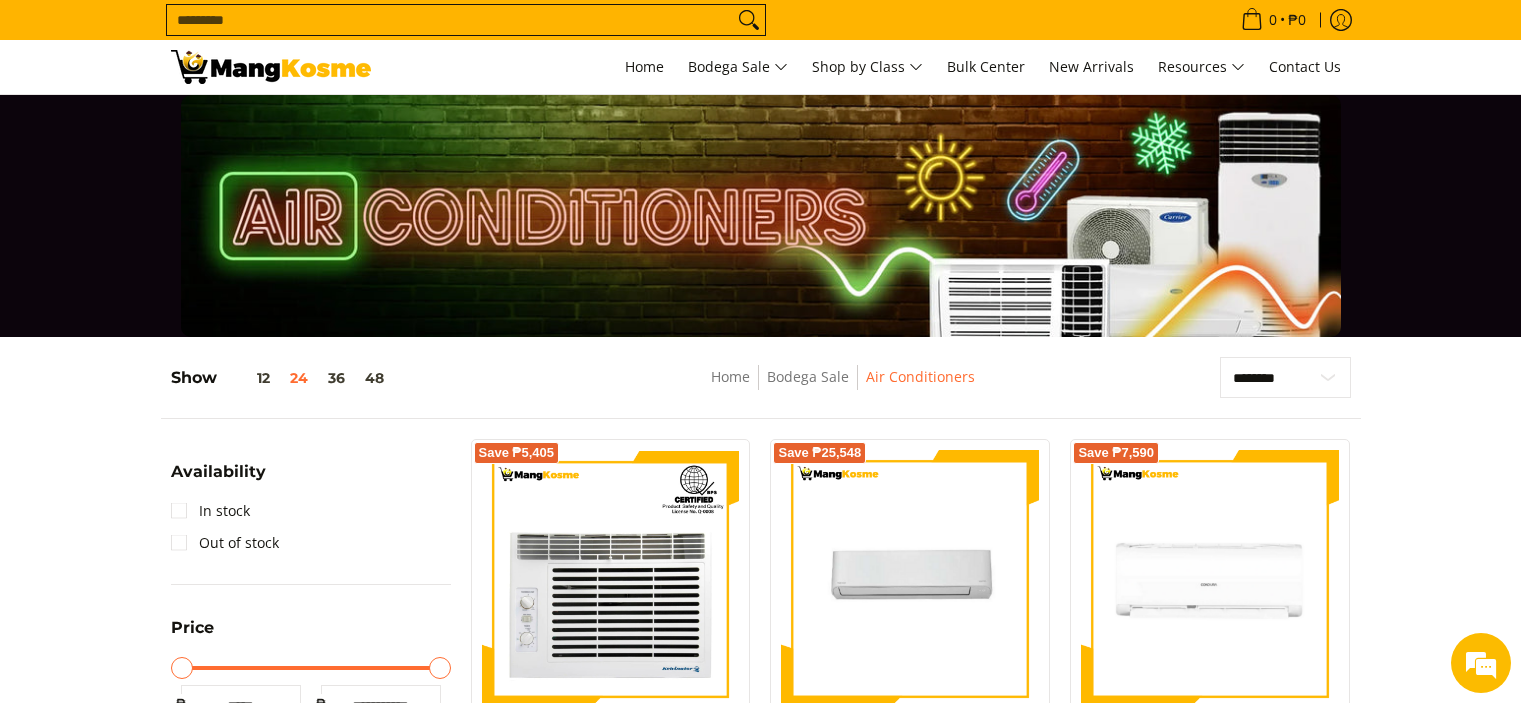scroll, scrollTop: 973, scrollLeft: 0, axis: vertical 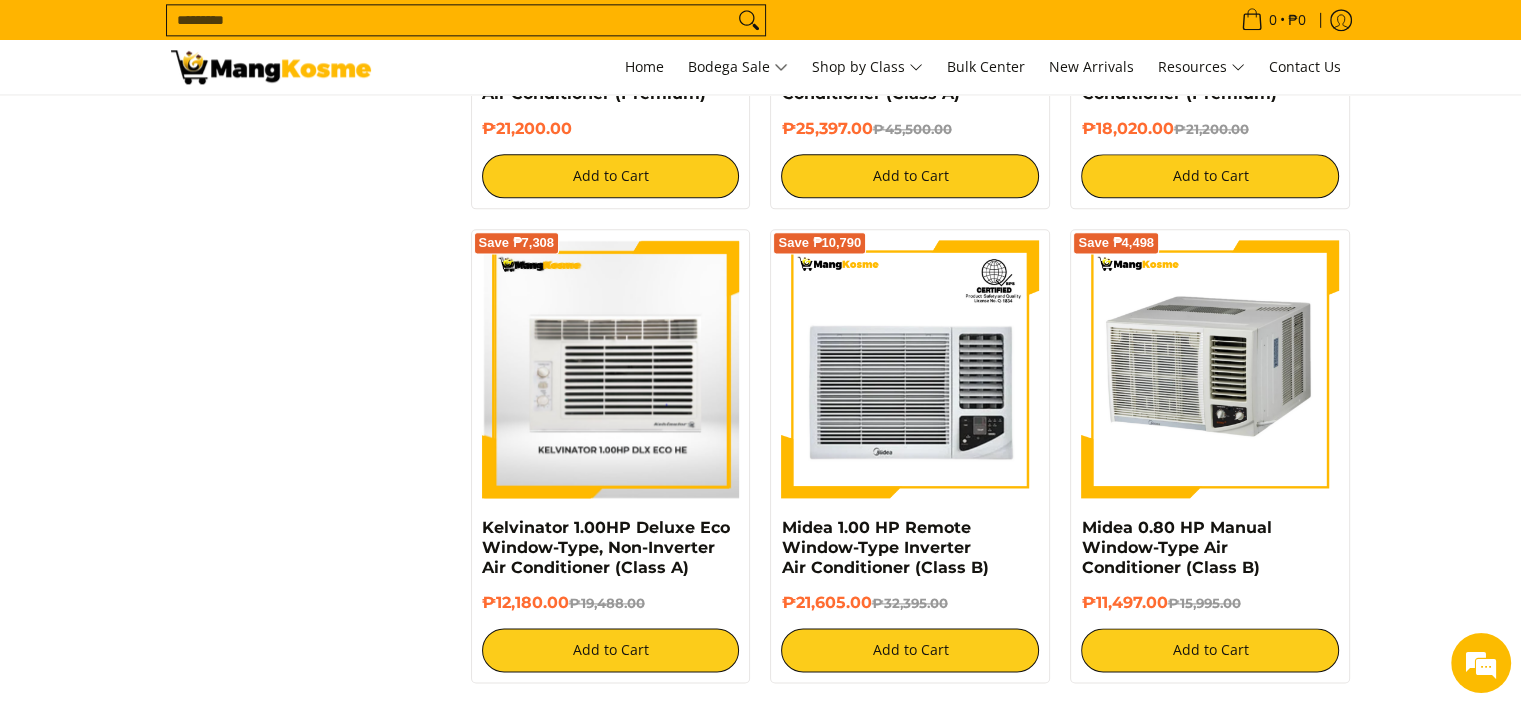 click at bounding box center [611, 369] 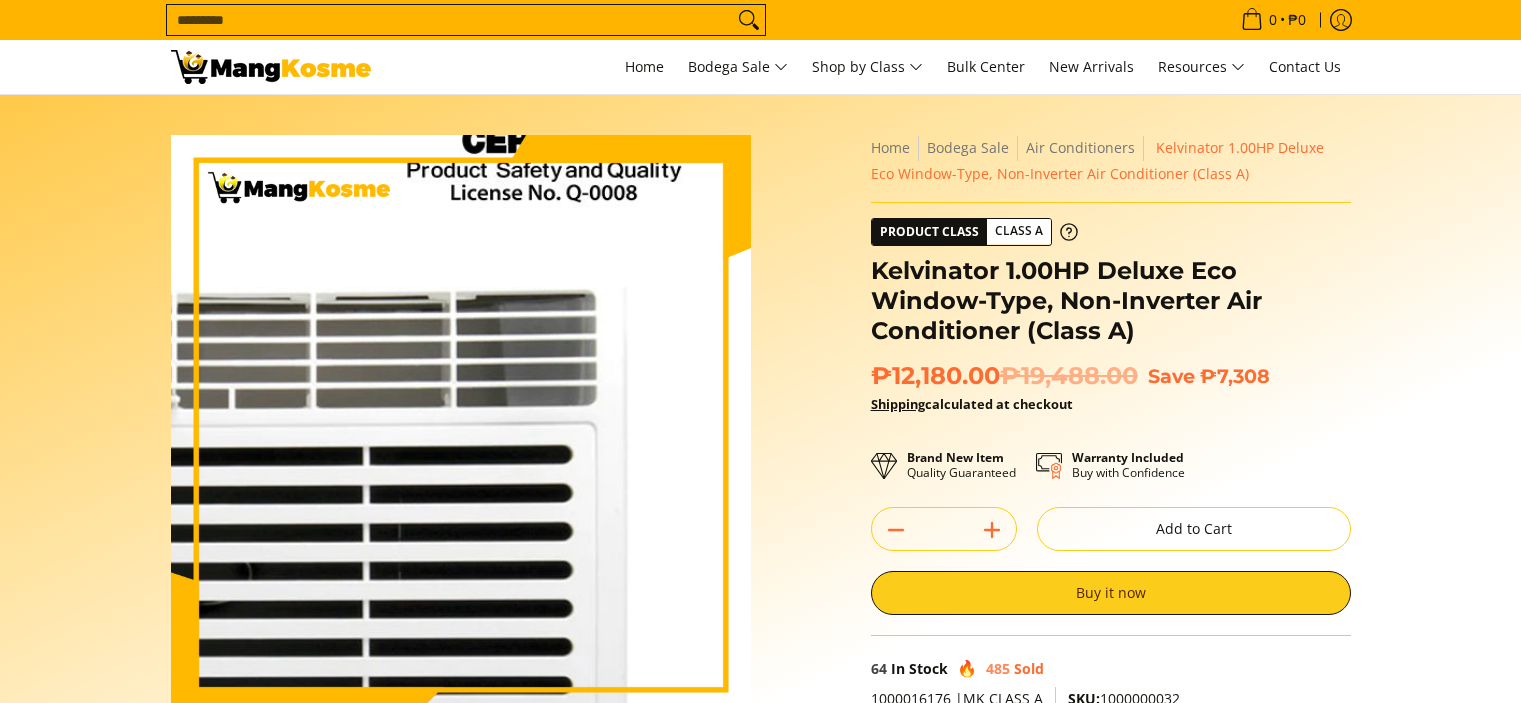 scroll, scrollTop: 0, scrollLeft: 0, axis: both 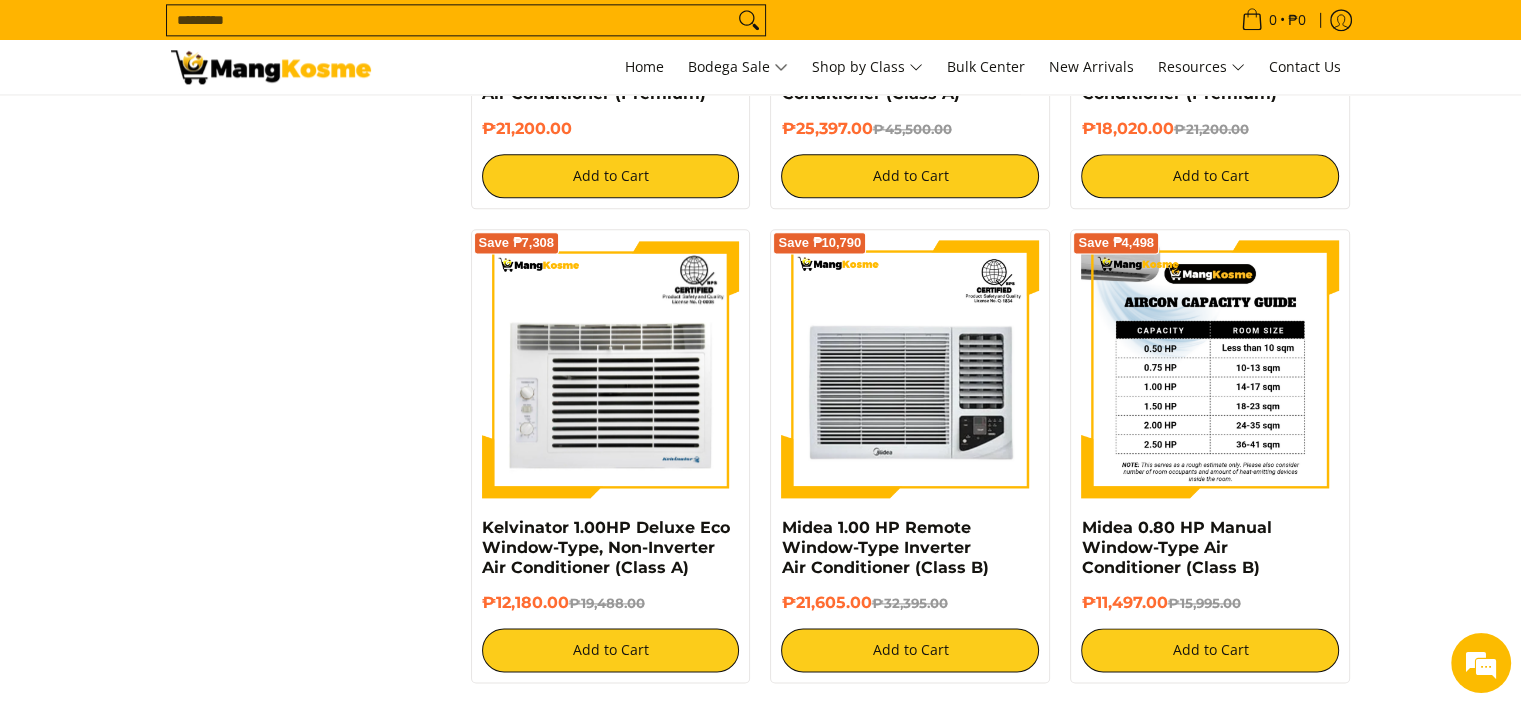 click at bounding box center (1210, 369) 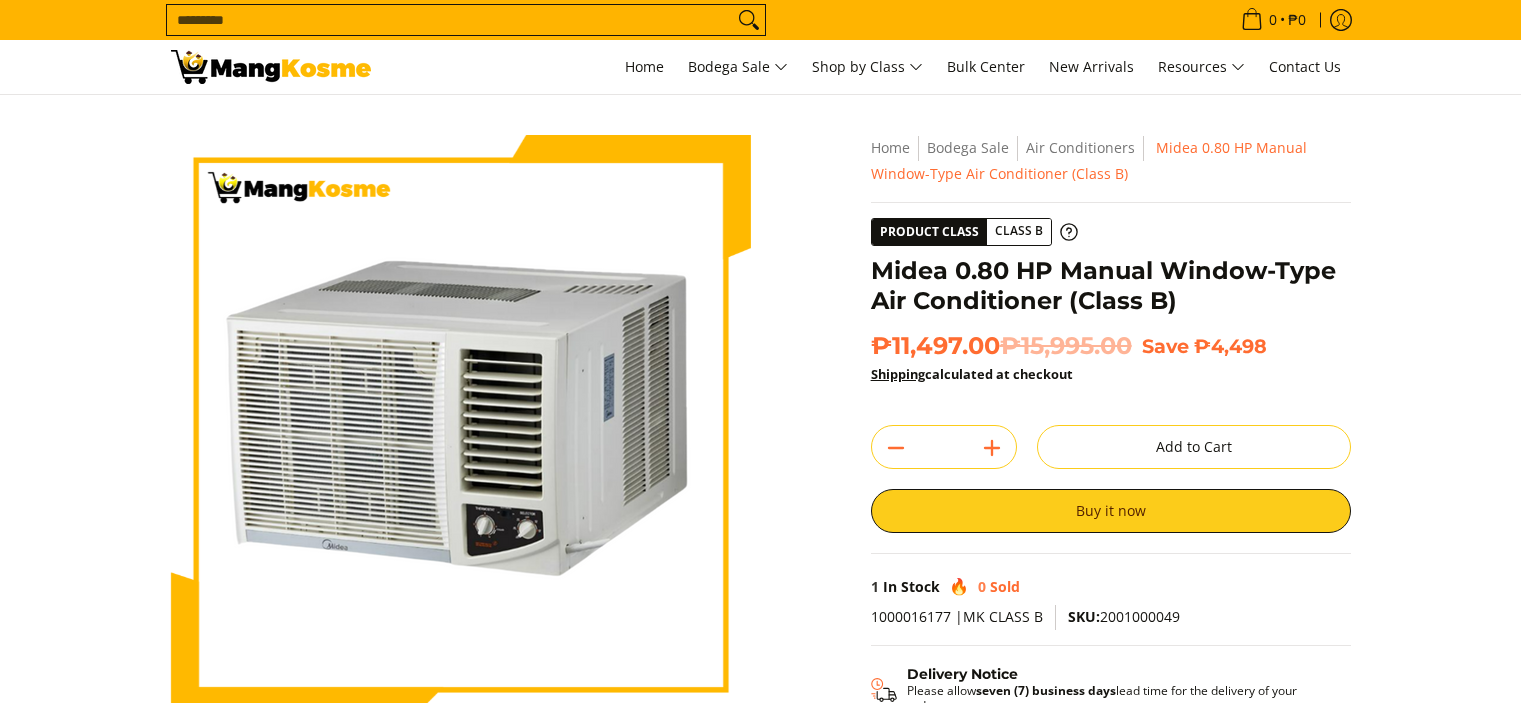 scroll, scrollTop: 0, scrollLeft: 0, axis: both 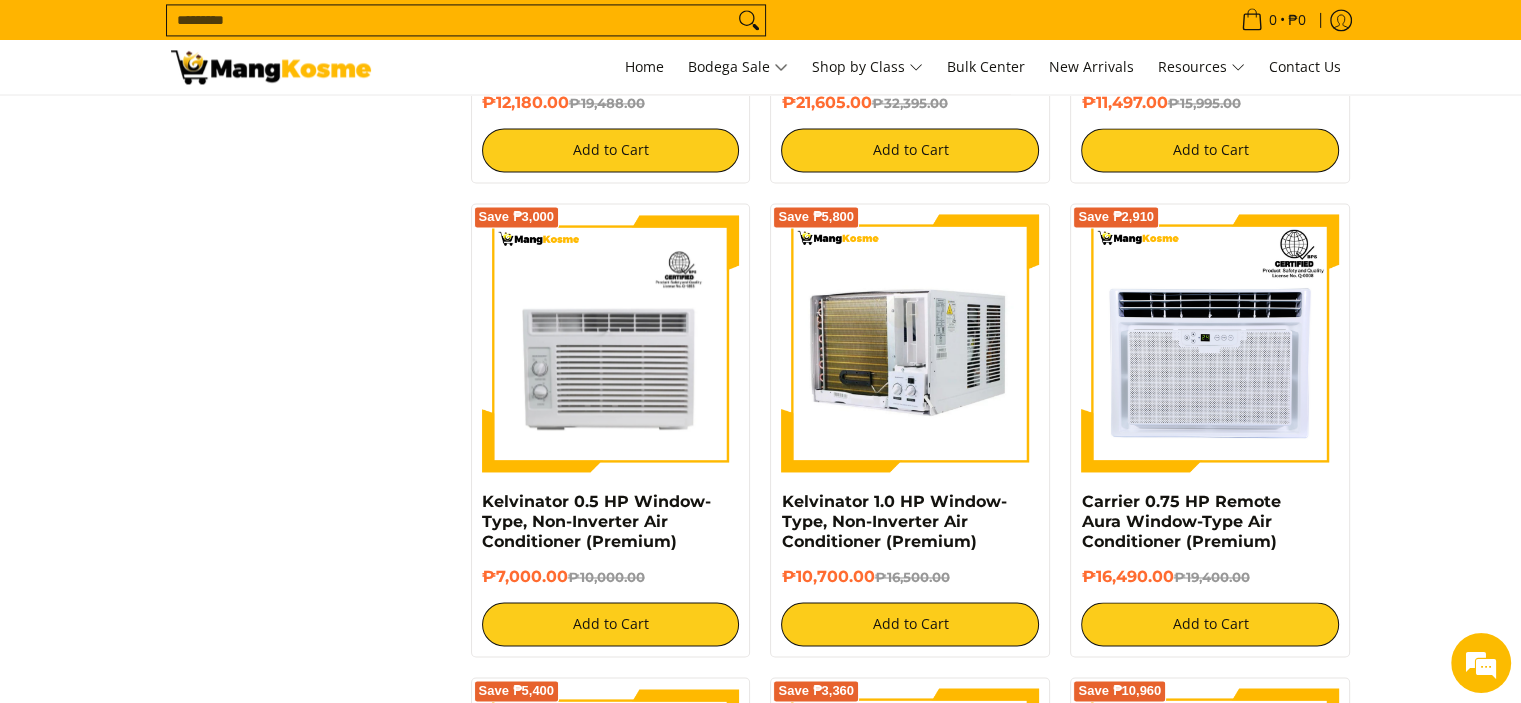 click at bounding box center (910, 343) 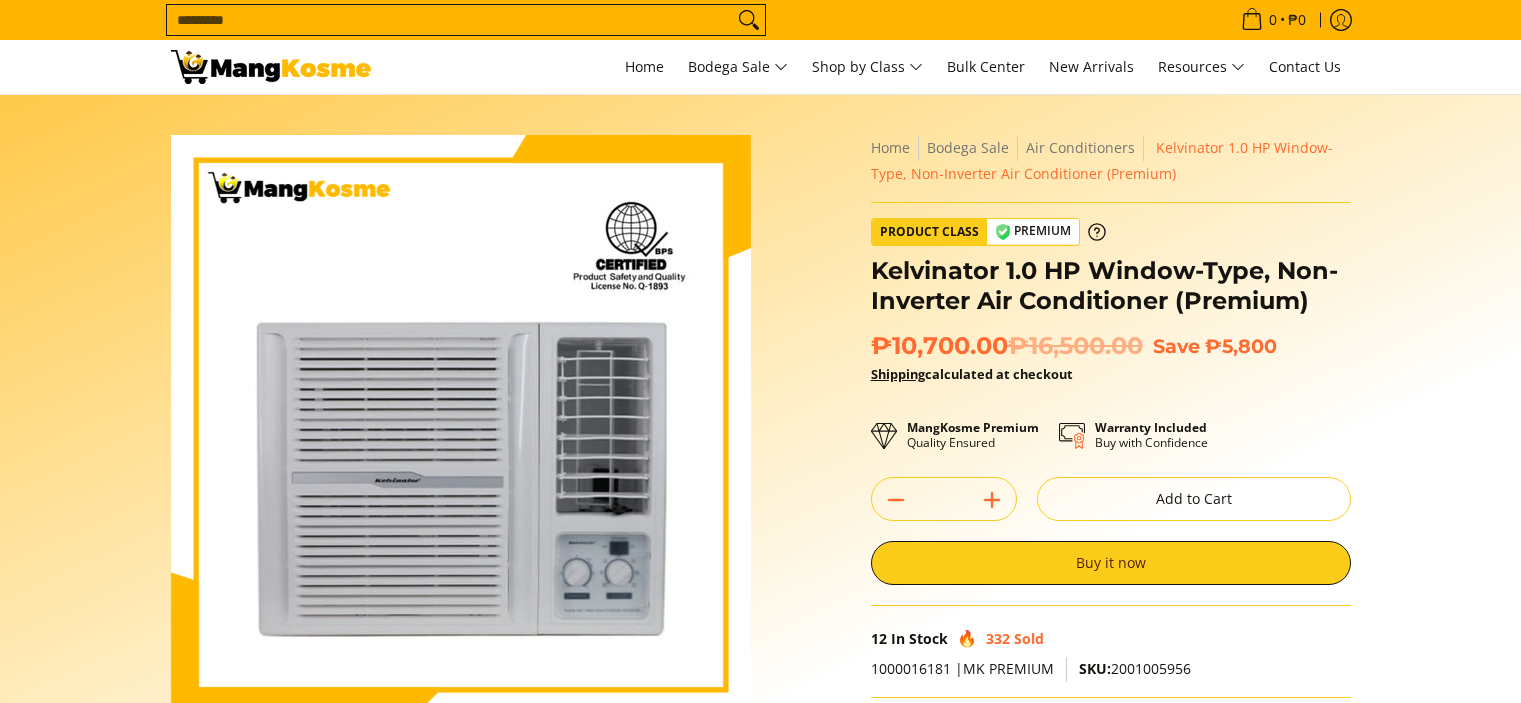 scroll, scrollTop: 0, scrollLeft: 0, axis: both 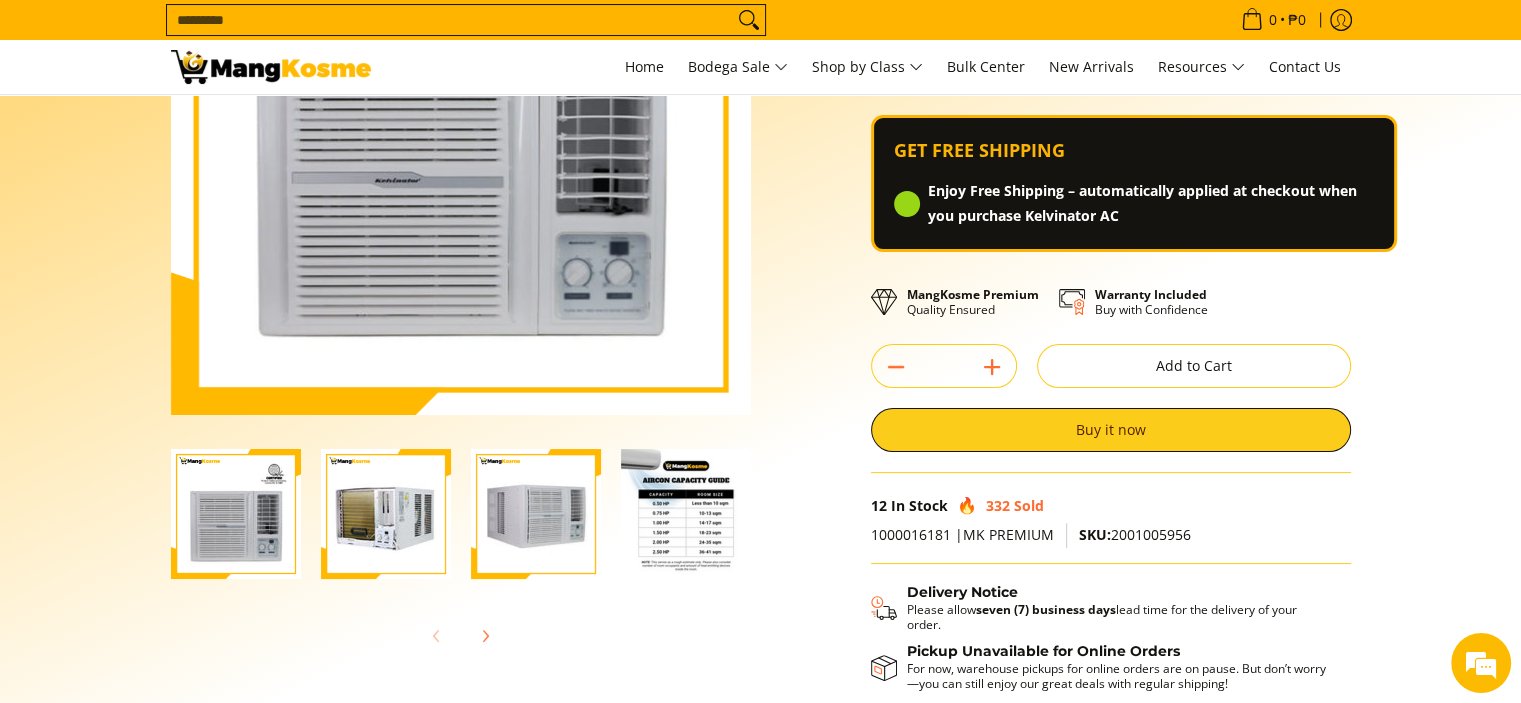 click at bounding box center [386, 514] 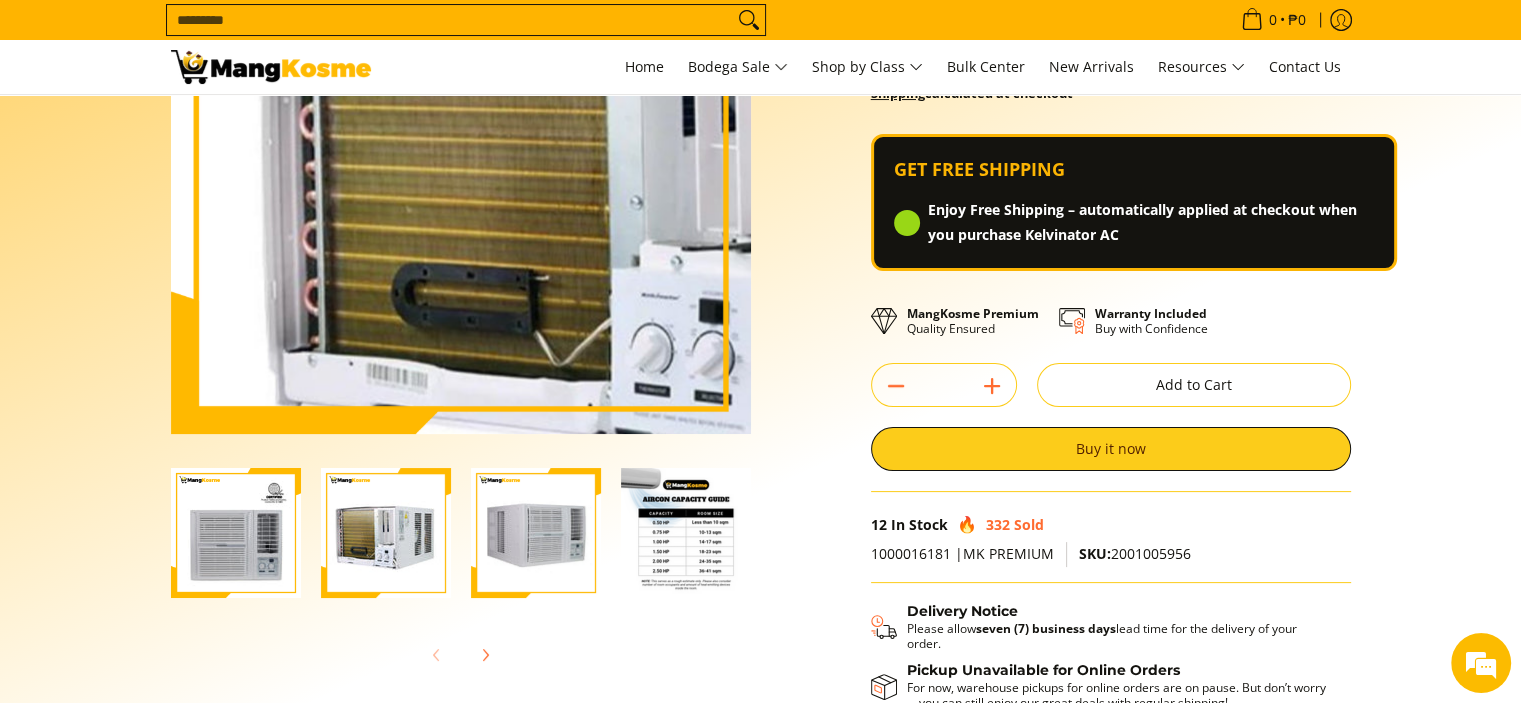 scroll, scrollTop: 300, scrollLeft: 0, axis: vertical 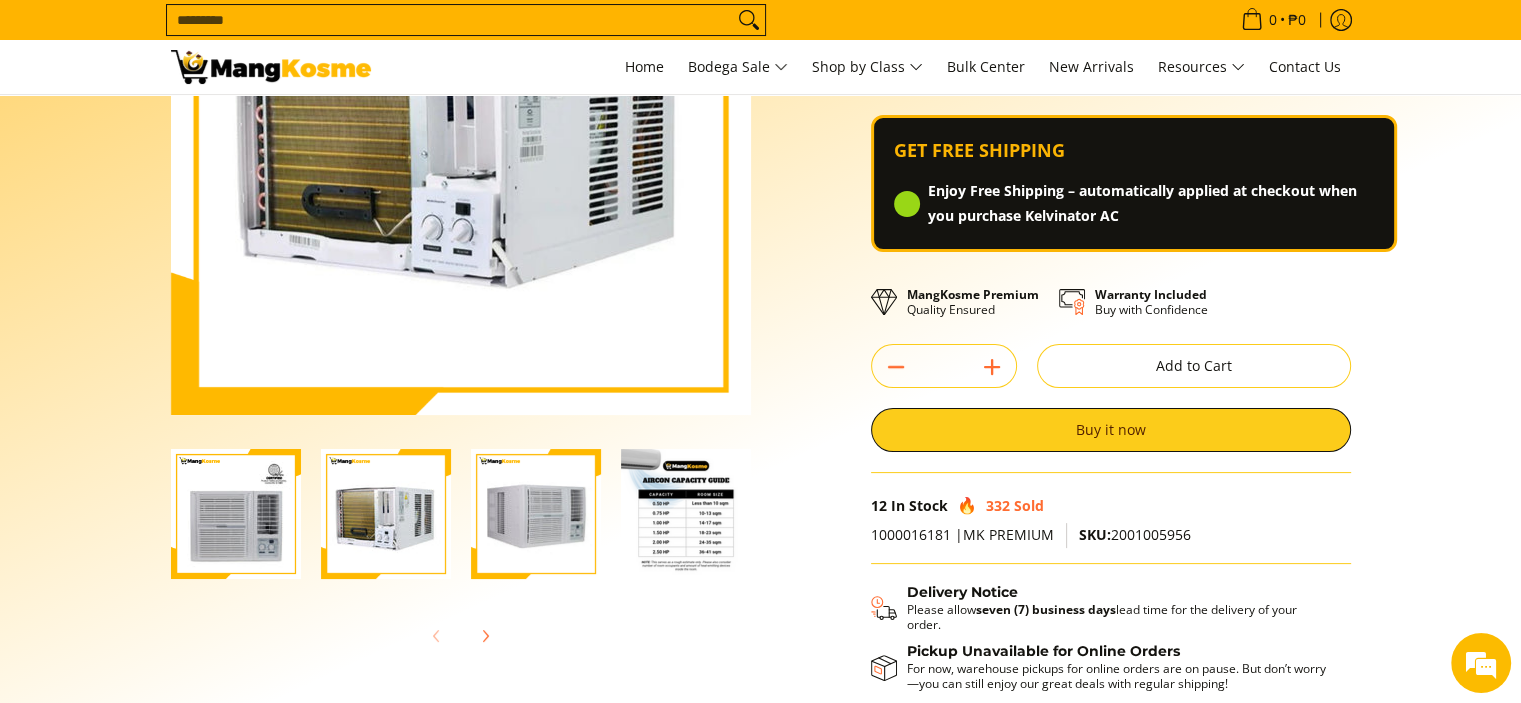 click at bounding box center [536, 514] 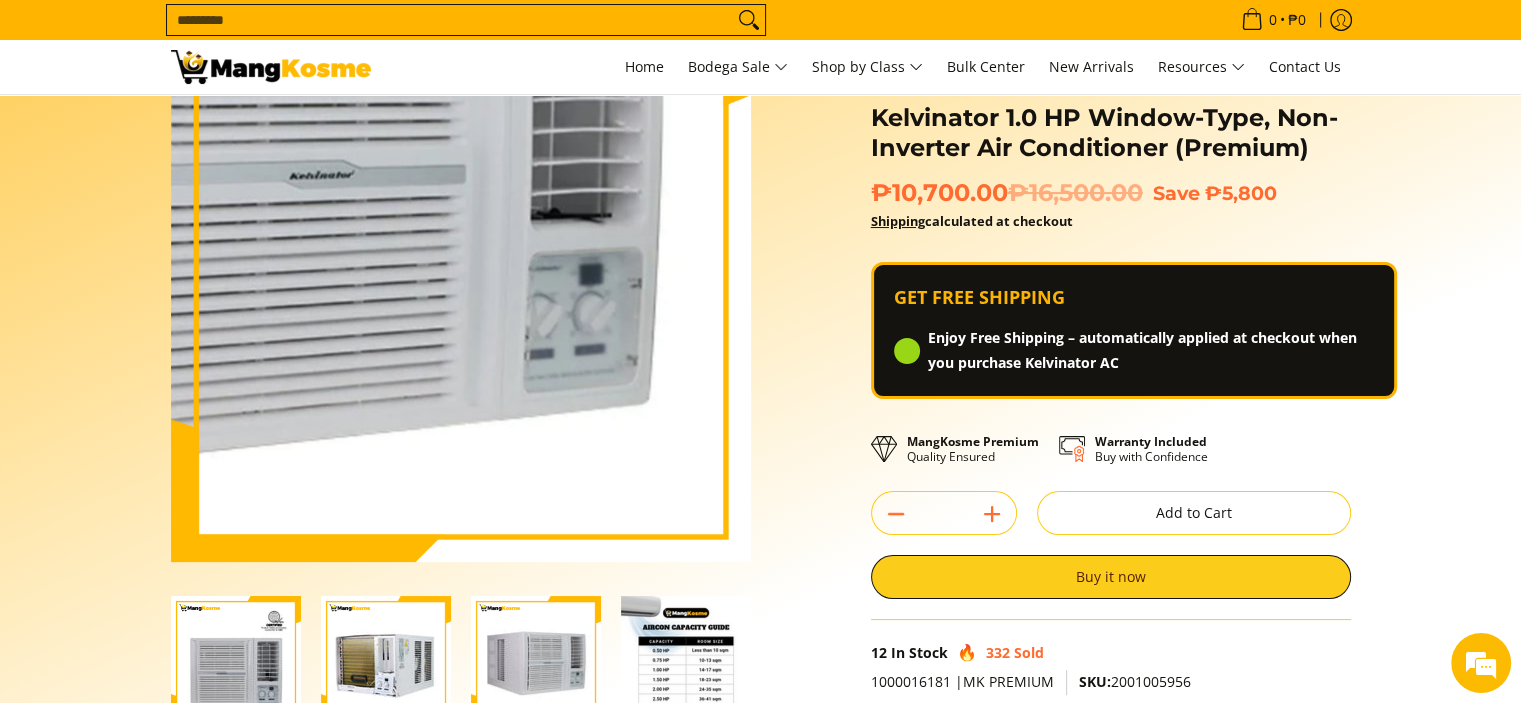 scroll, scrollTop: 300, scrollLeft: 0, axis: vertical 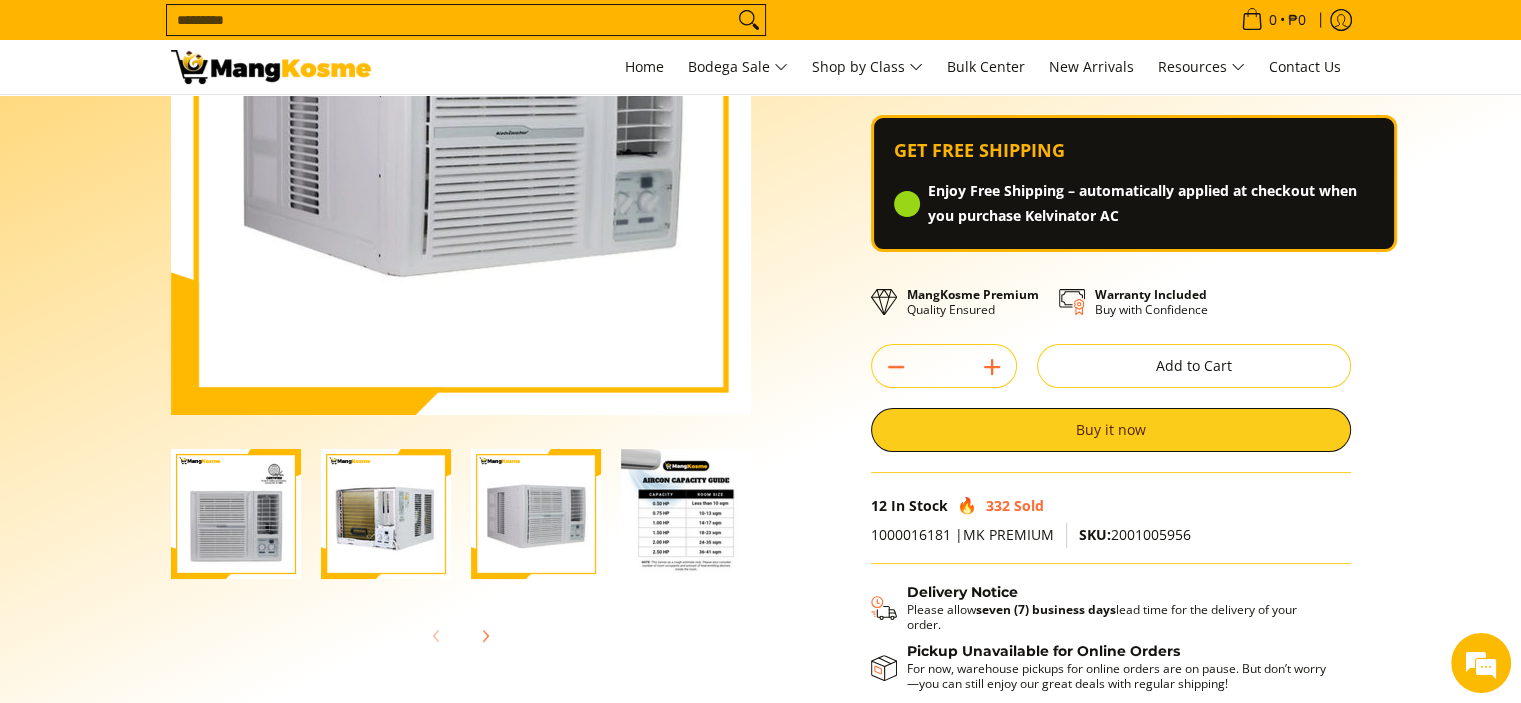 click at bounding box center (686, 514) 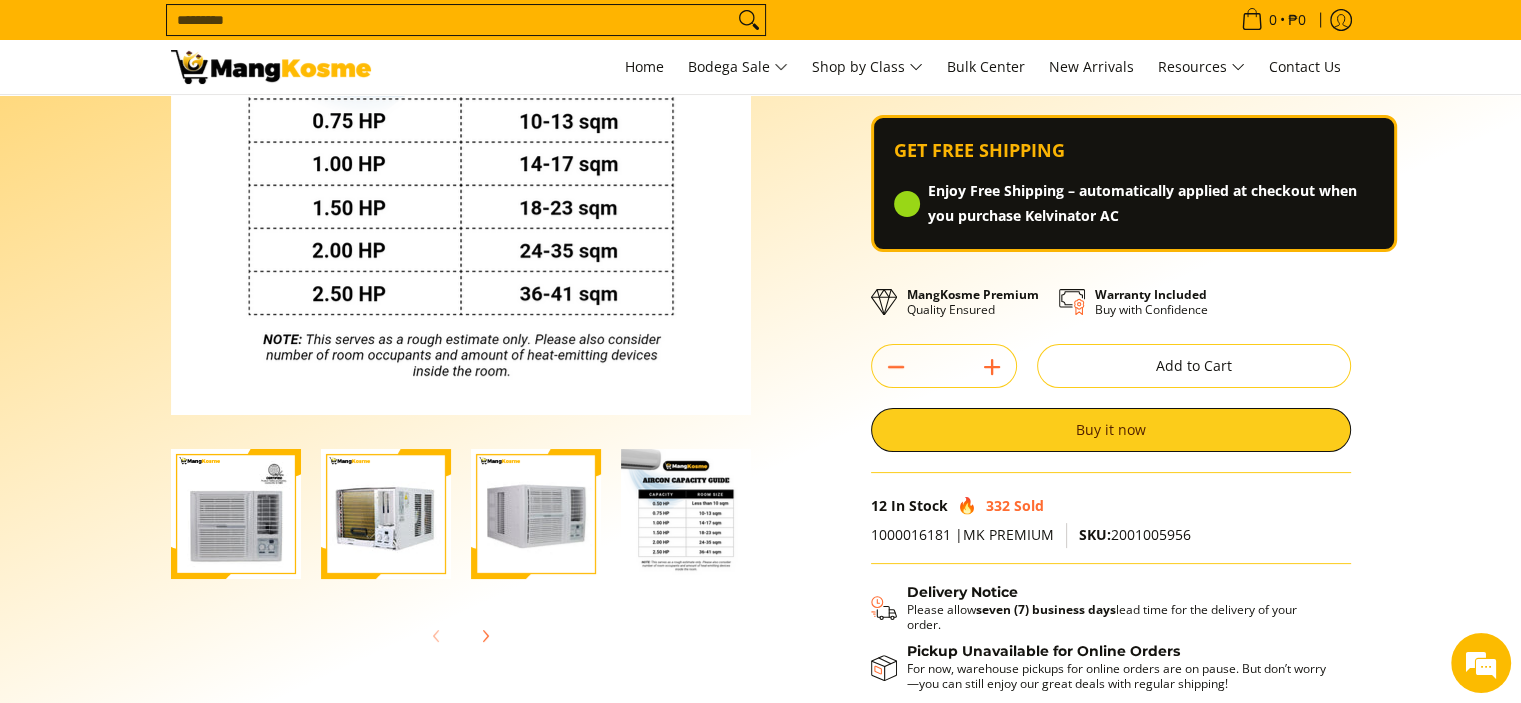 click at bounding box center [536, 514] 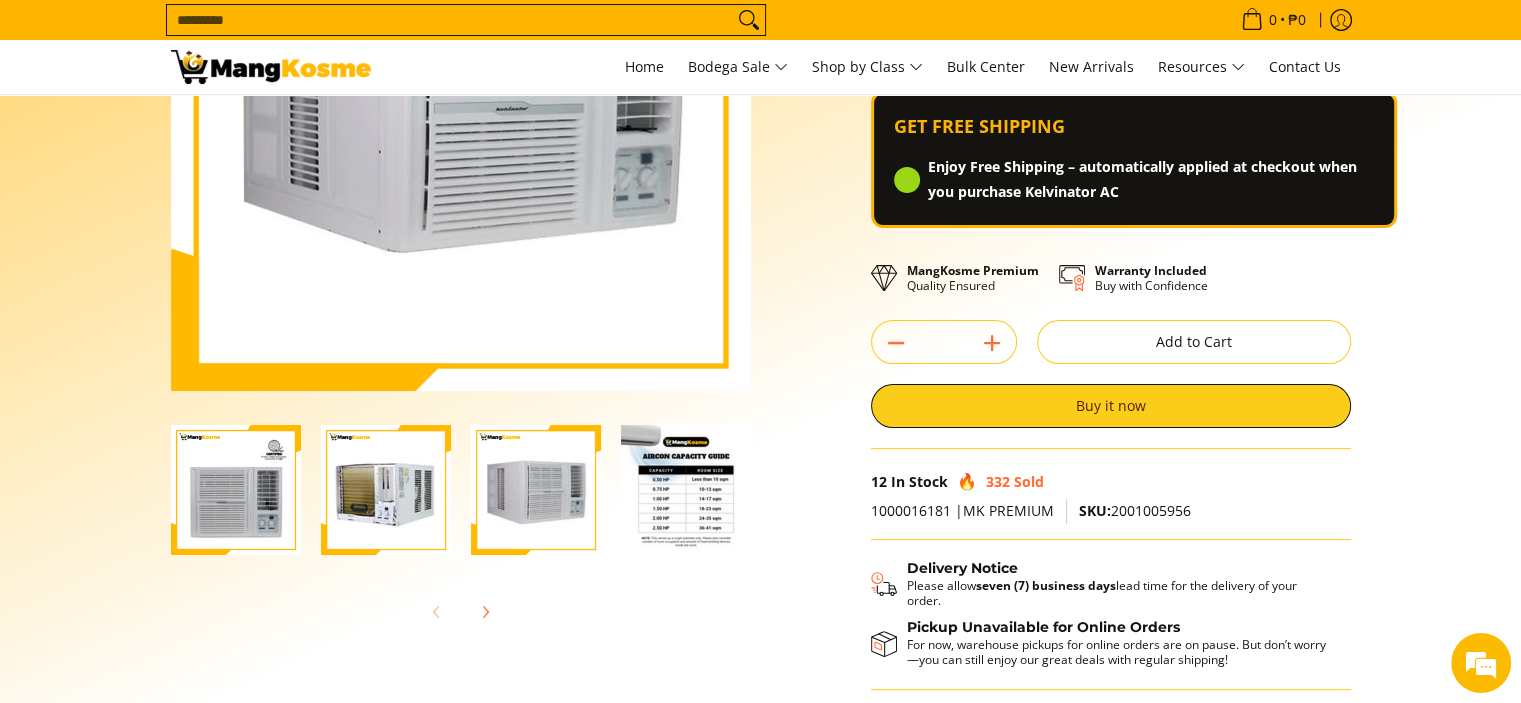 scroll, scrollTop: 100, scrollLeft: 0, axis: vertical 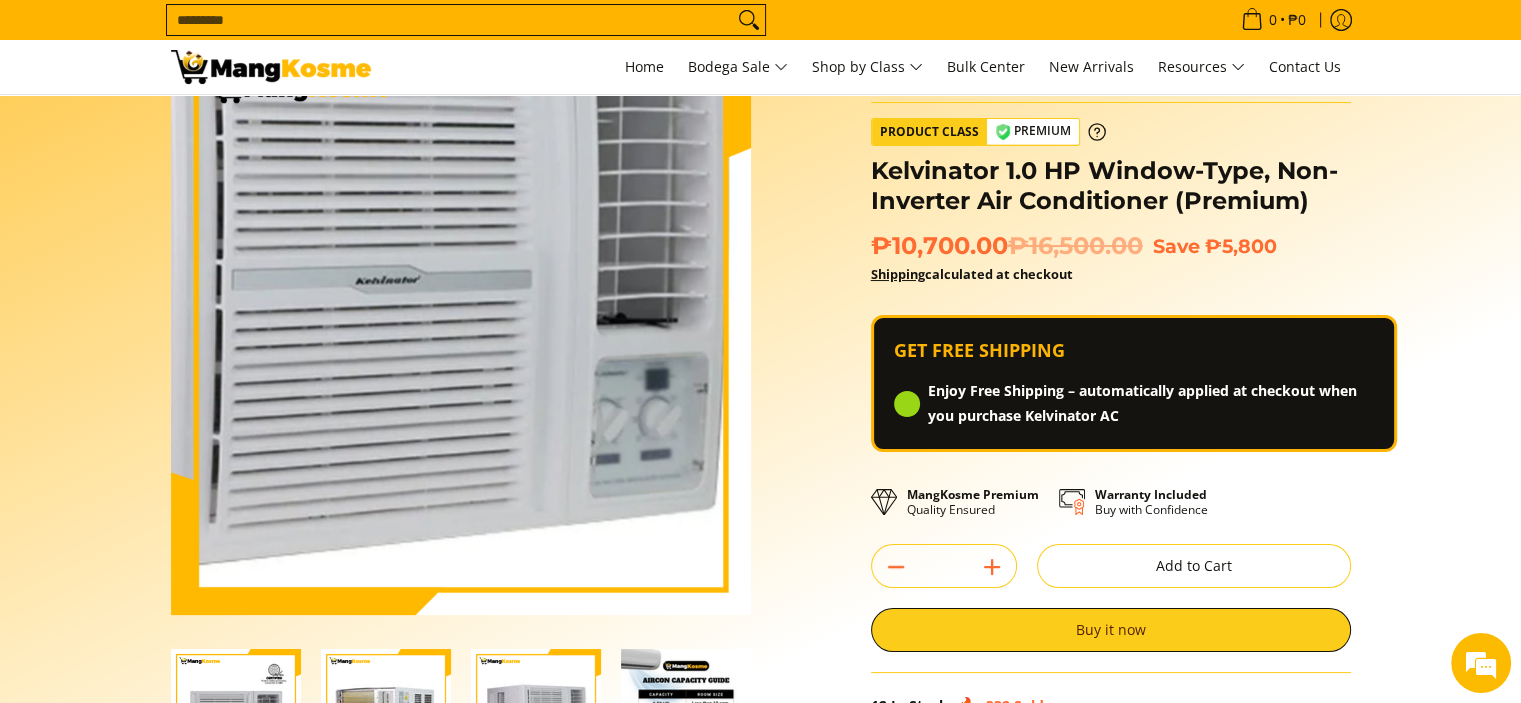 click at bounding box center (461, 325) 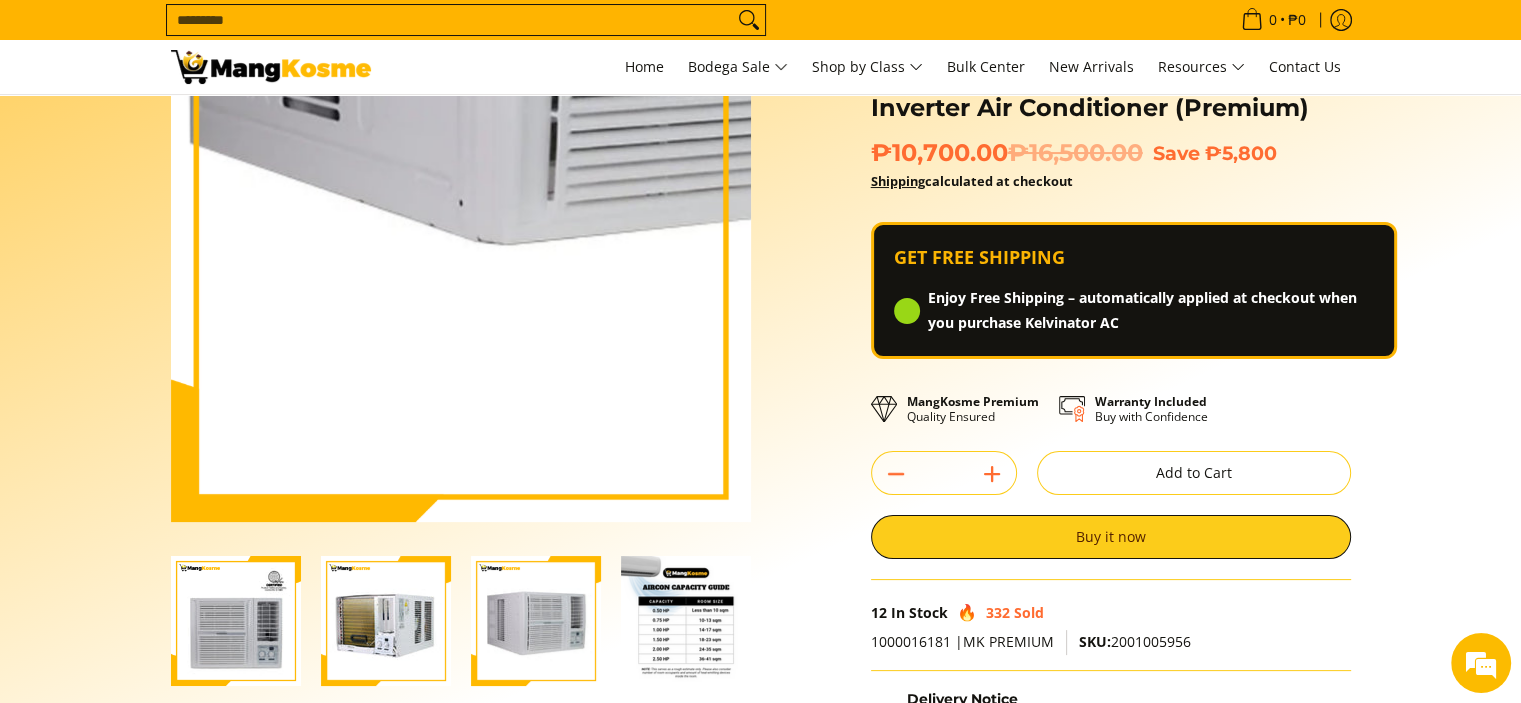 scroll, scrollTop: 300, scrollLeft: 0, axis: vertical 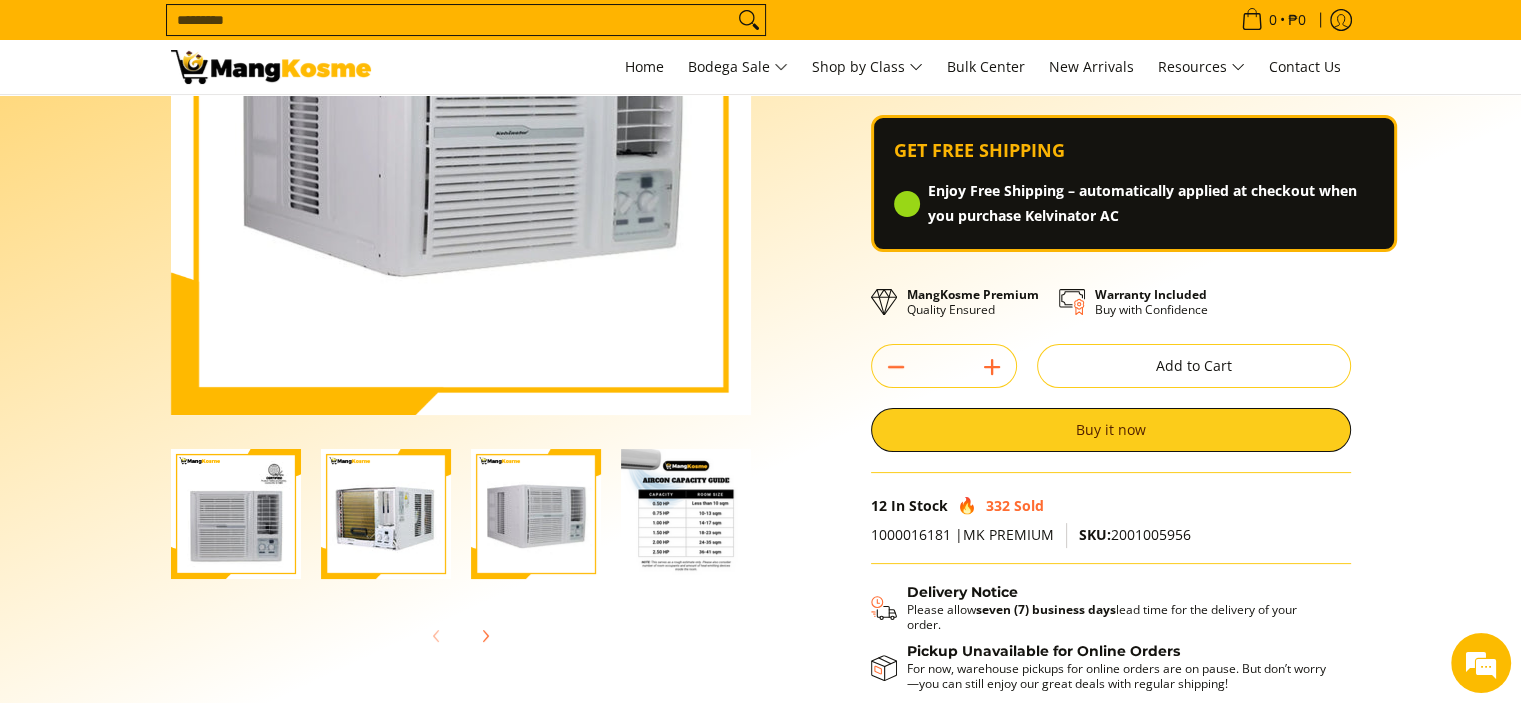 click at bounding box center [236, 514] 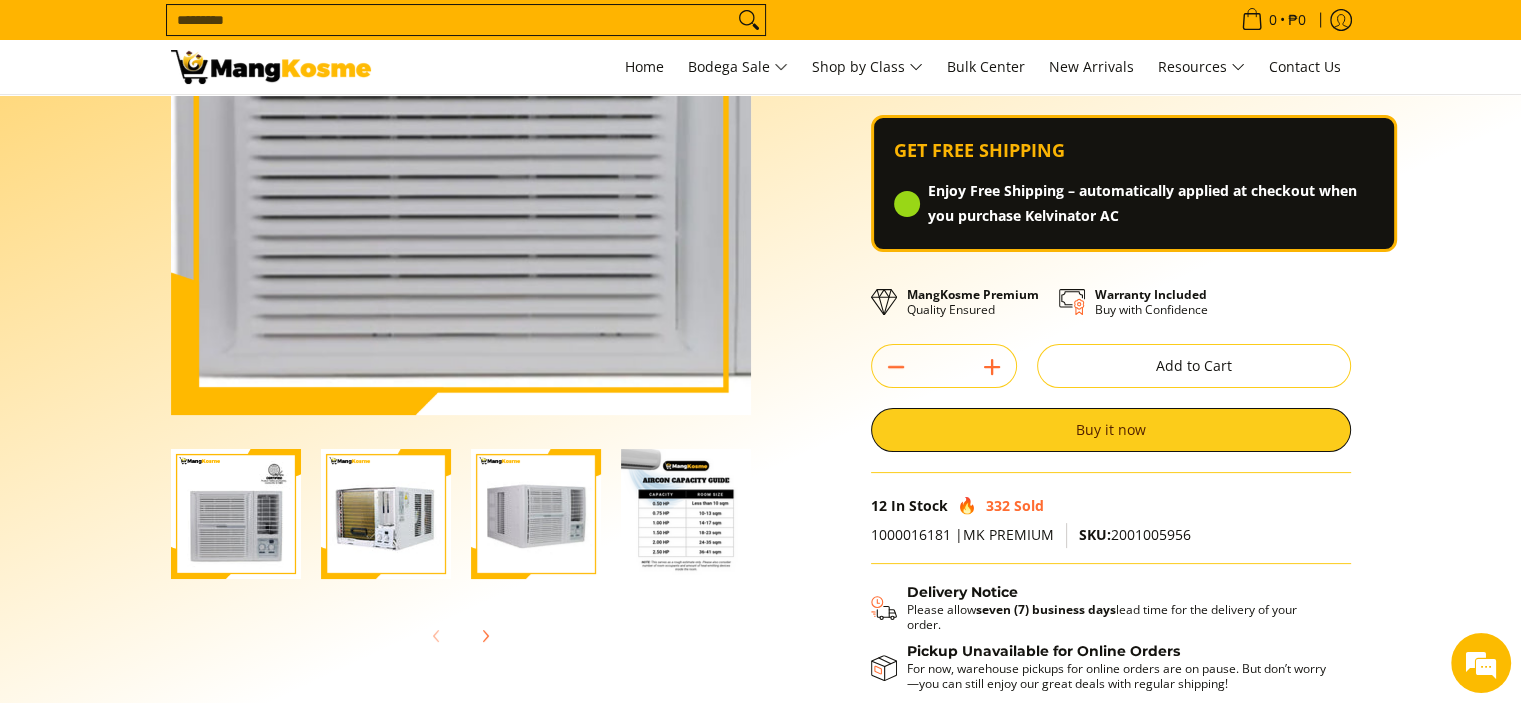 click at bounding box center [461, 125] 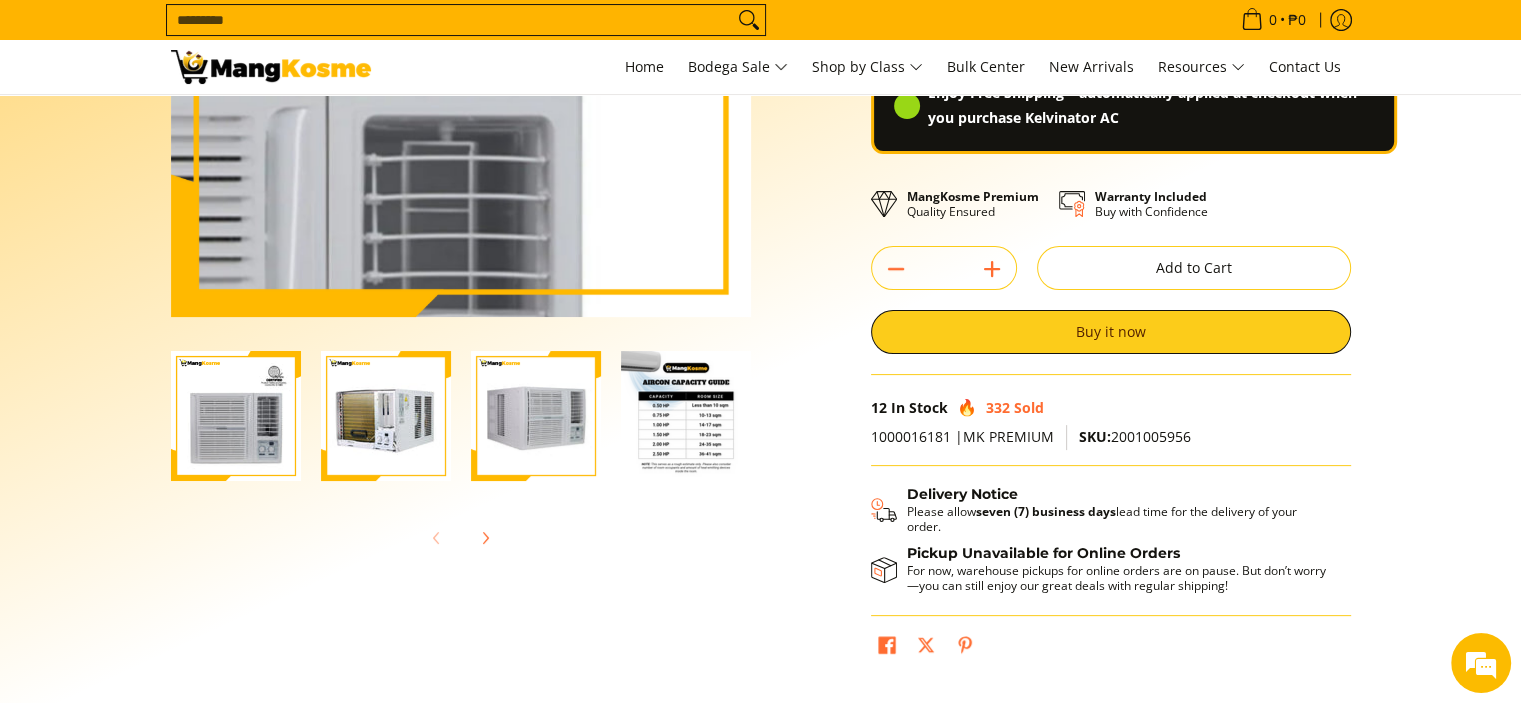 scroll, scrollTop: 400, scrollLeft: 0, axis: vertical 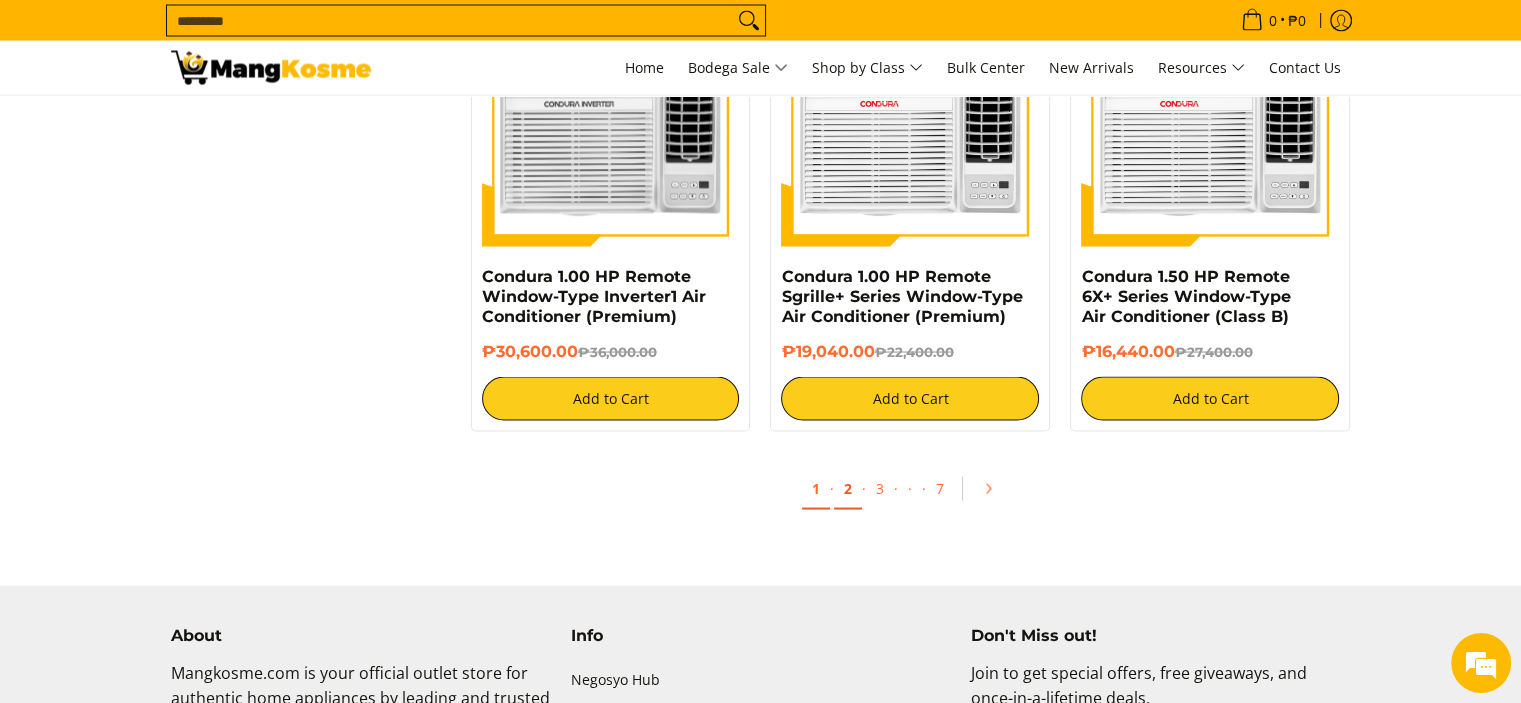 click on "2" at bounding box center [848, 488] 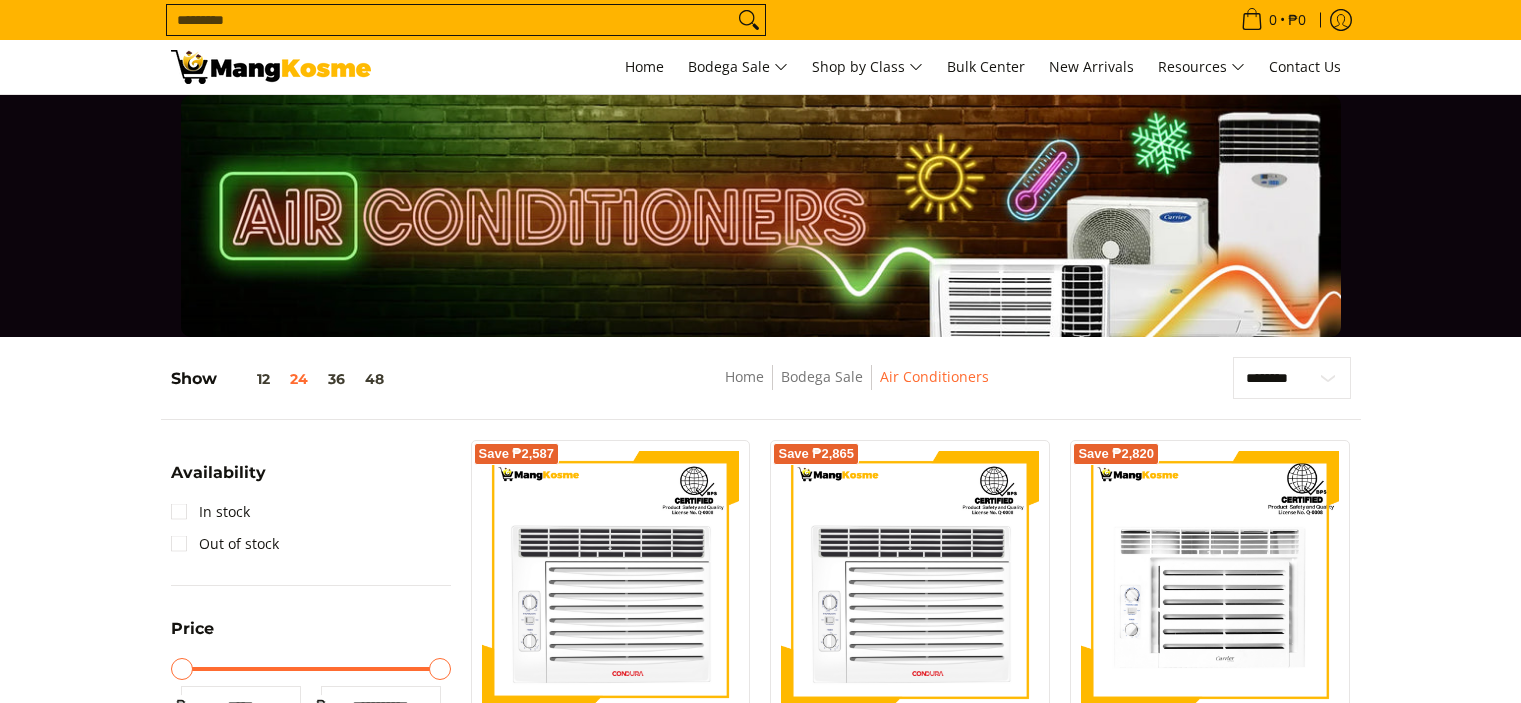 scroll, scrollTop: 400, scrollLeft: 0, axis: vertical 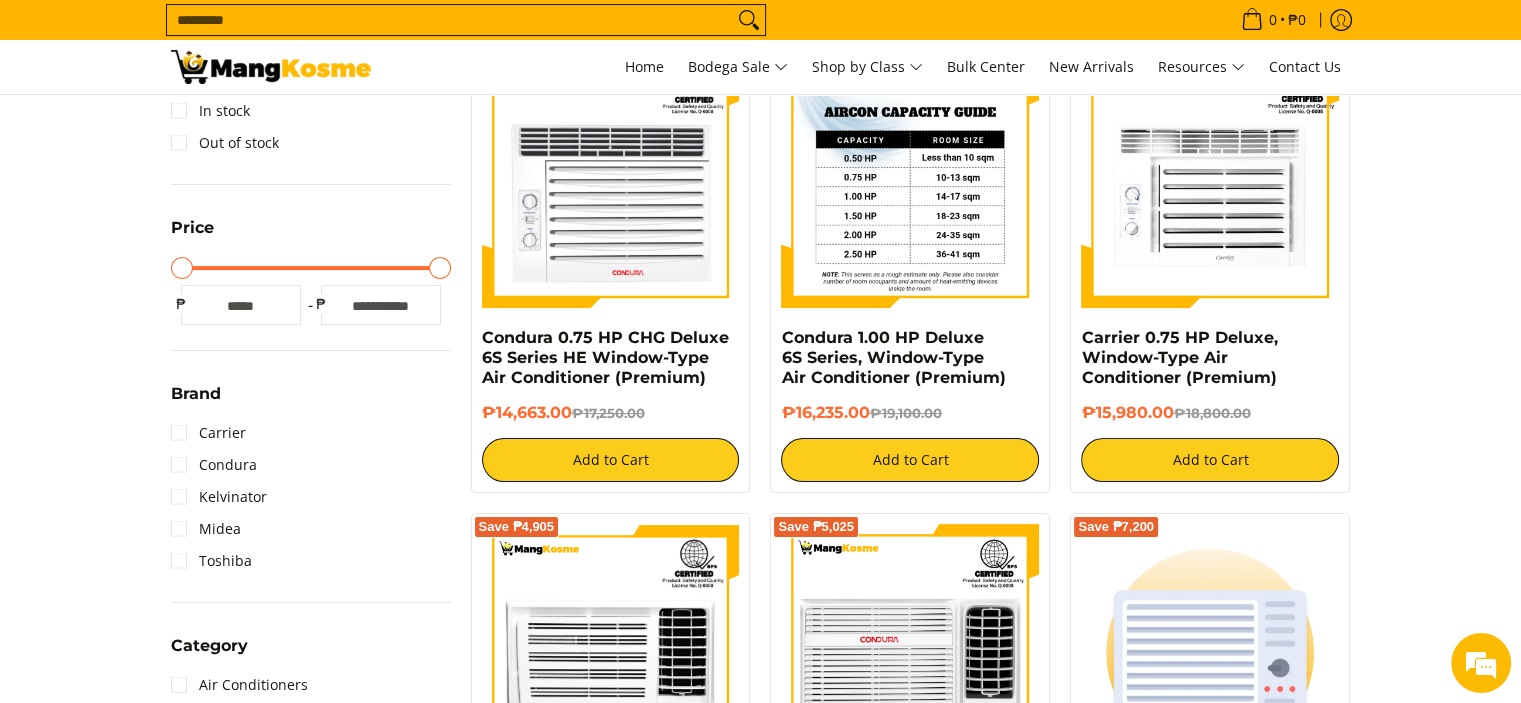 click at bounding box center (910, 179) 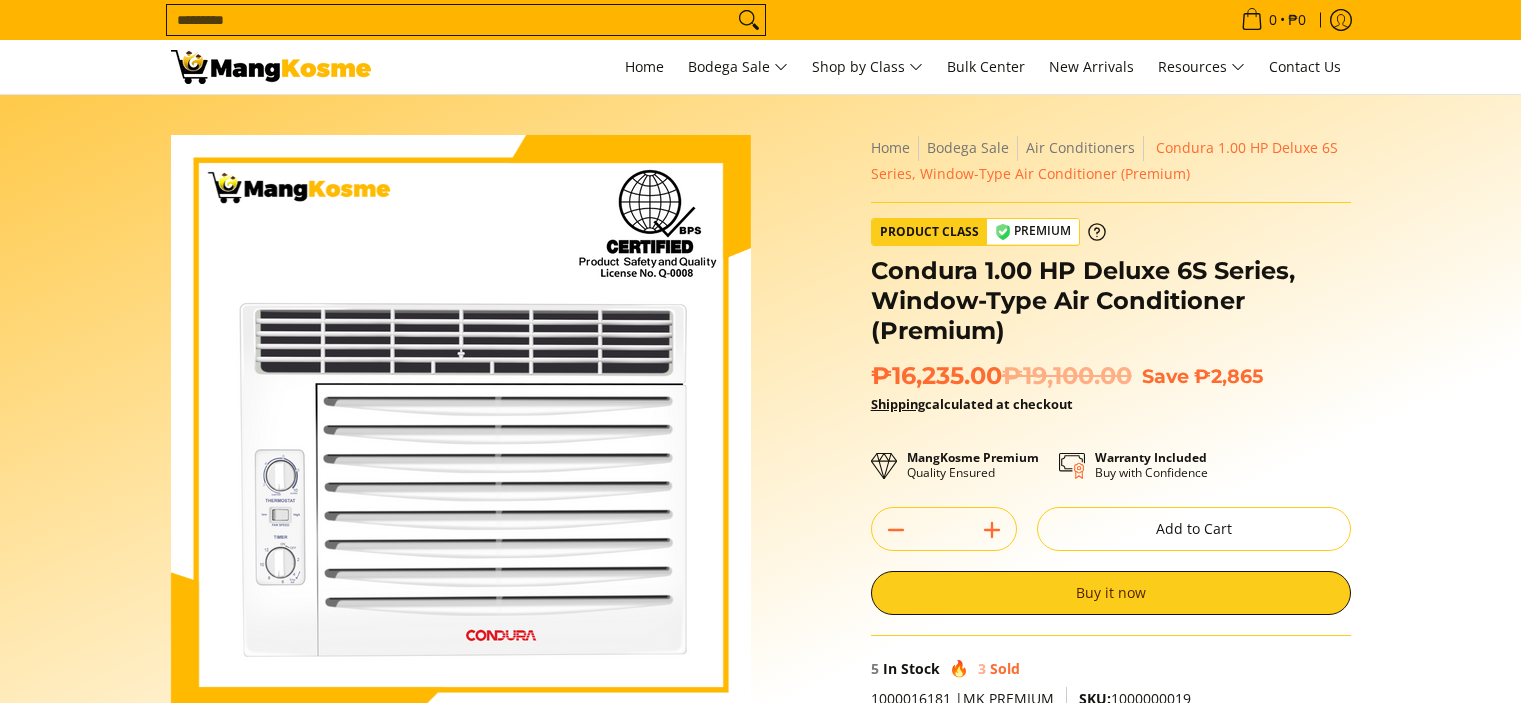 scroll, scrollTop: 0, scrollLeft: 0, axis: both 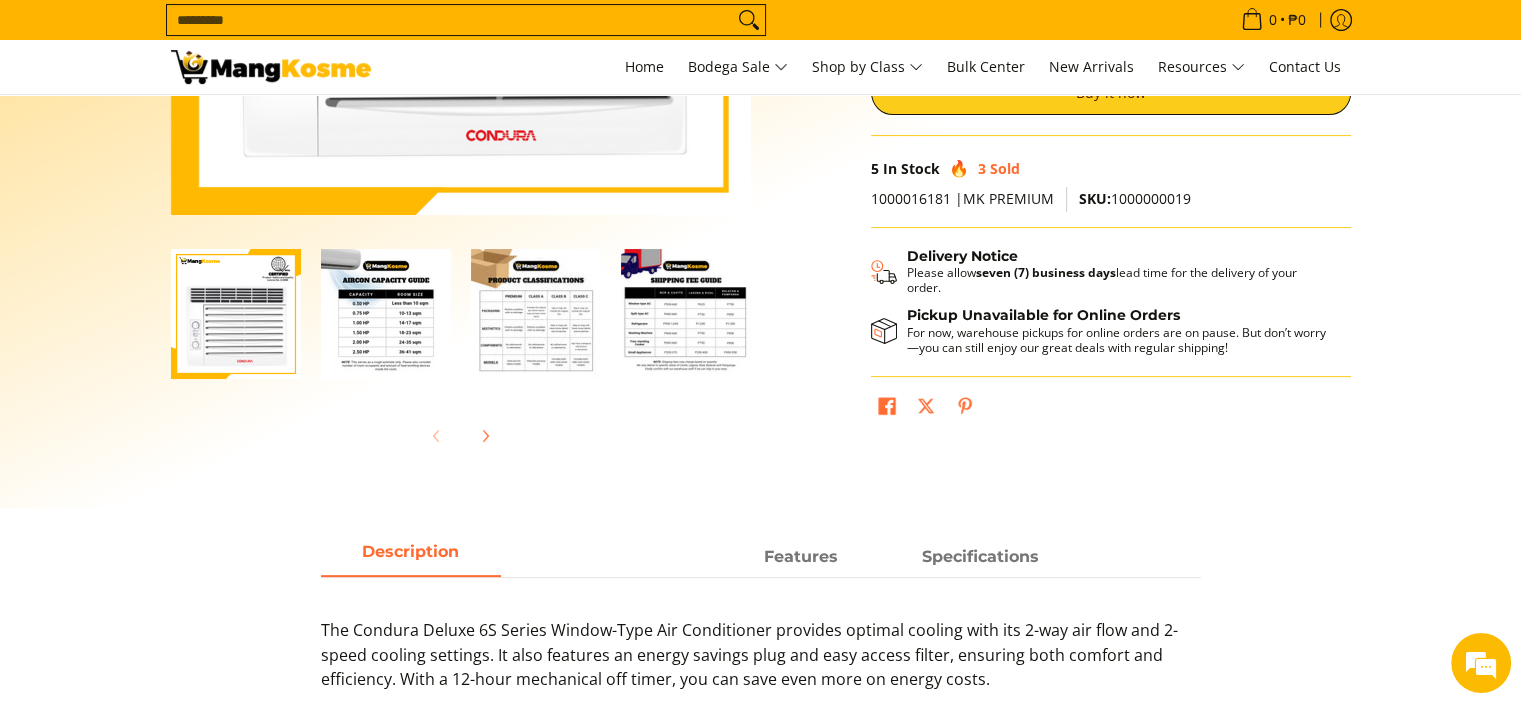 click at bounding box center (386, 314) 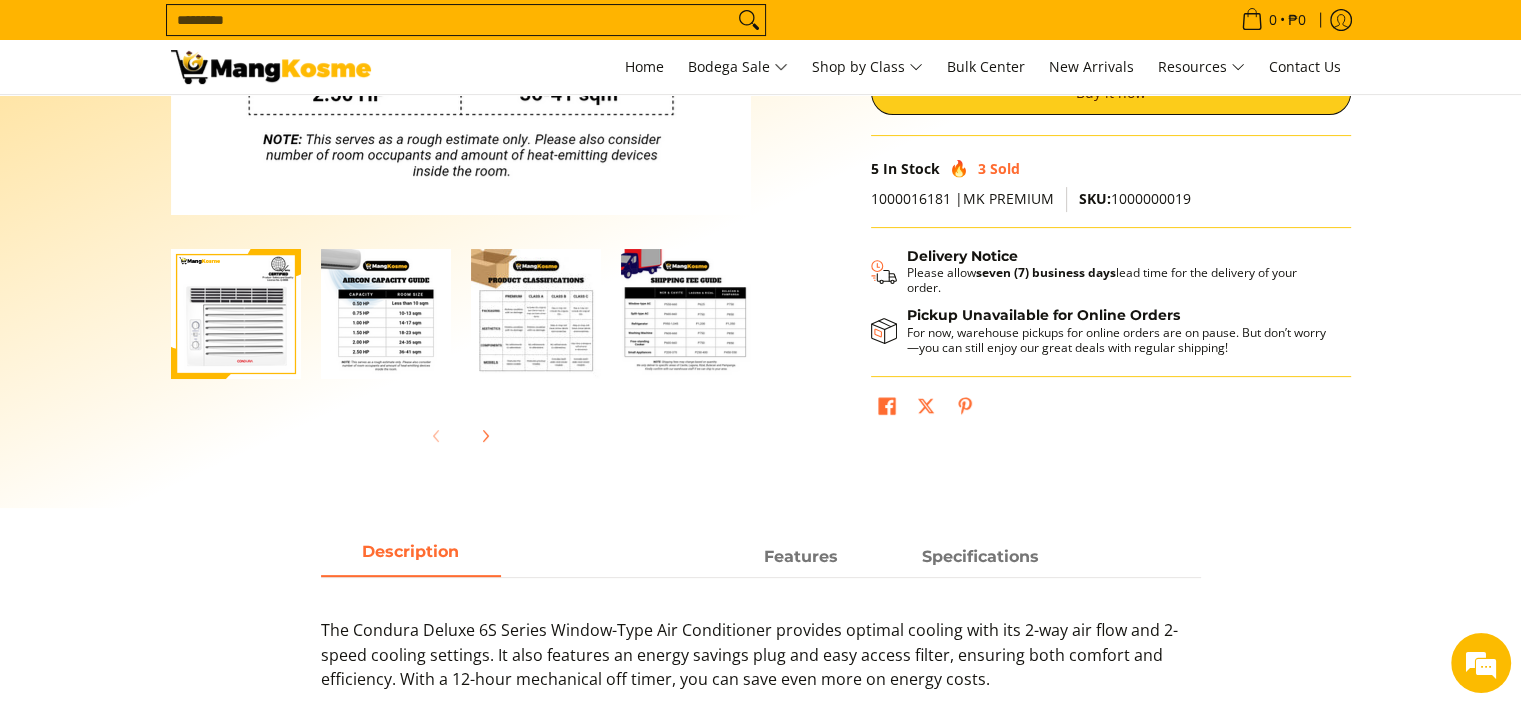 scroll, scrollTop: 0, scrollLeft: 0, axis: both 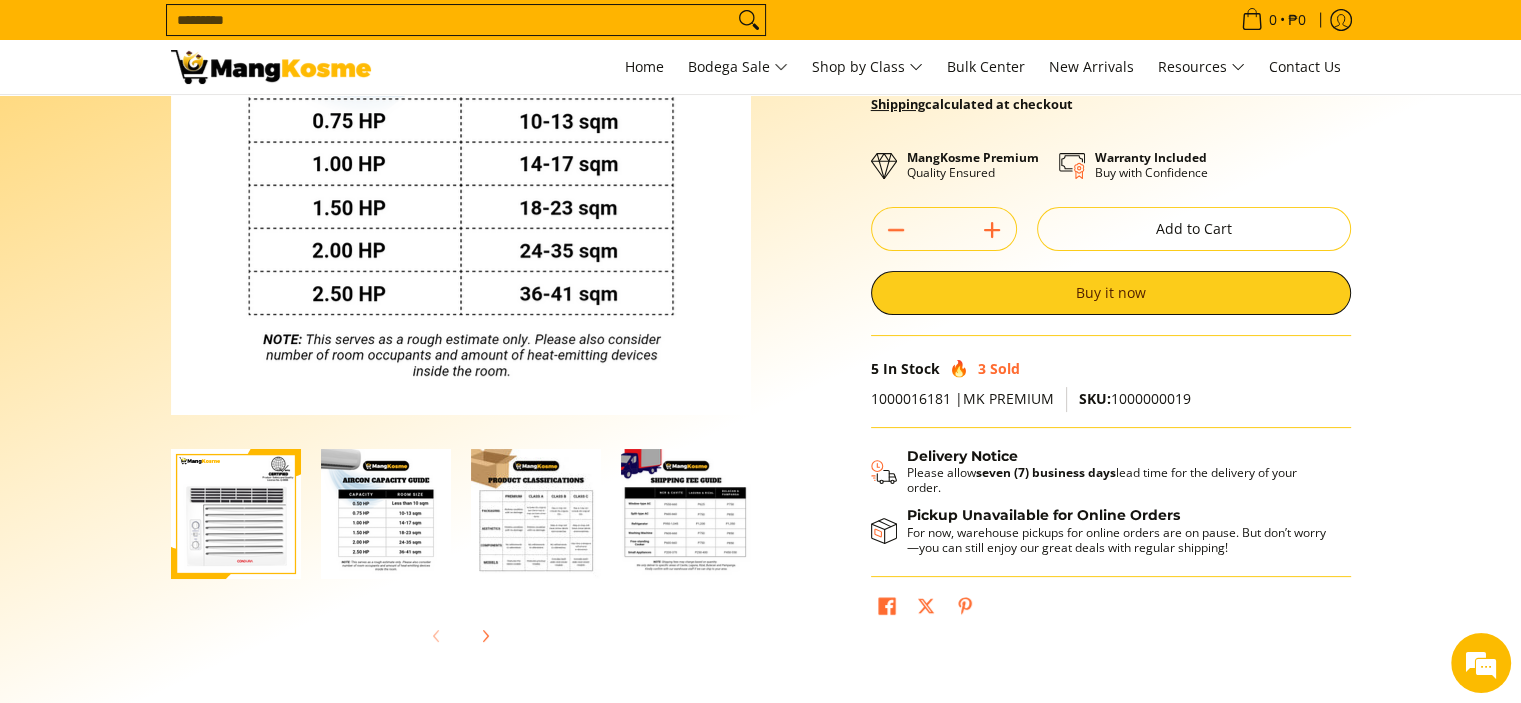click on "Skip to Main Content
Enable zoom Disable zoom
Enable zoom Disable zoom
Enable zoom Disable zoom
Enable zoom Disable zoom
Enable zoom Disable zoom
Home" at bounding box center [760, 251] 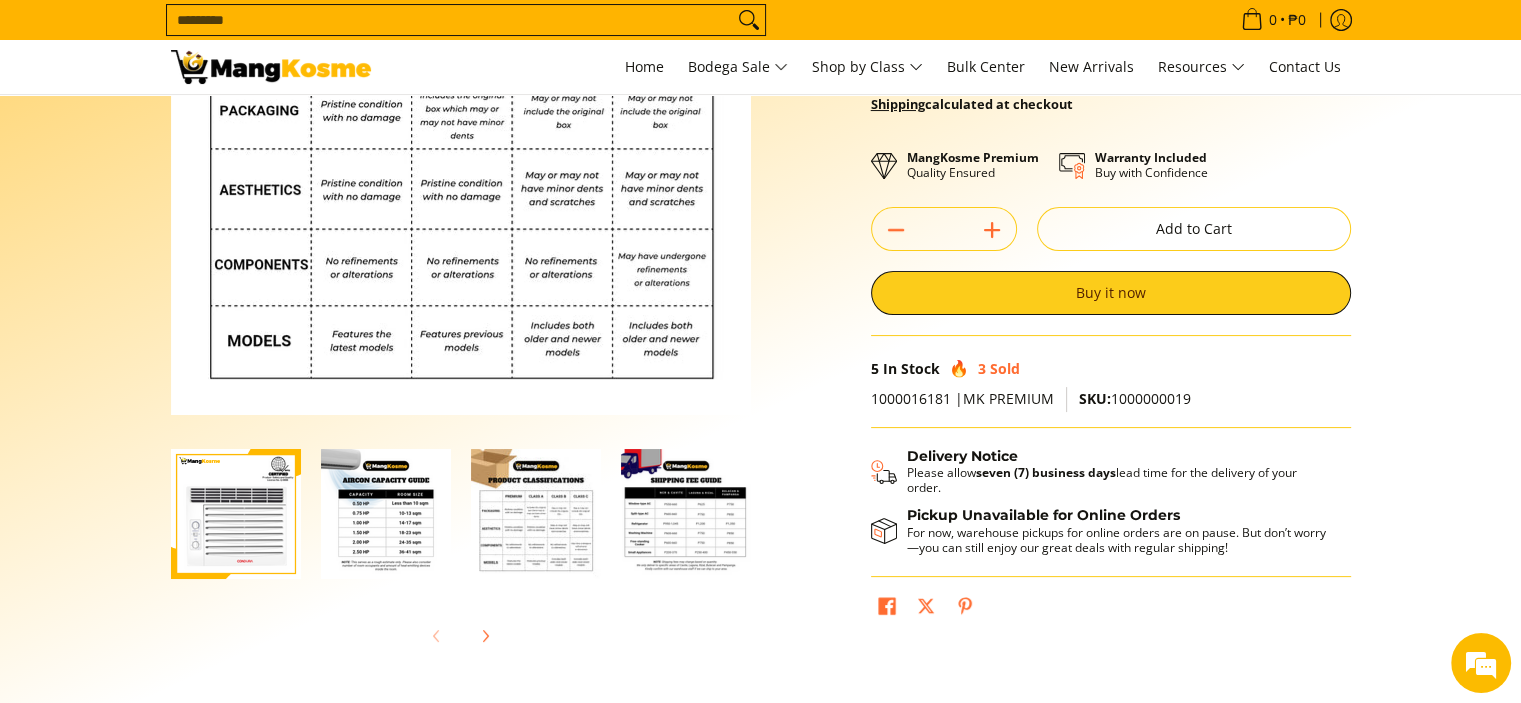 click at bounding box center (686, 514) 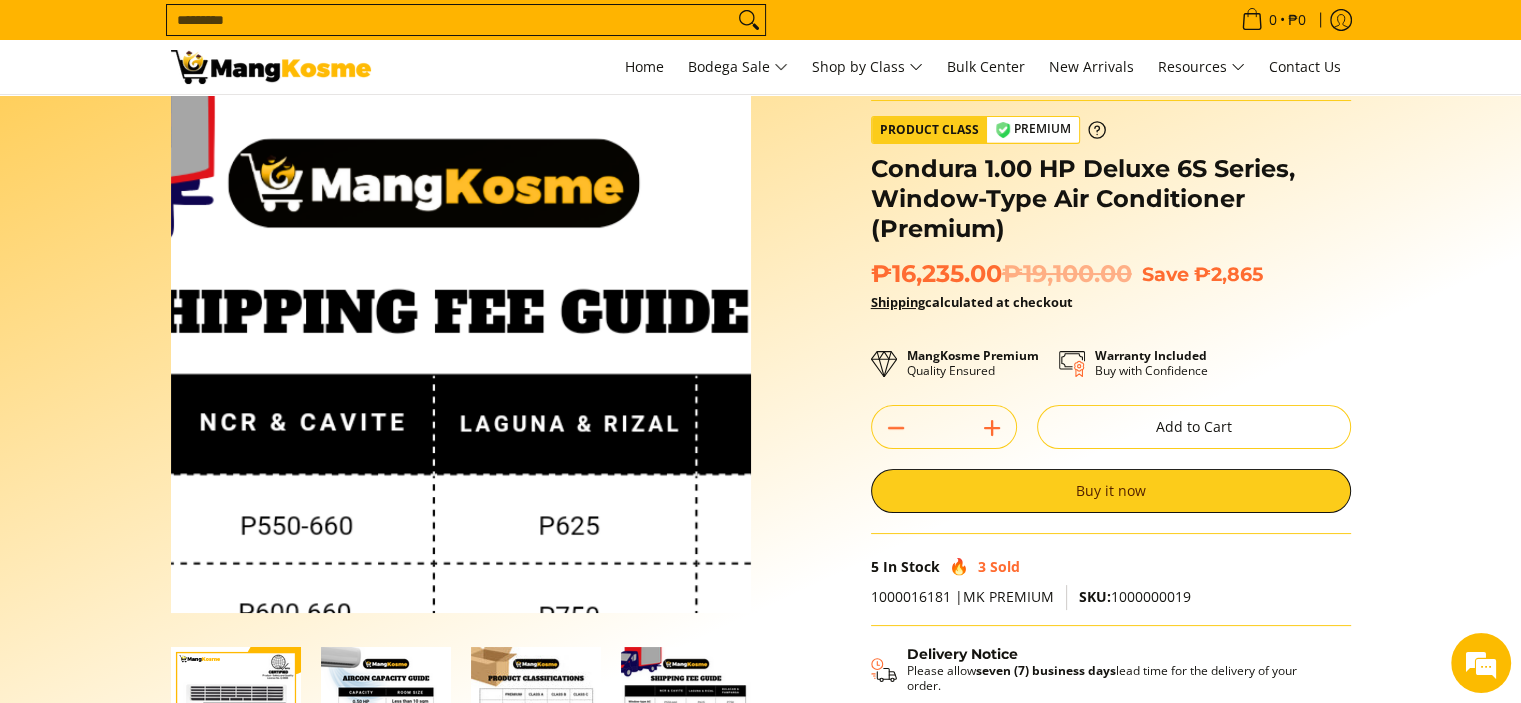 scroll, scrollTop: 0, scrollLeft: 0, axis: both 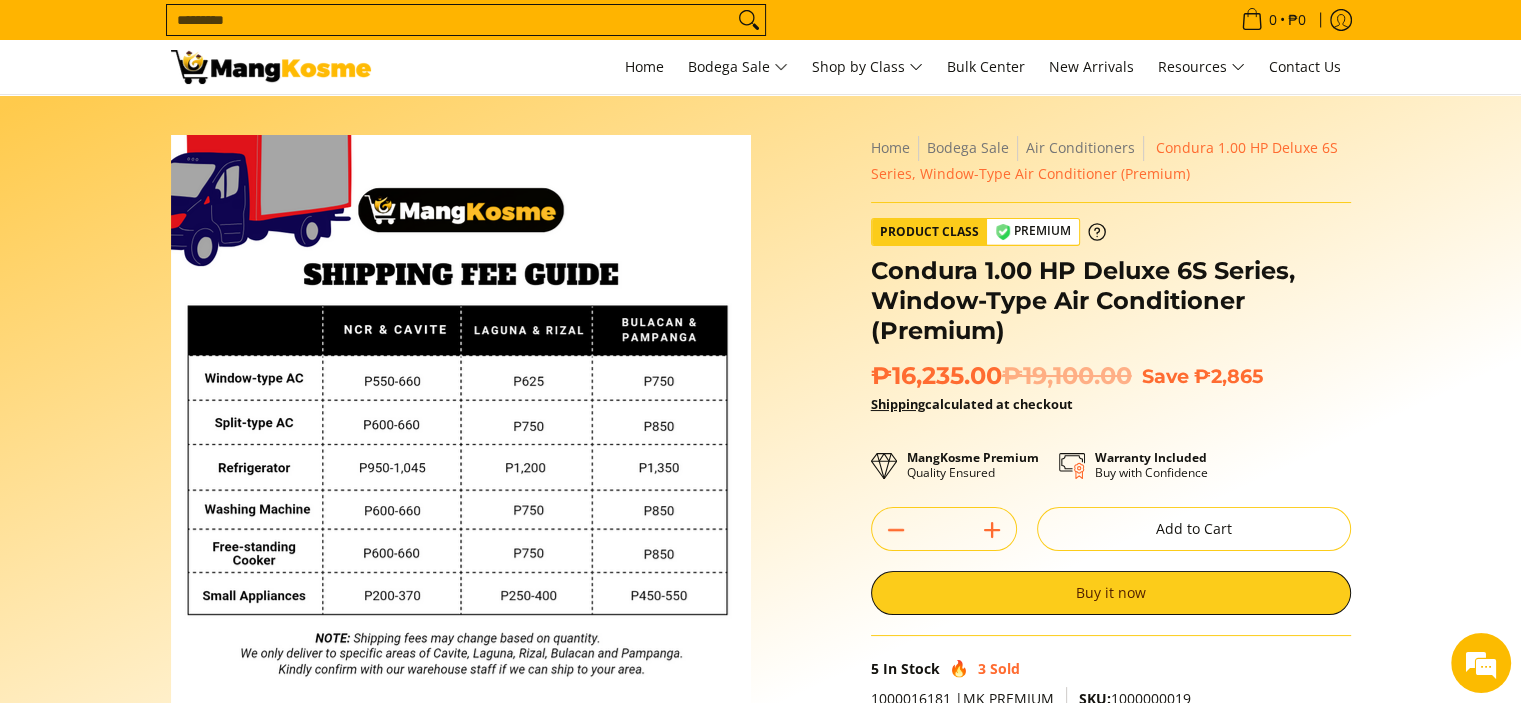 click on "Skip to Main Content
Enable zoom Disable zoom
Enable zoom Disable zoom
Enable zoom Disable zoom
Enable zoom Disable zoom
Enable zoom Disable zoom
Home" at bounding box center (760, 551) 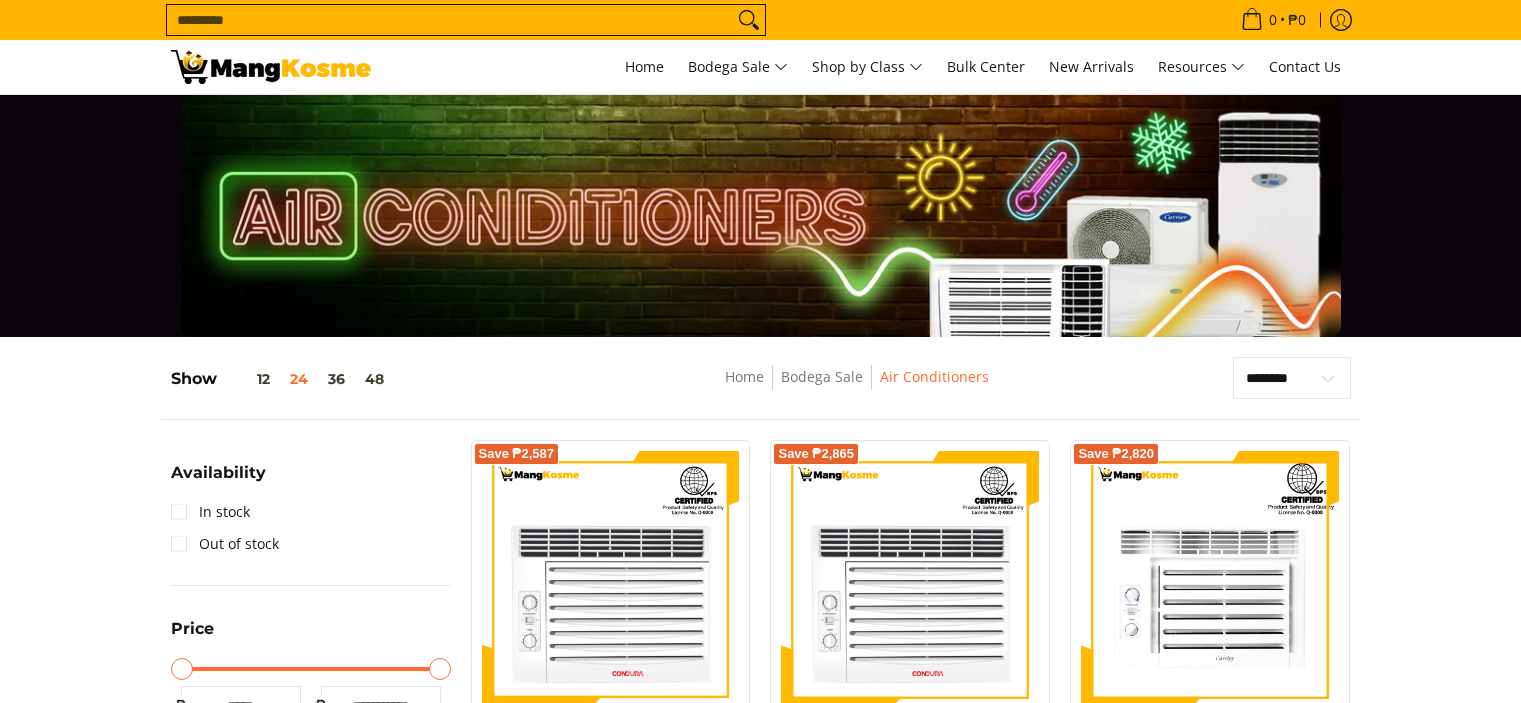 scroll, scrollTop: 707, scrollLeft: 0, axis: vertical 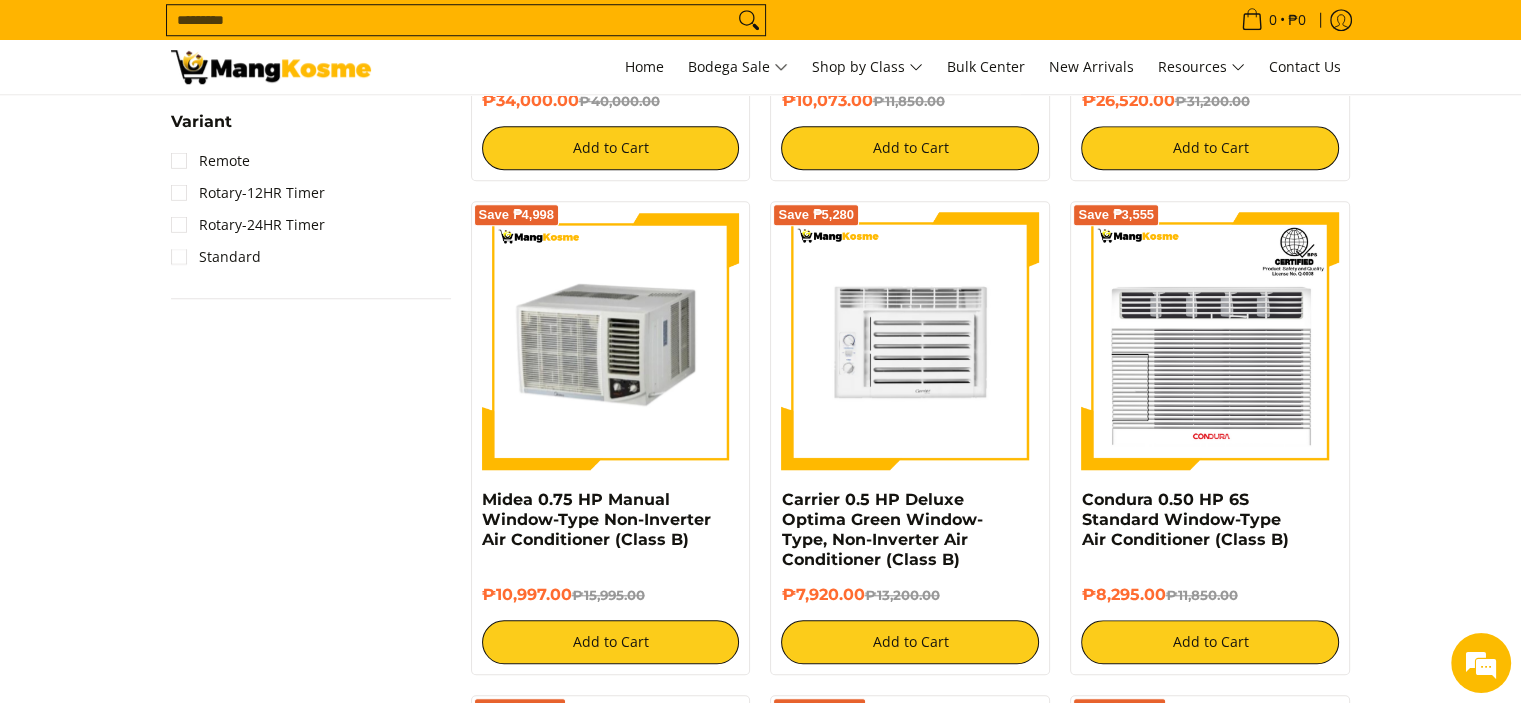 click at bounding box center [910, 341] 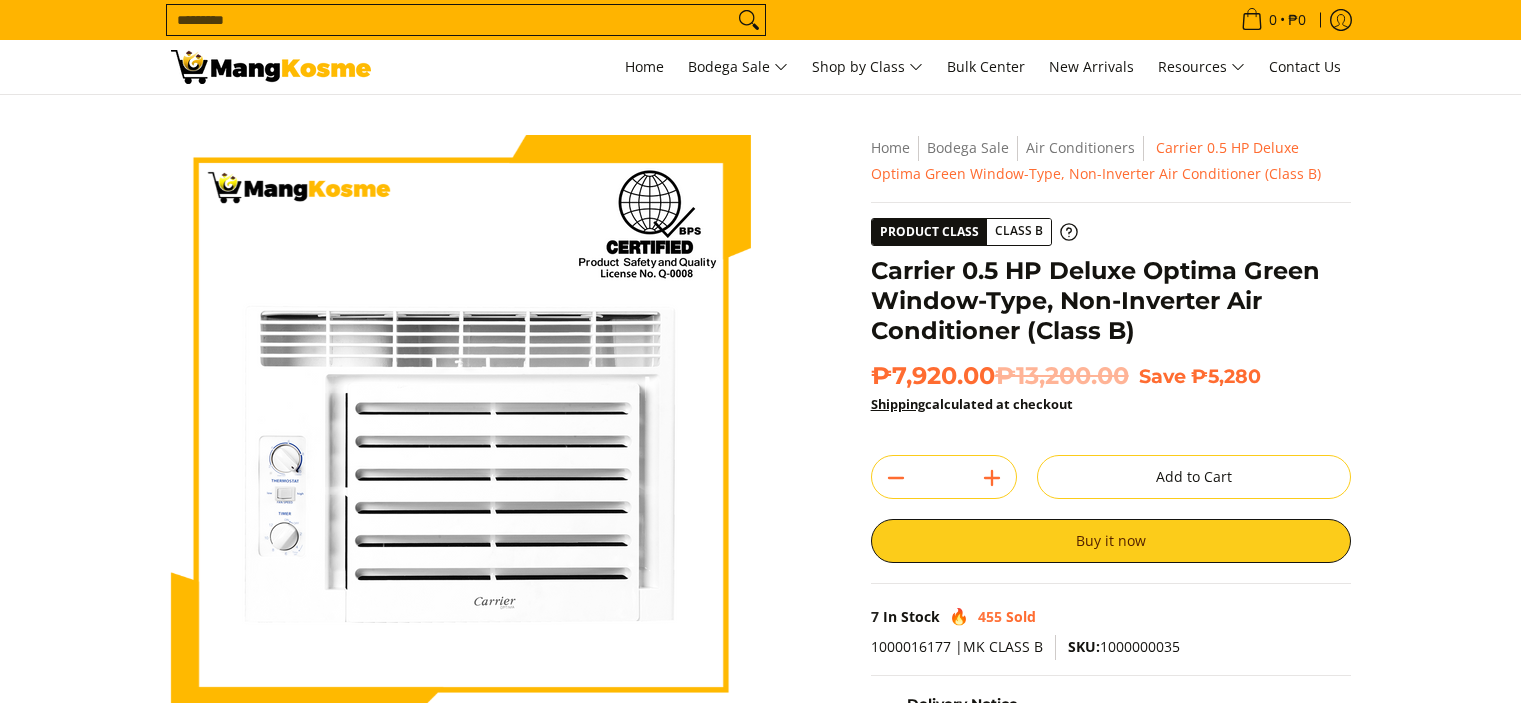 scroll, scrollTop: 0, scrollLeft: 0, axis: both 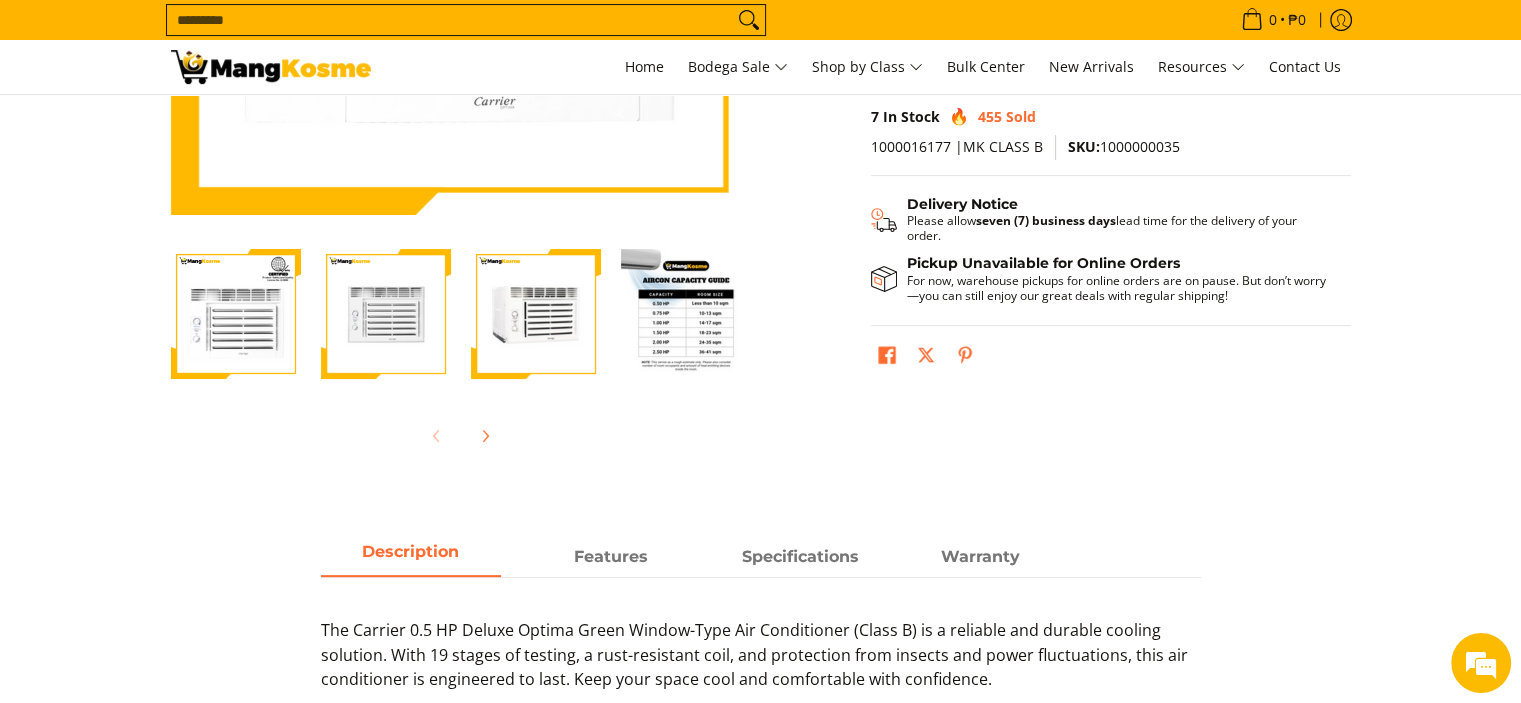 click at bounding box center (386, 314) 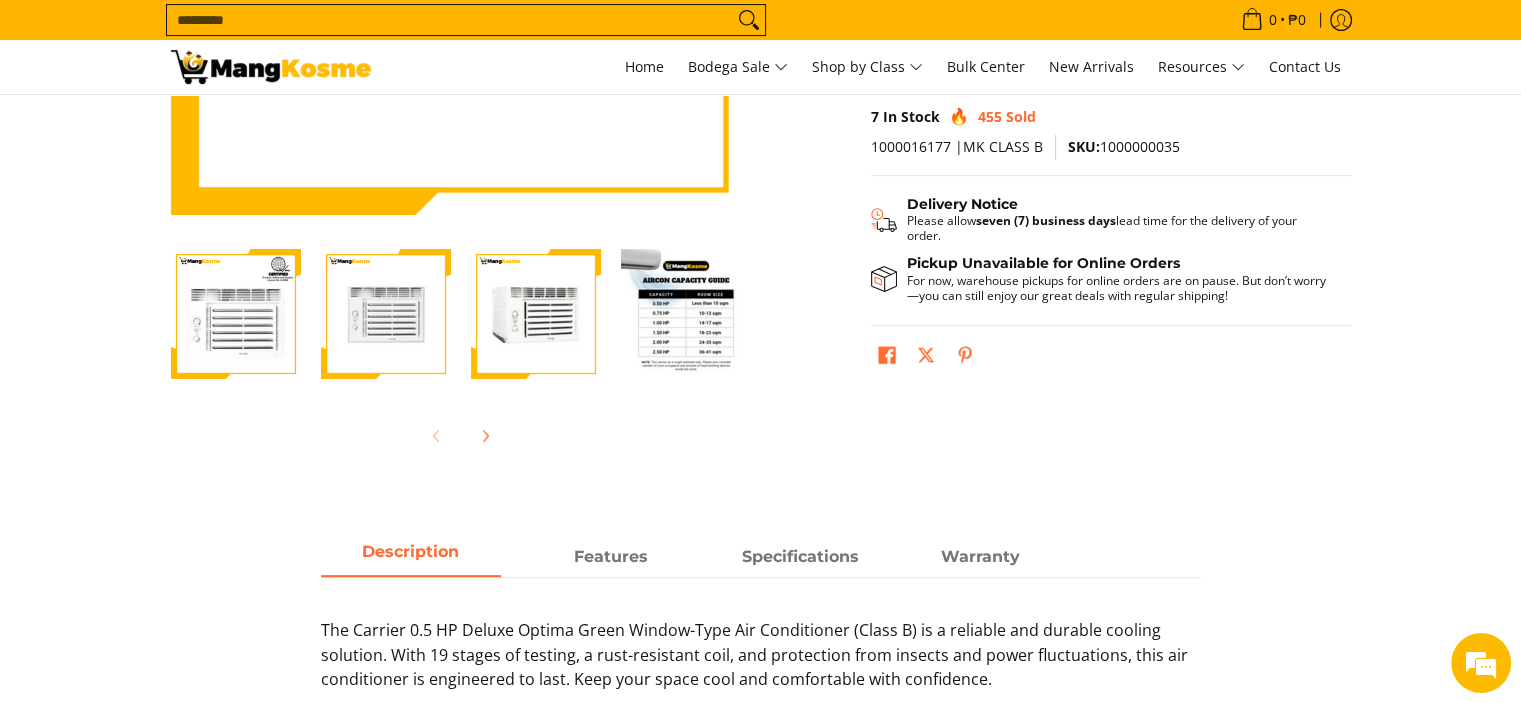 click at bounding box center (536, 314) 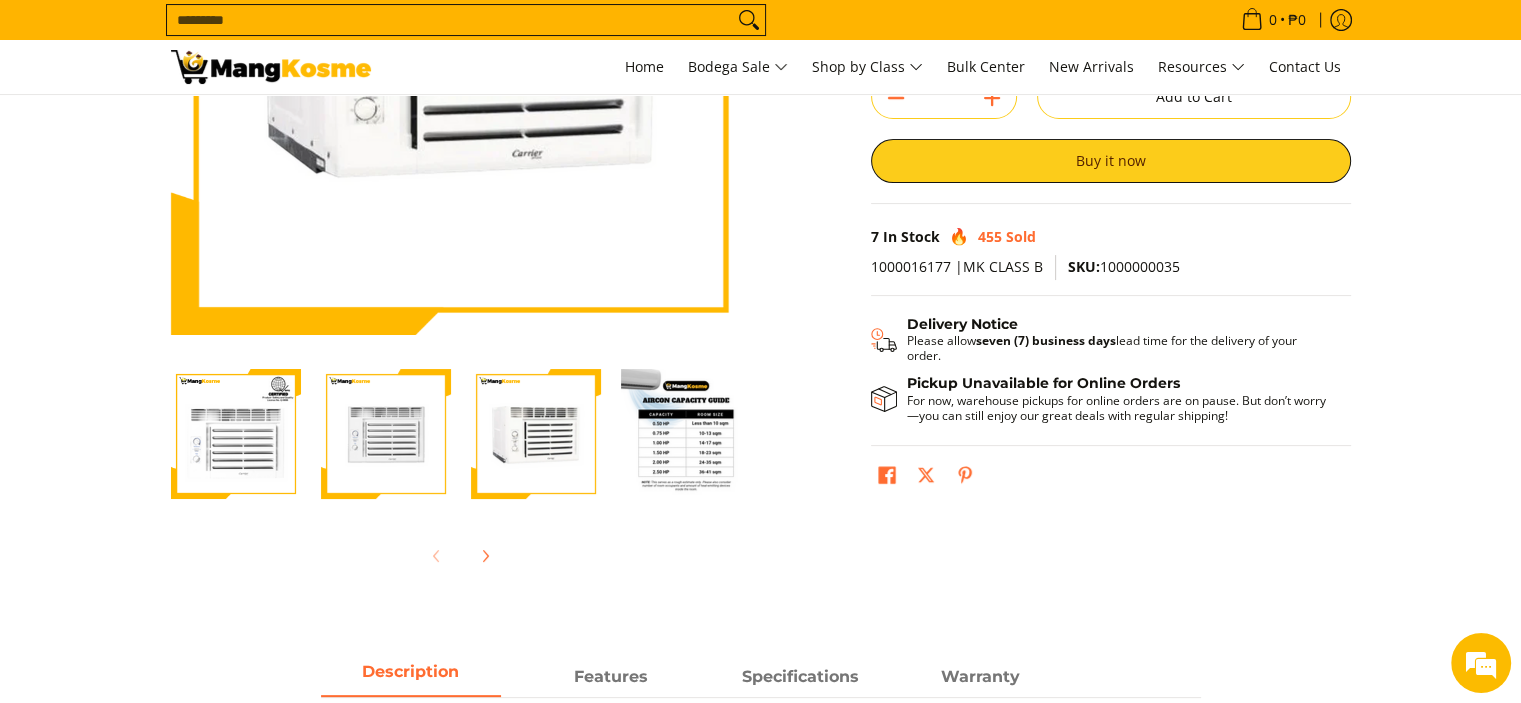 scroll, scrollTop: 200, scrollLeft: 0, axis: vertical 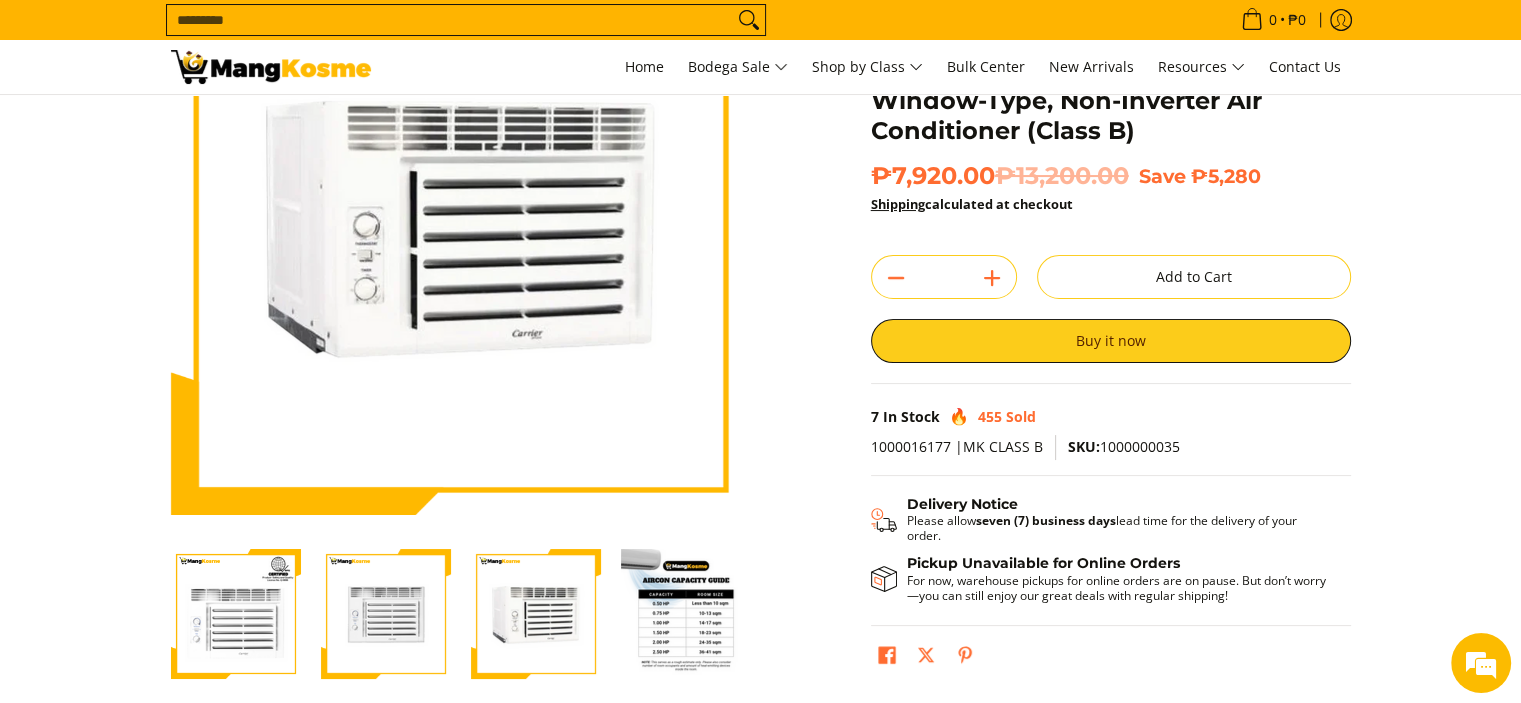 click at bounding box center (236, 614) 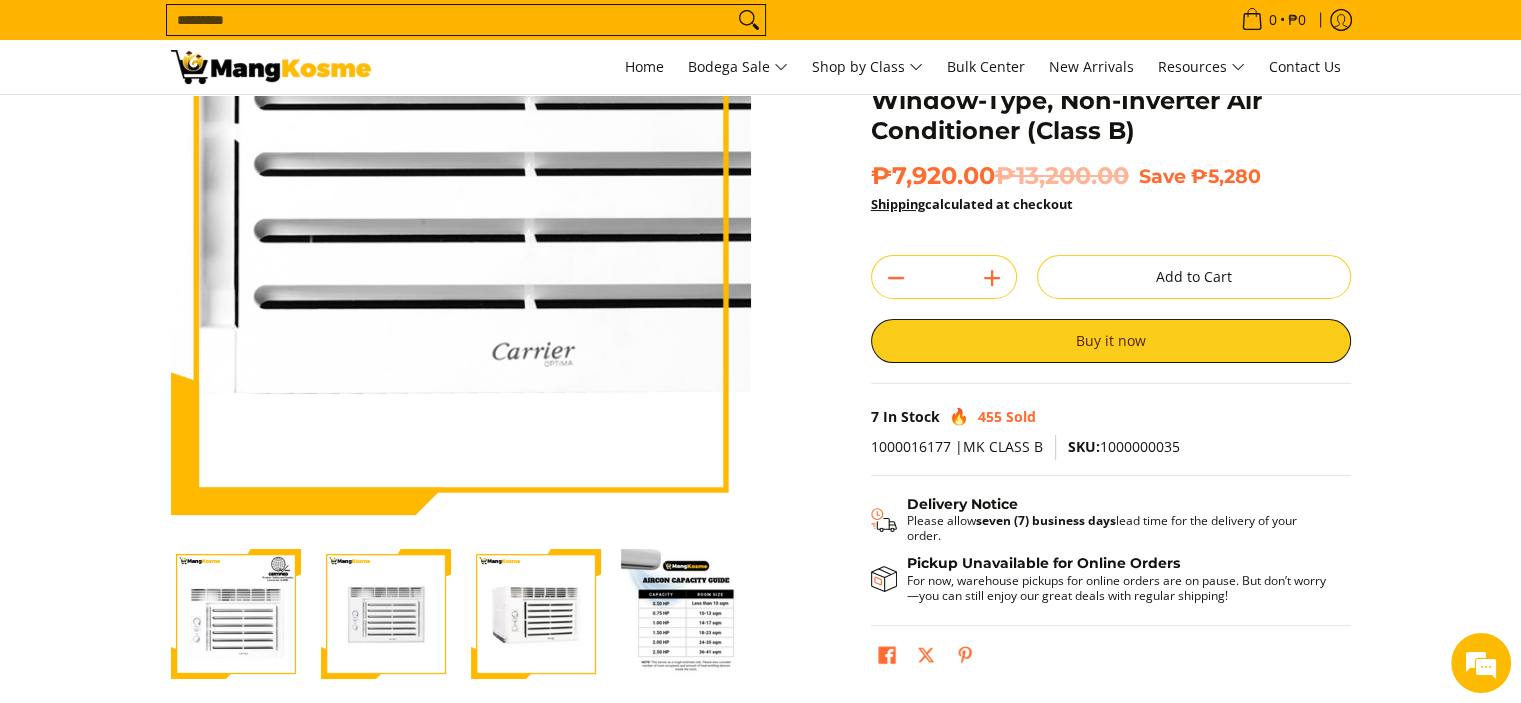 click at bounding box center [461, 225] 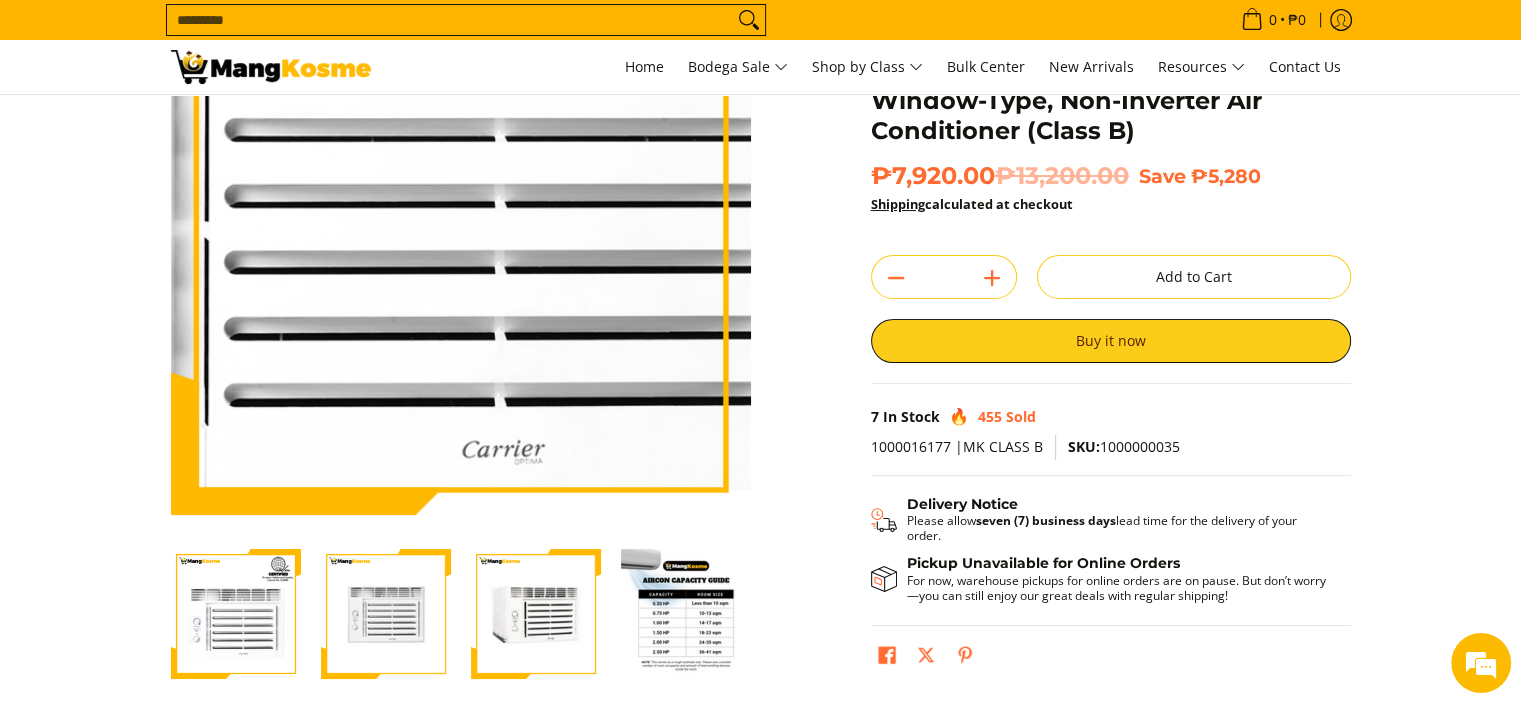 click at bounding box center [461, 225] 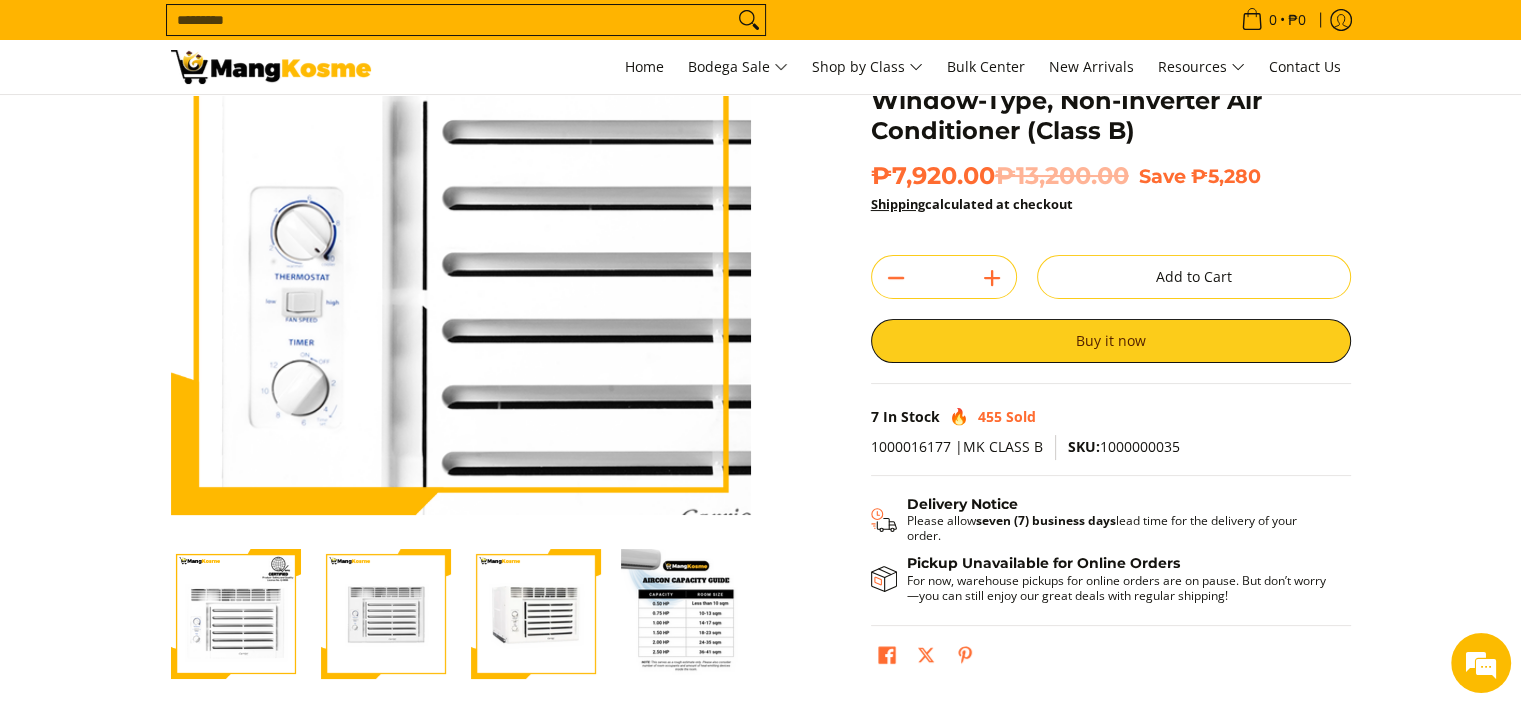 scroll, scrollTop: 0, scrollLeft: 0, axis: both 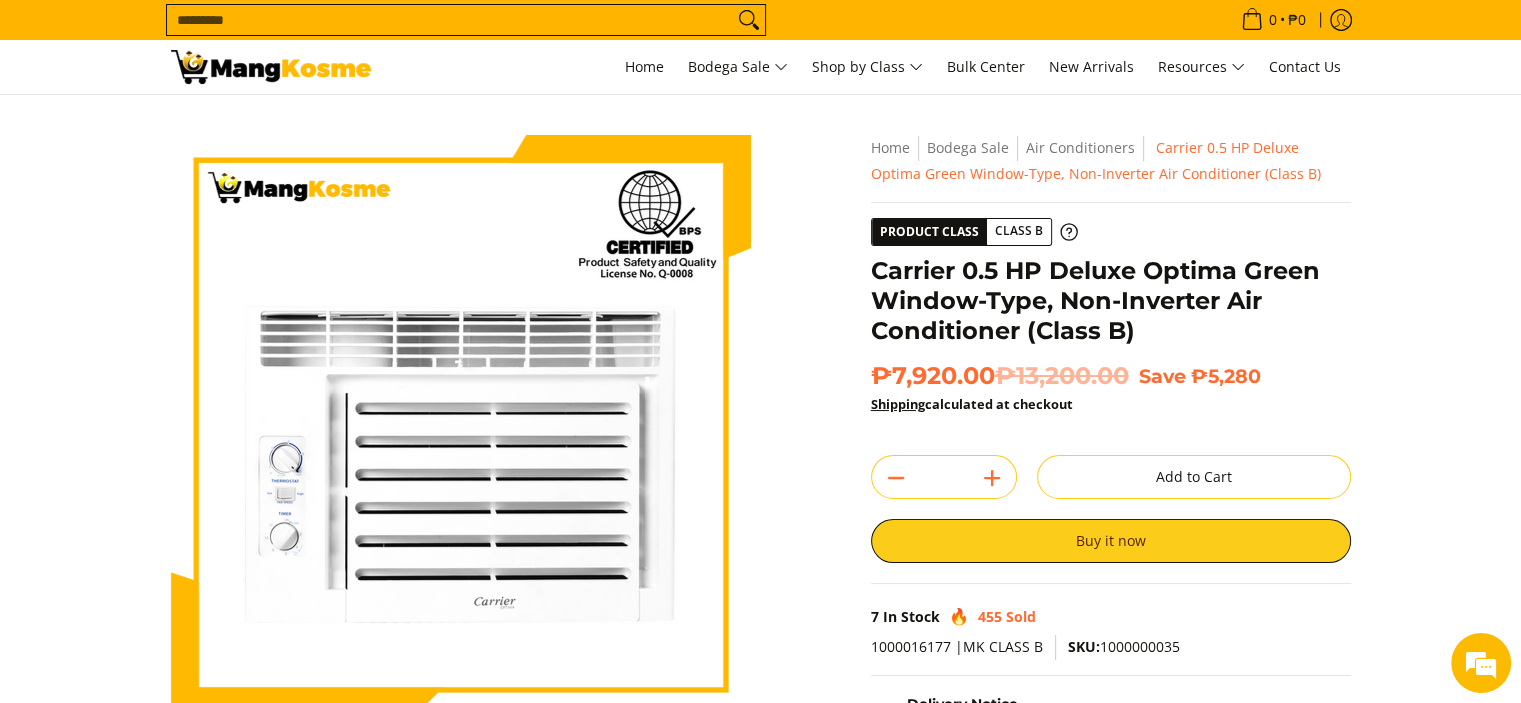 click on "Skip to Main Content
Enable zoom Disable zoom
Enable zoom Disable zoom
Enable zoom Disable zoom
Enable zoom Disable zoom
Enable zoom Disable zoom
Enable zoom Disable zoom" at bounding box center (760, 551) 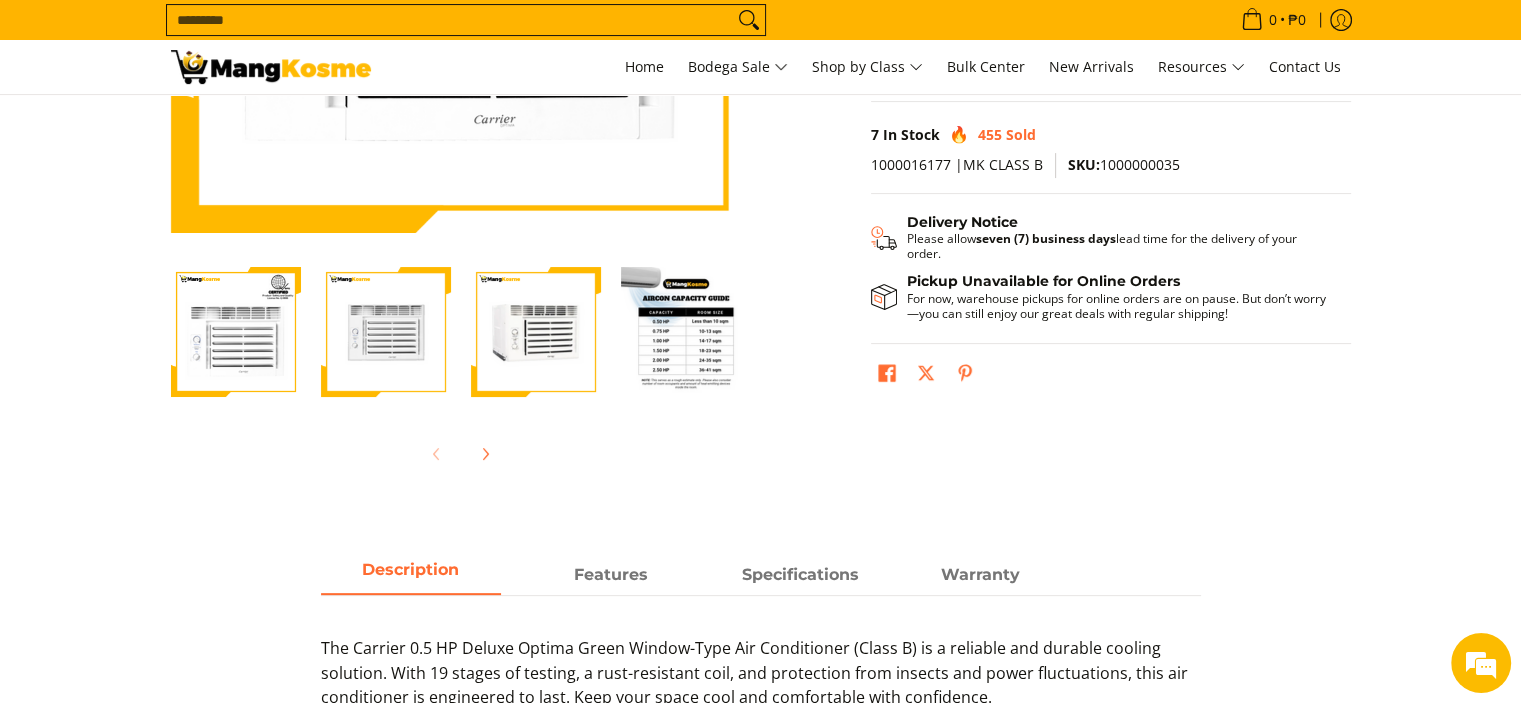 scroll, scrollTop: 600, scrollLeft: 0, axis: vertical 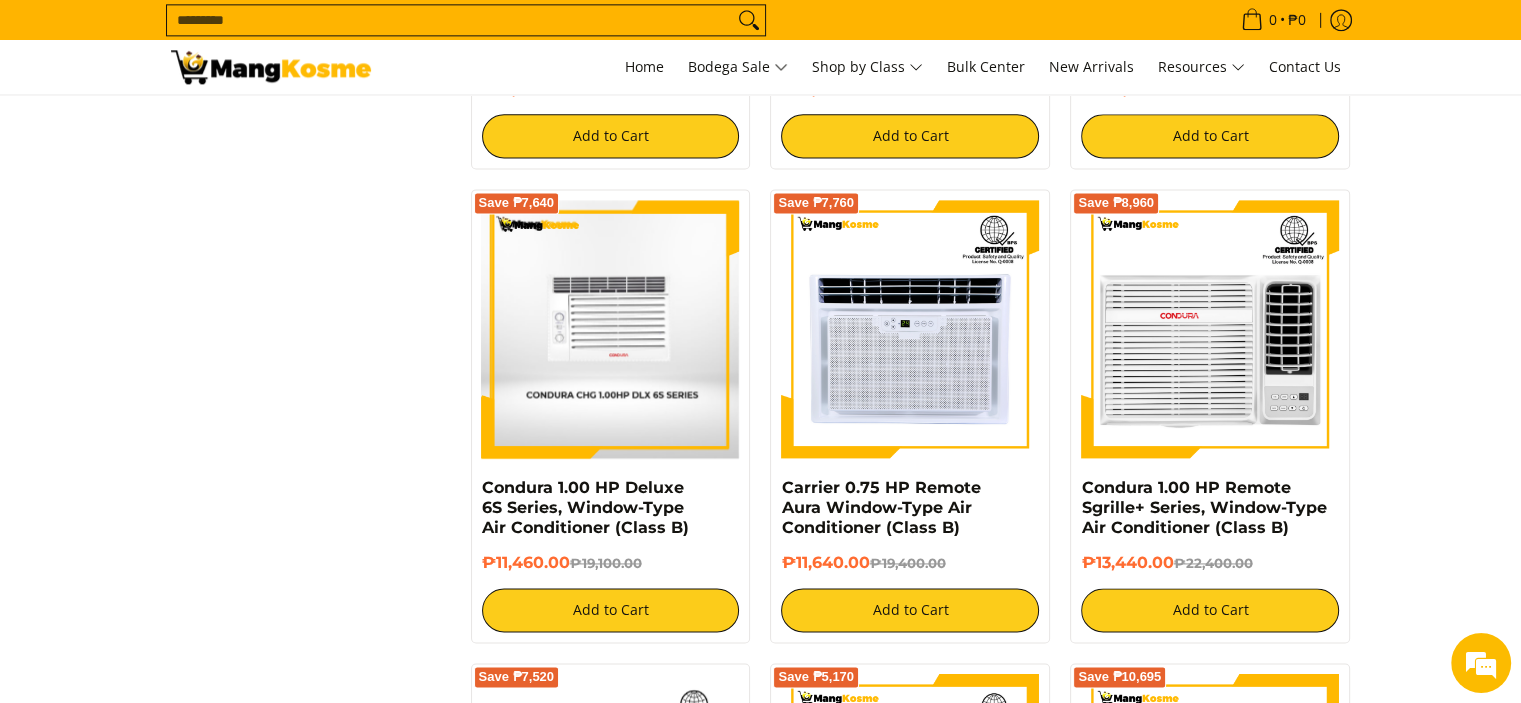 click at bounding box center (611, 329) 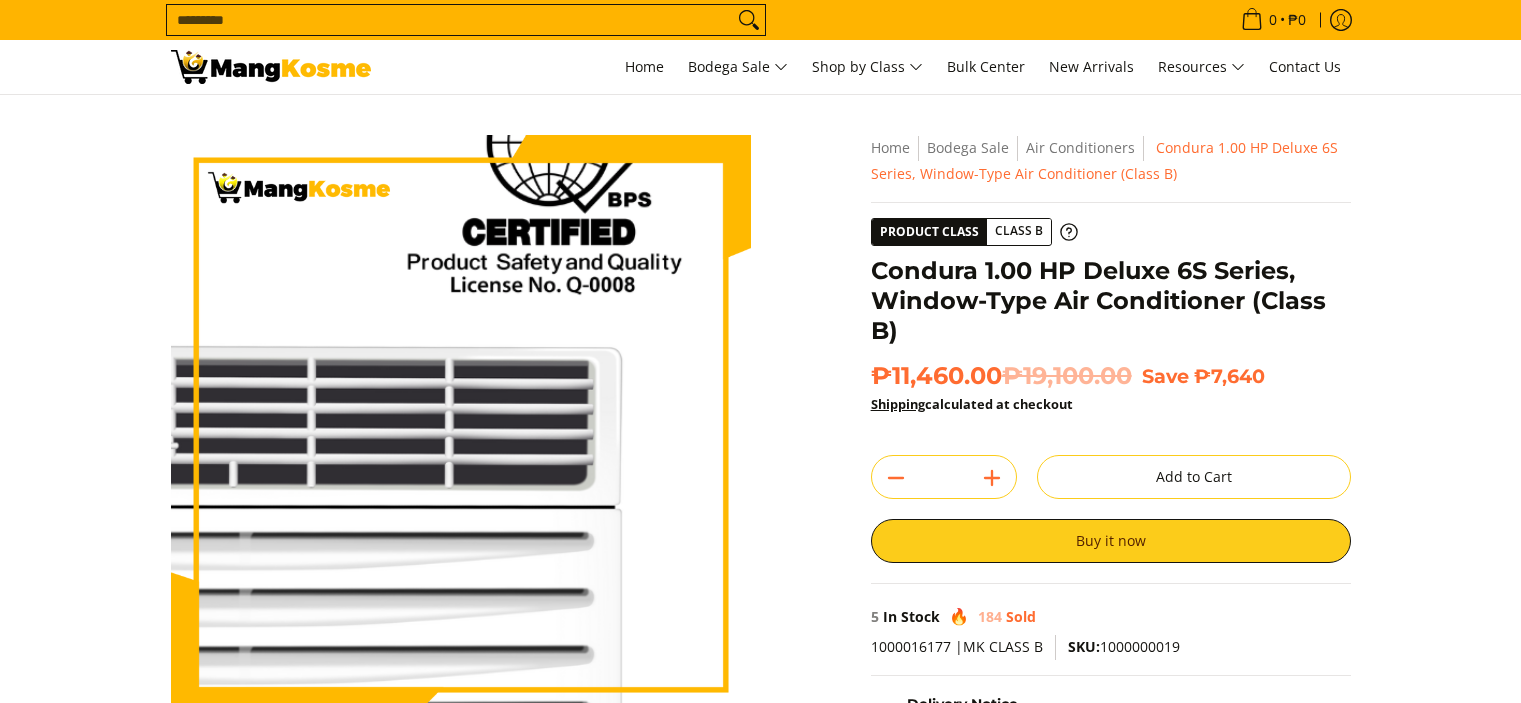 scroll, scrollTop: 0, scrollLeft: 0, axis: both 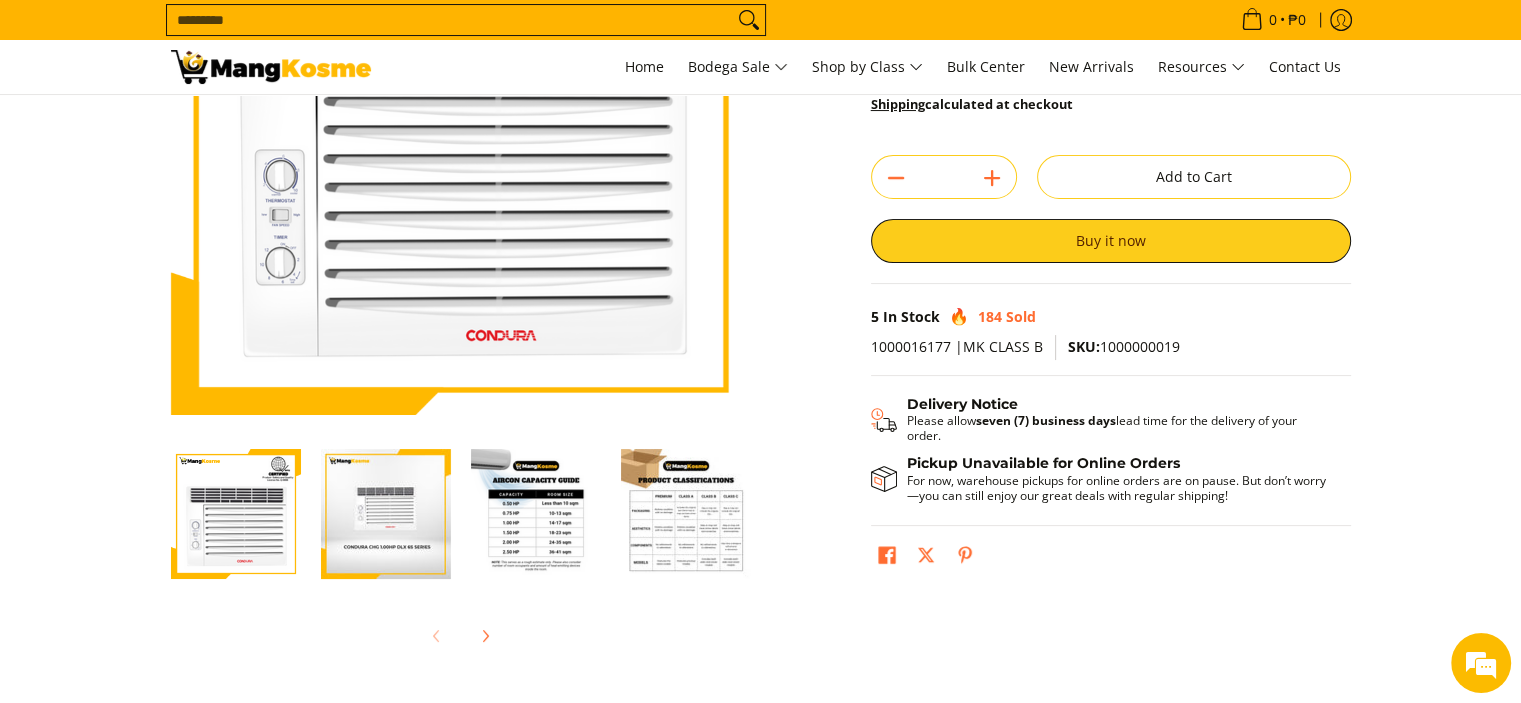 click at bounding box center (386, 514) 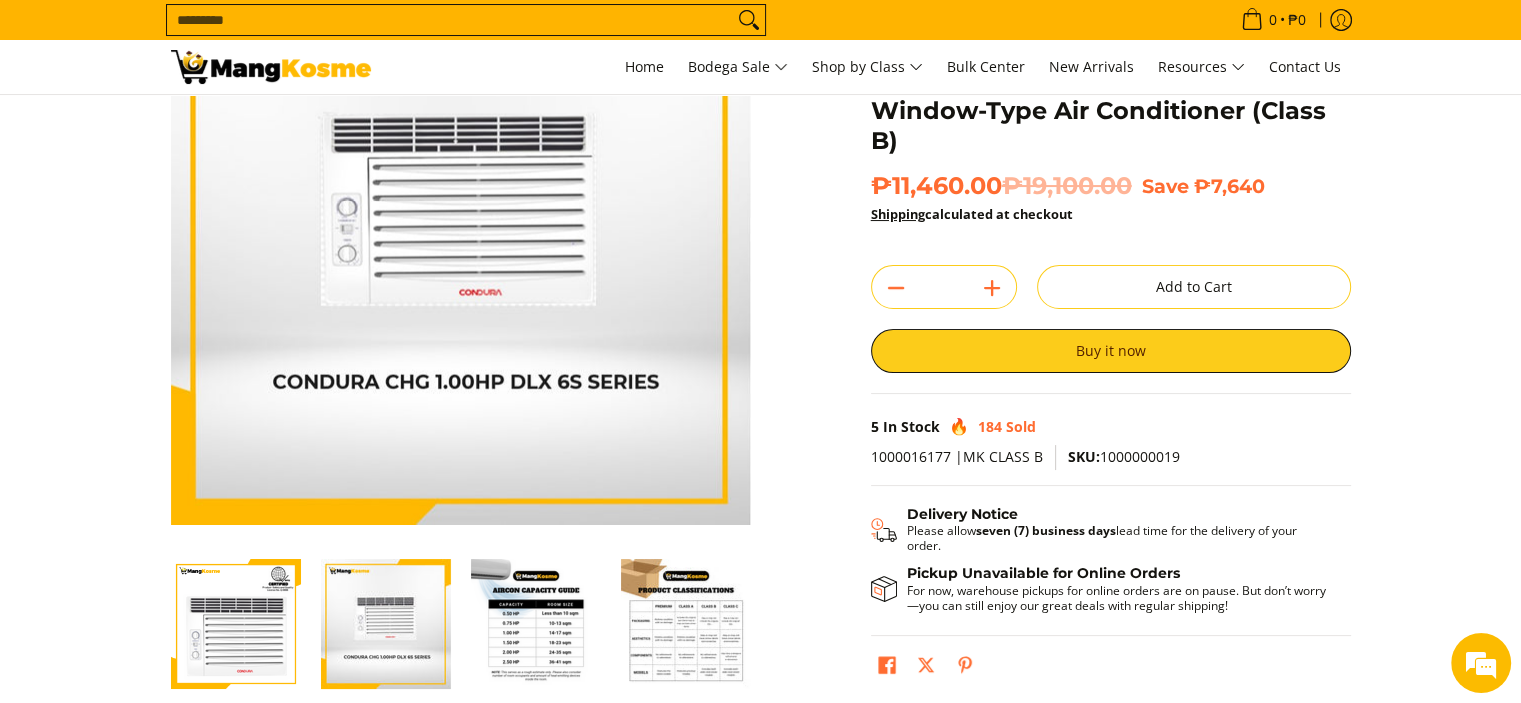 scroll, scrollTop: 0, scrollLeft: 0, axis: both 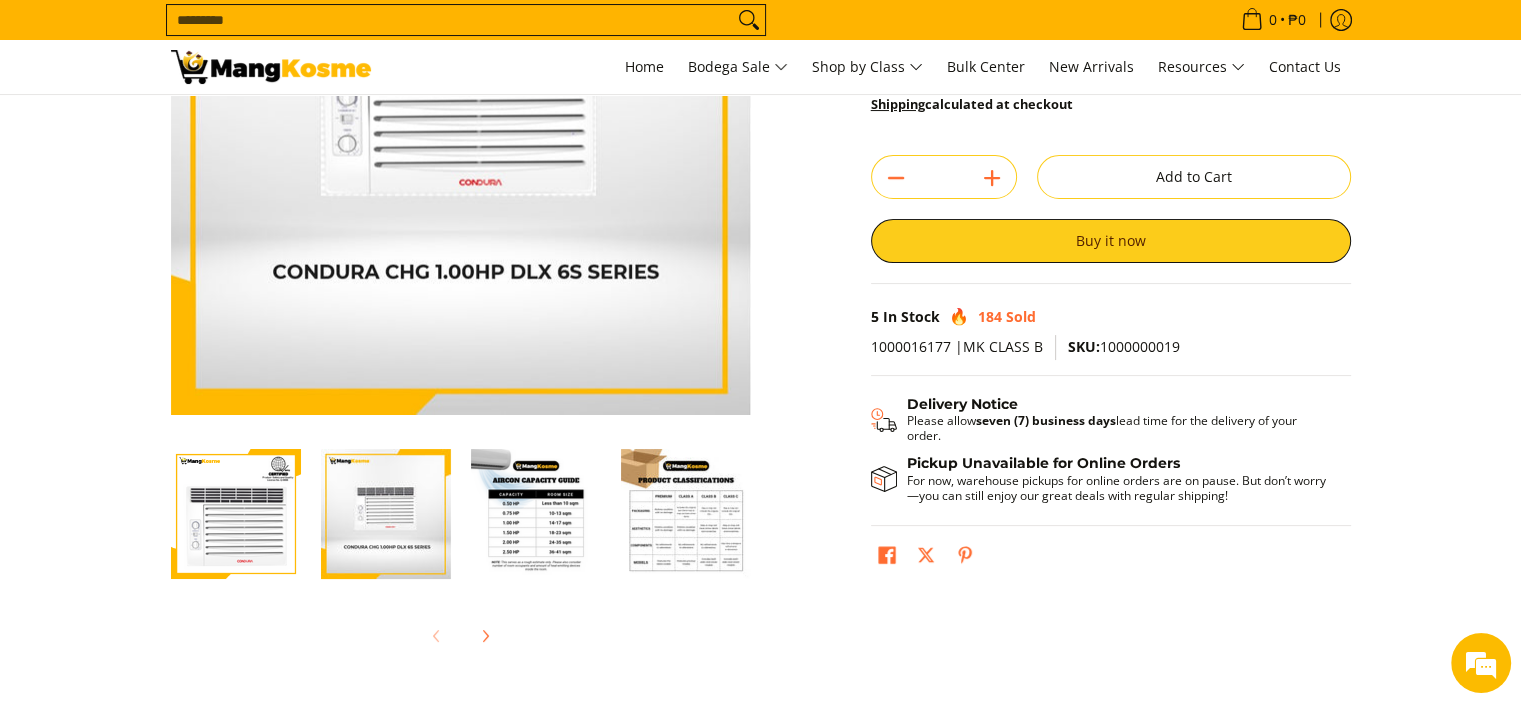 click at bounding box center [236, 514] 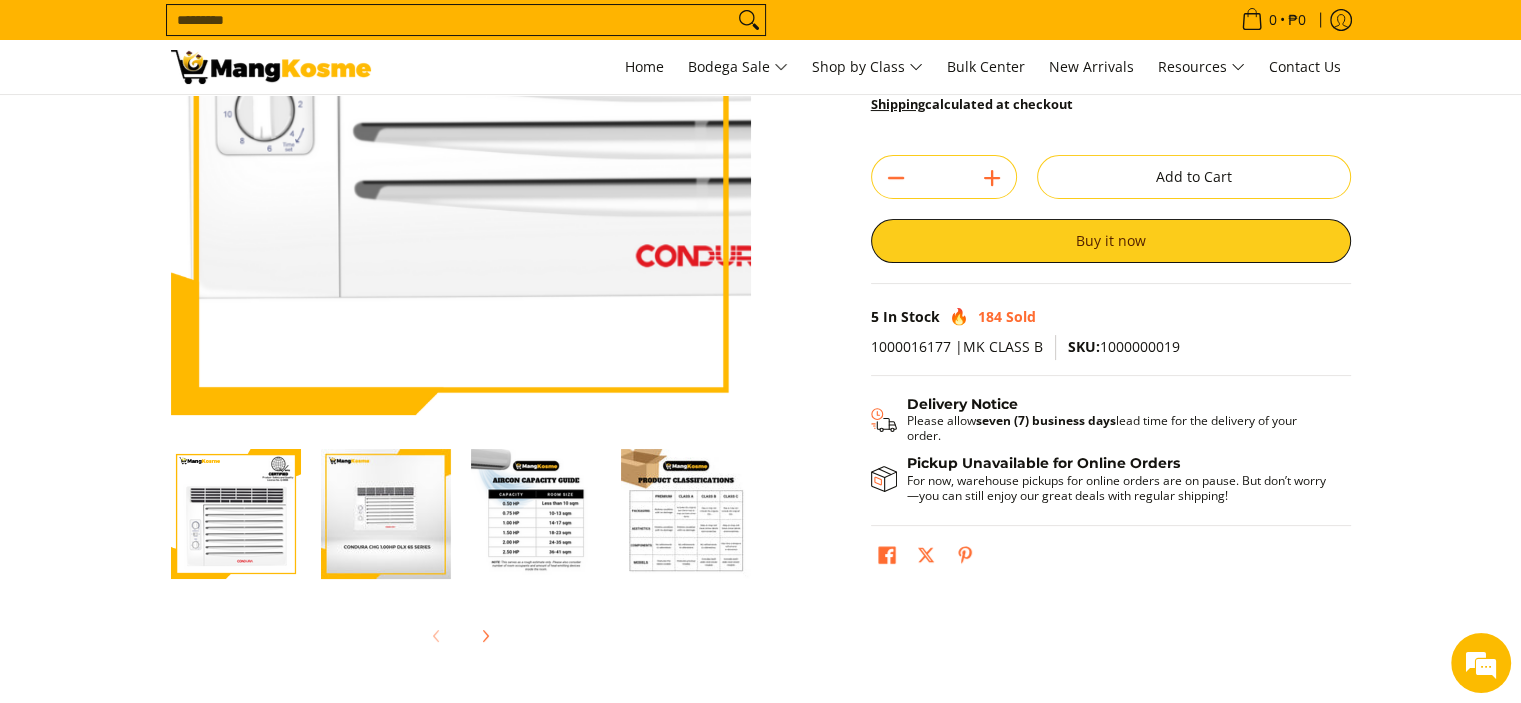 click at bounding box center (461, 125) 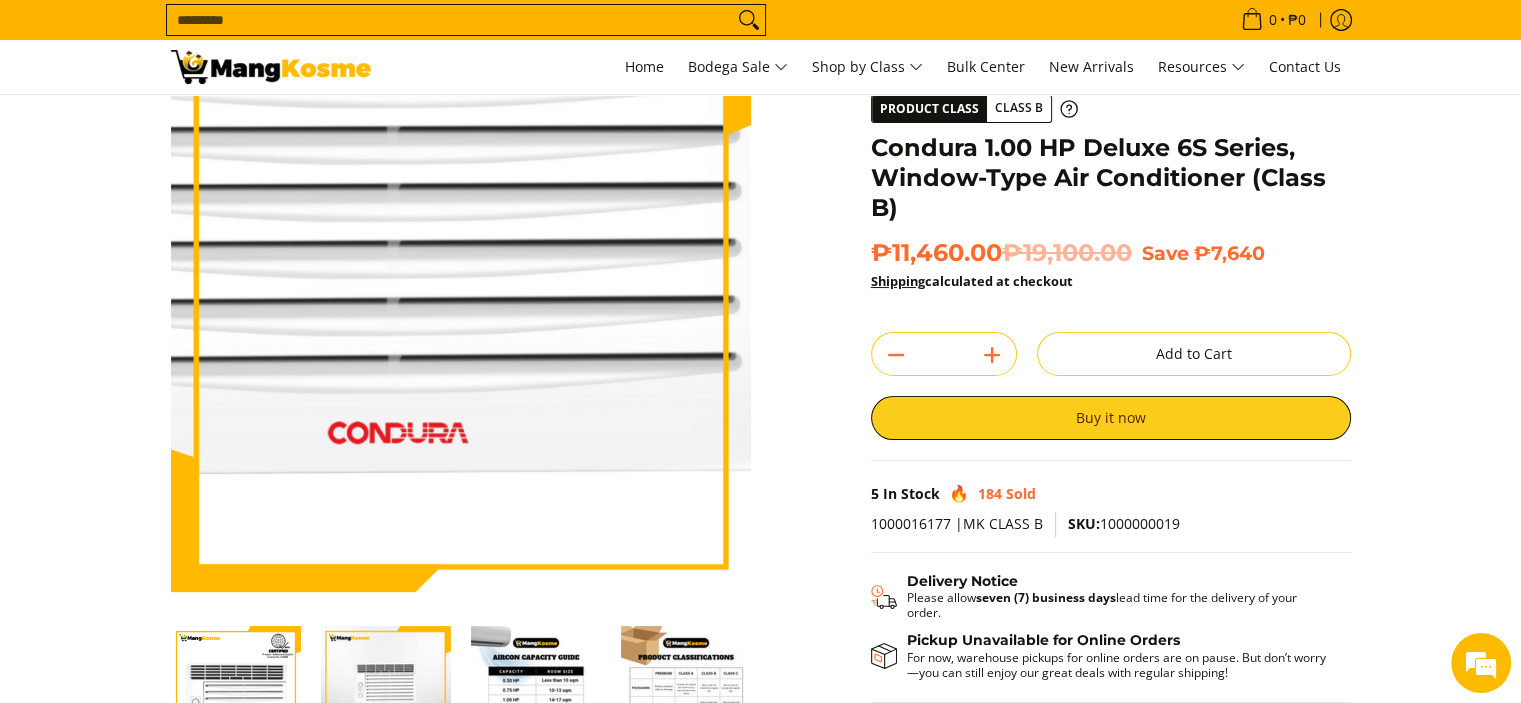 scroll, scrollTop: 0, scrollLeft: 0, axis: both 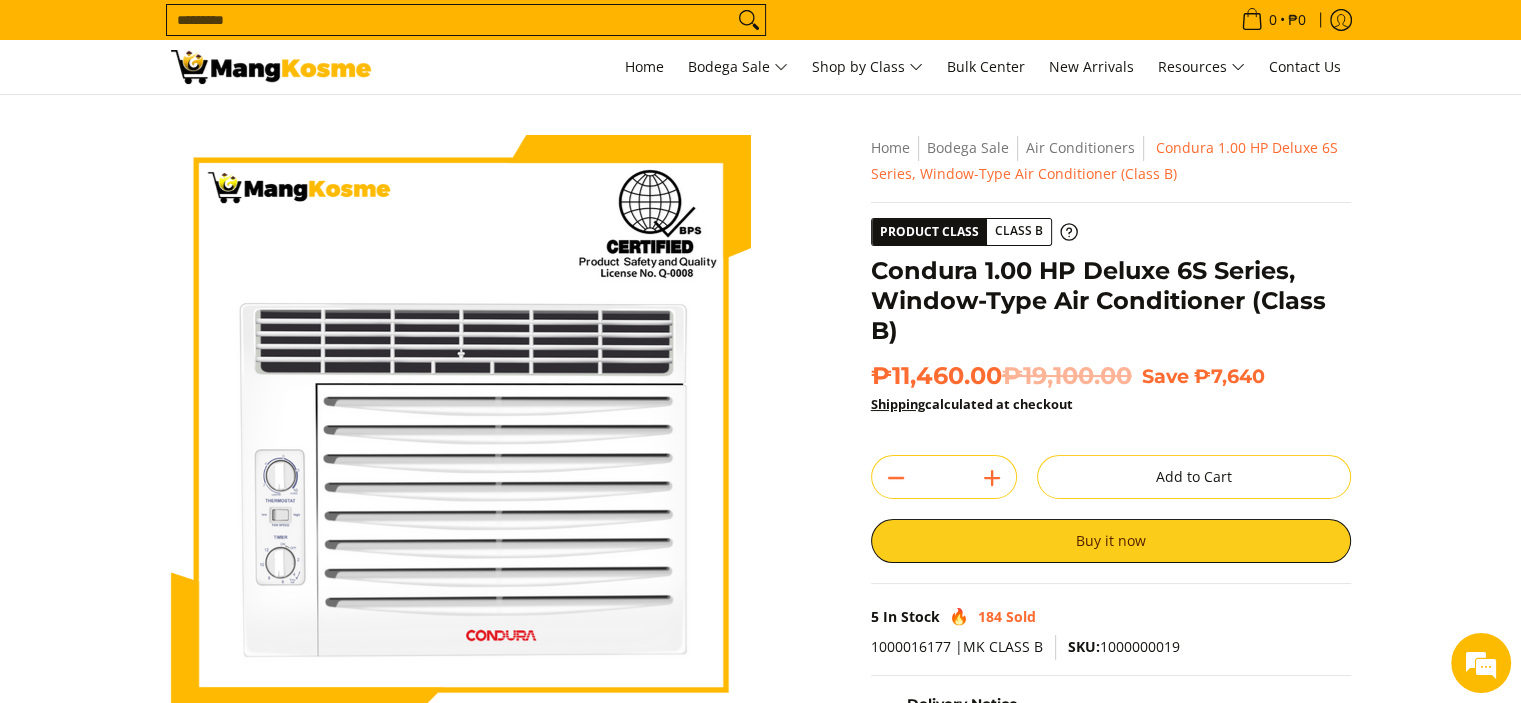 click on "Skip to Main Content
Enable zoom Disable zoom
Enable zoom Disable zoom
Enable zoom Disable zoom
Enable zoom Disable zoom
Enable zoom Disable zoom
Enable zoom Disable zoom" at bounding box center [760, 551] 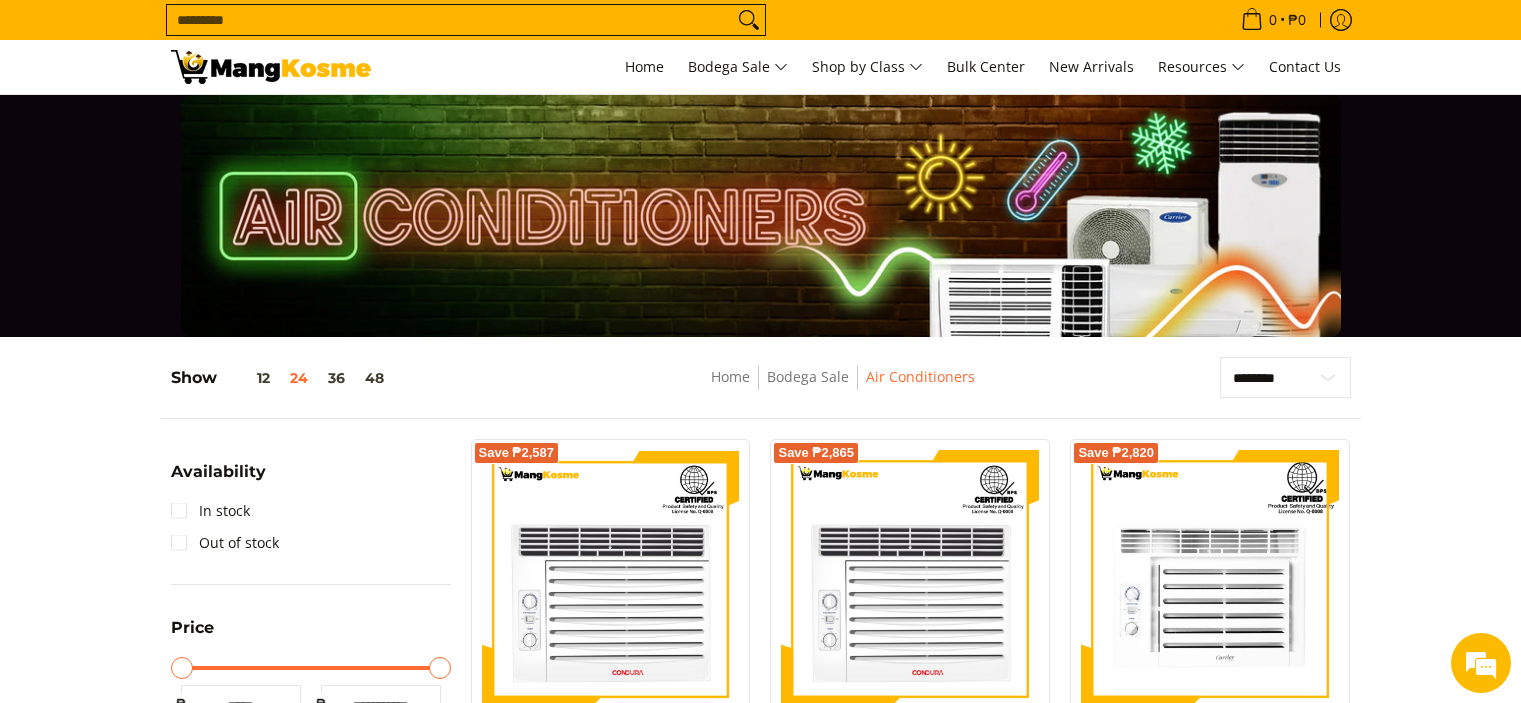 scroll, scrollTop: 2700, scrollLeft: 0, axis: vertical 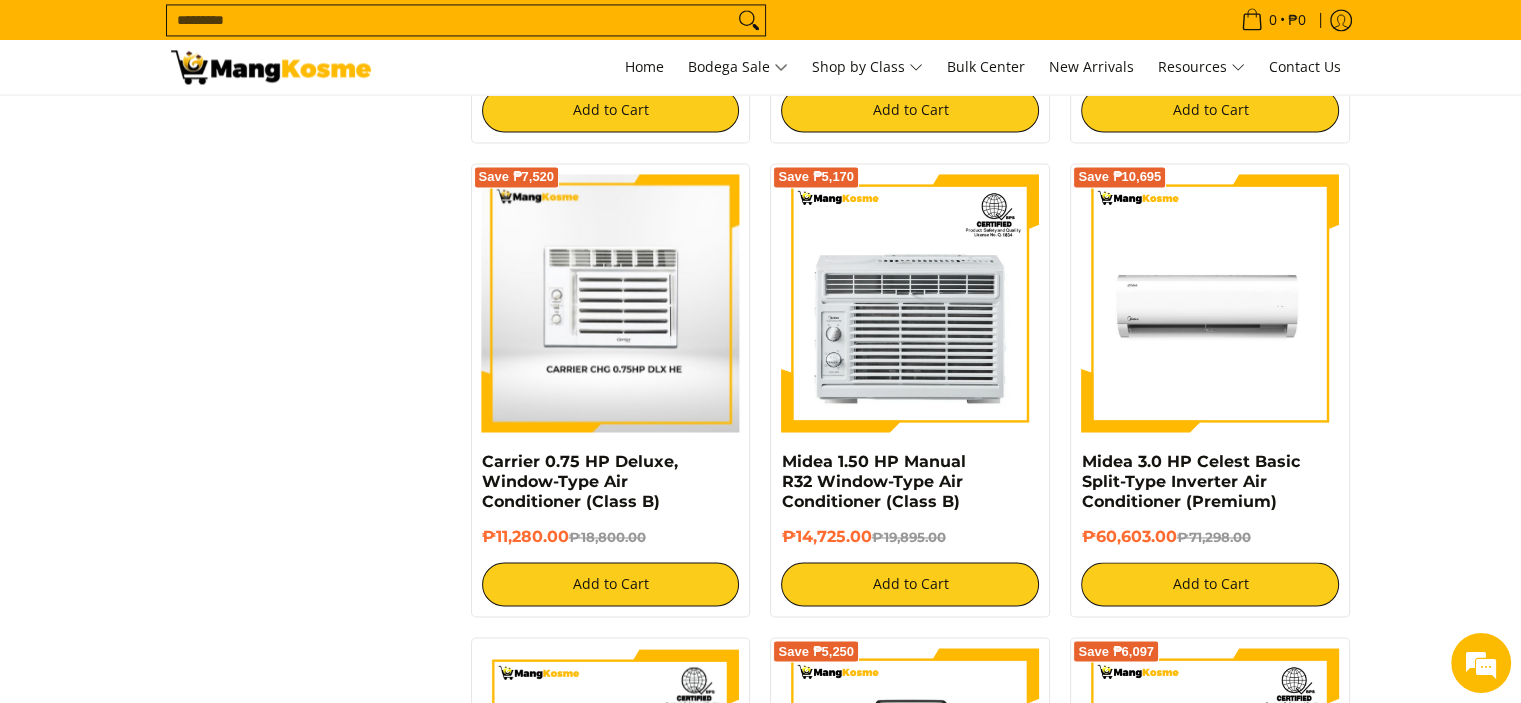 click at bounding box center [610, 303] 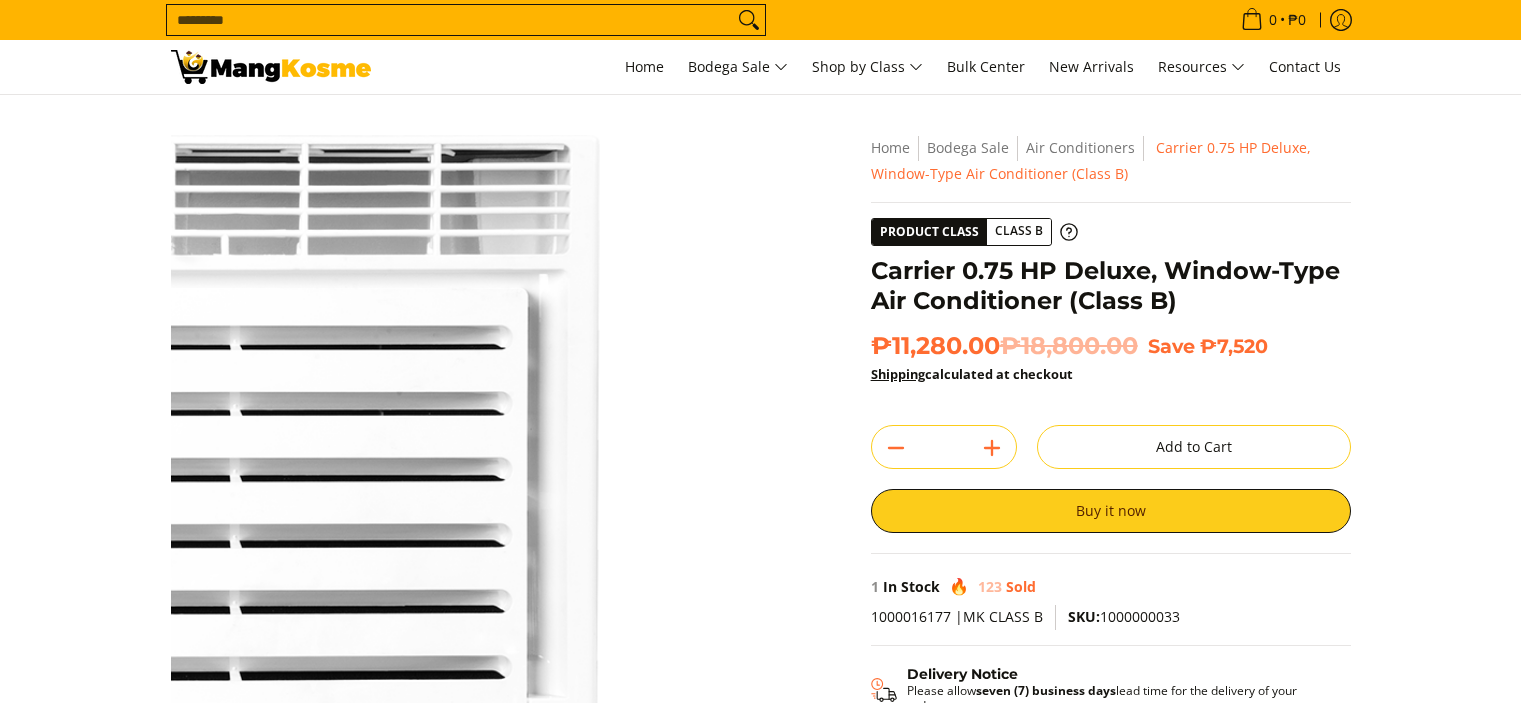 scroll, scrollTop: 0, scrollLeft: 0, axis: both 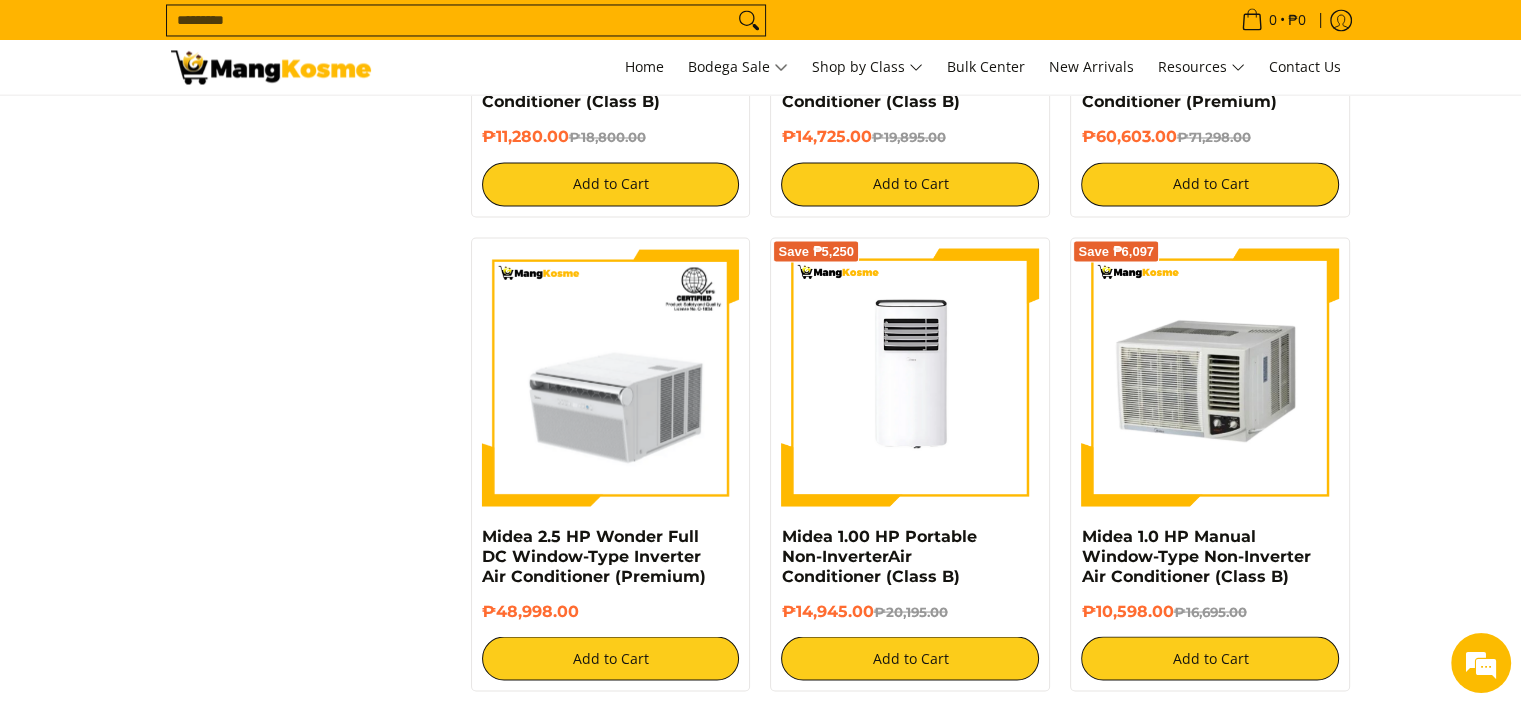 click at bounding box center [1210, 377] 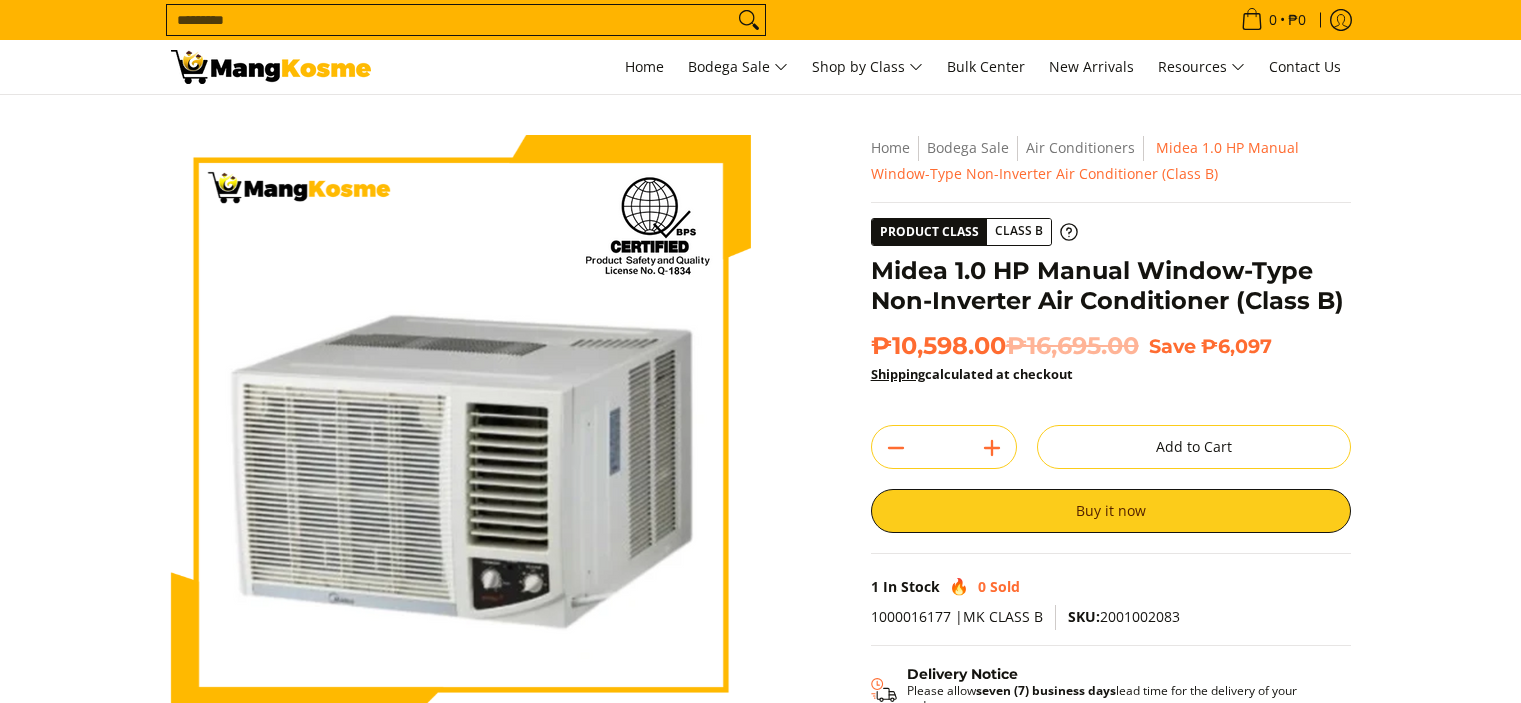 scroll, scrollTop: 0, scrollLeft: 0, axis: both 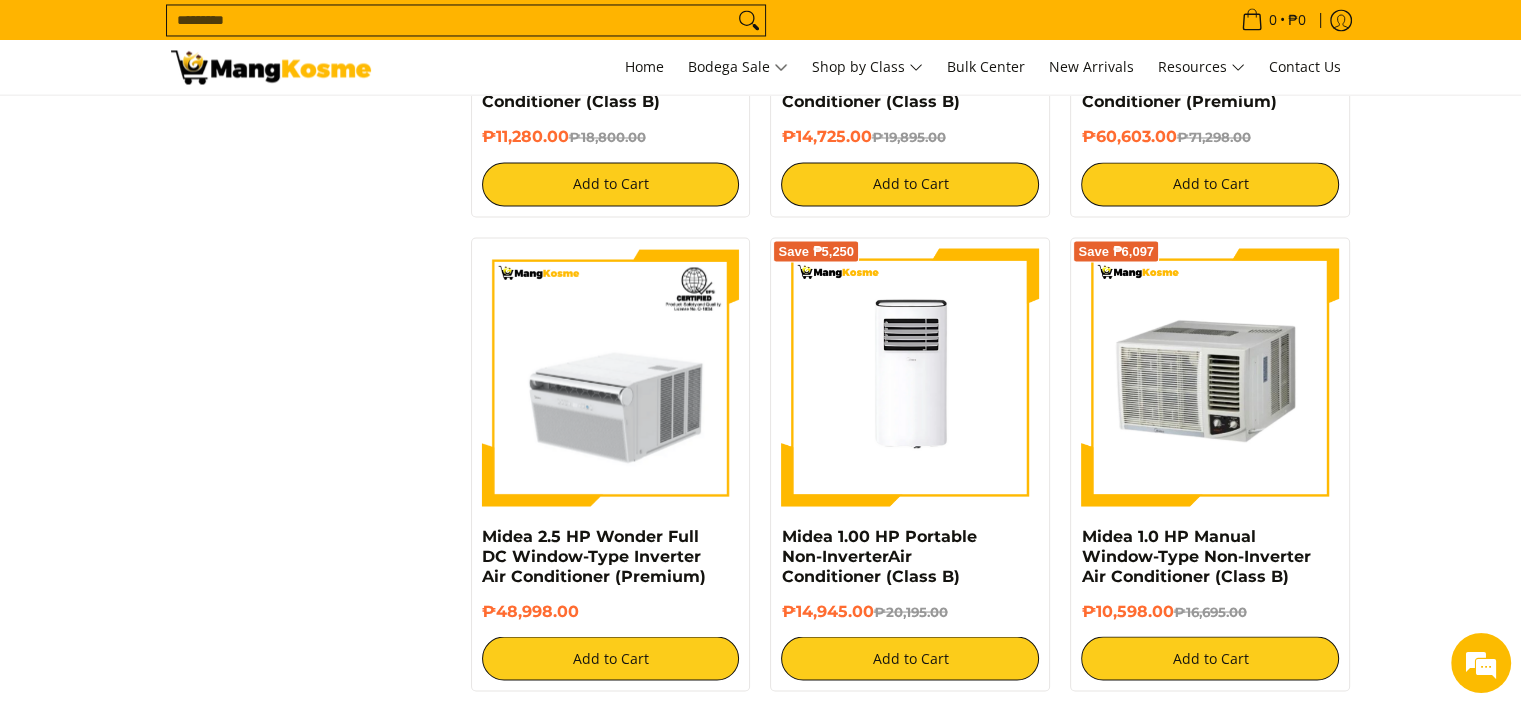 click at bounding box center (1210, 377) 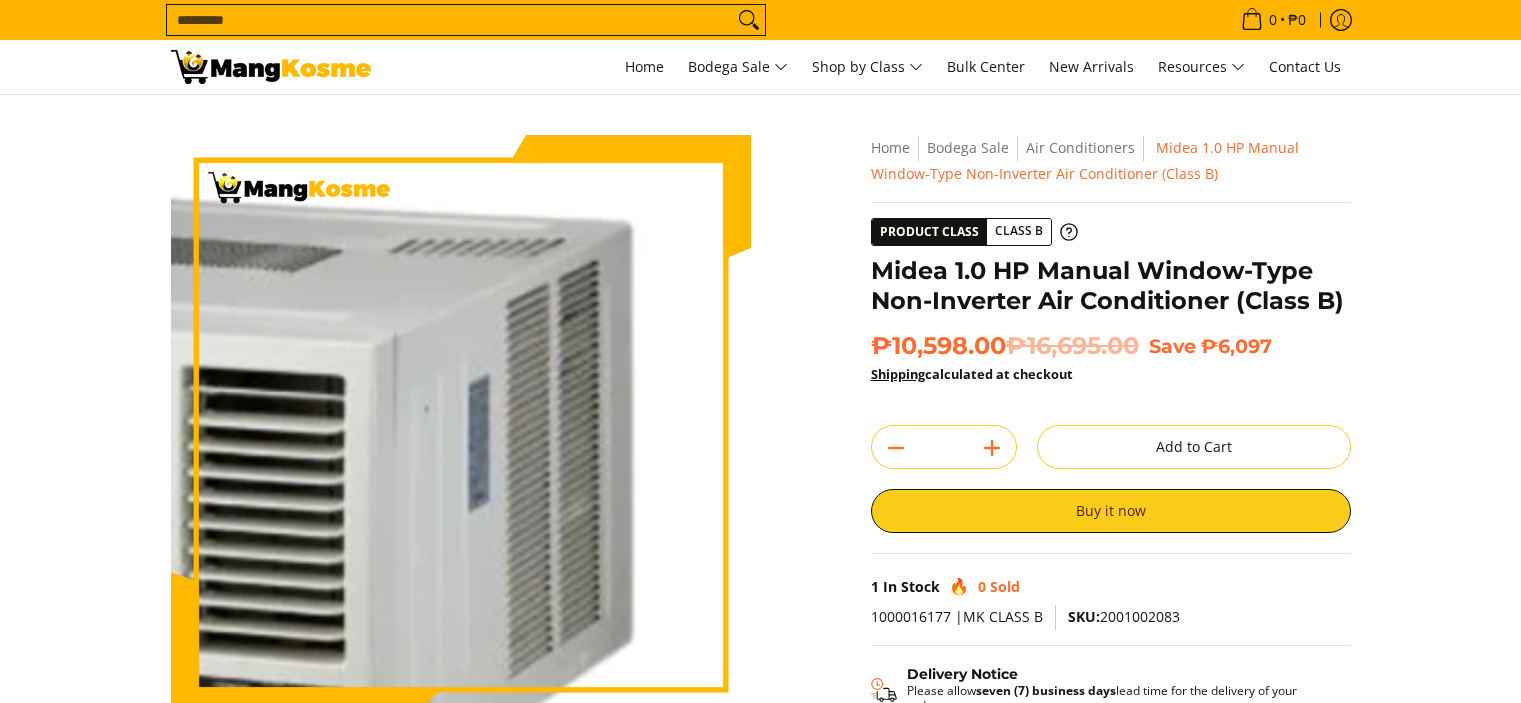 click at bounding box center (461, 425) 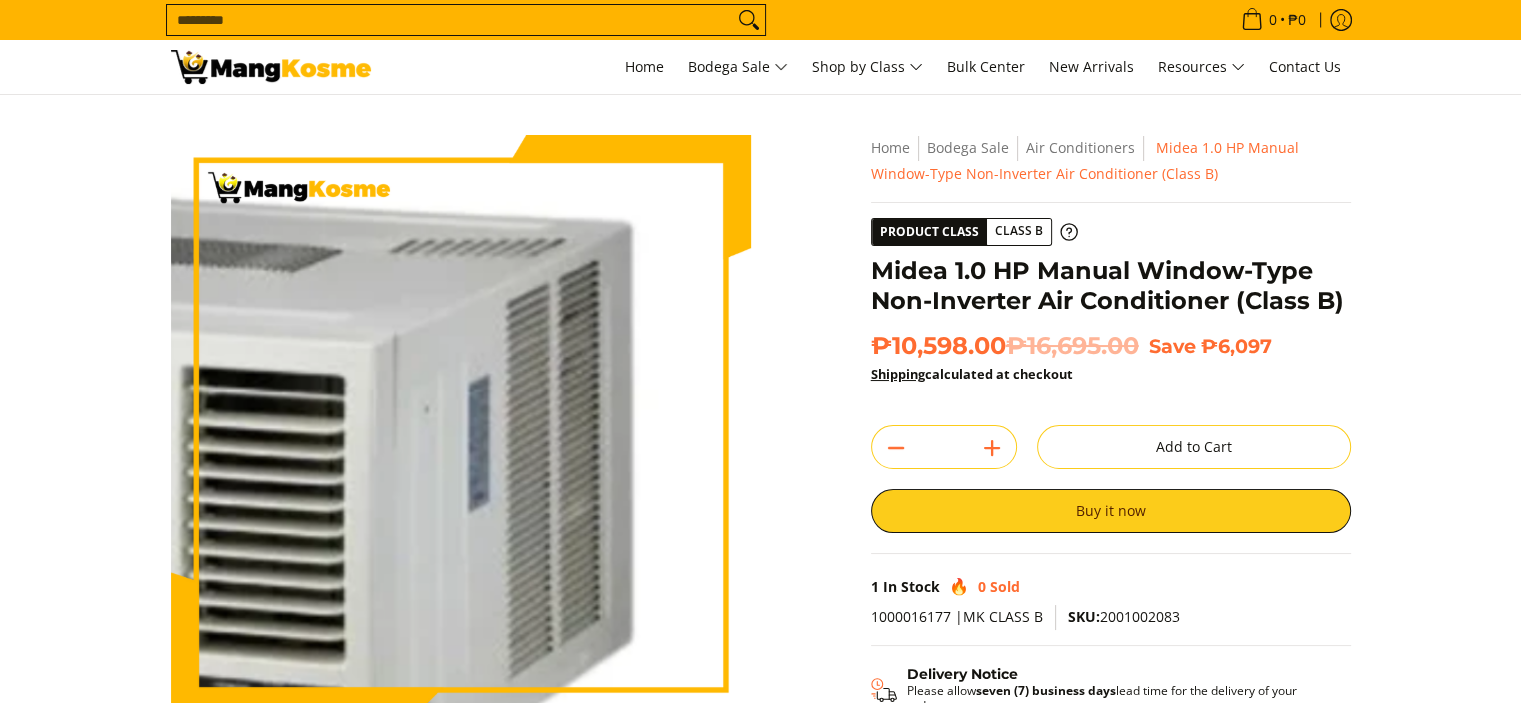 scroll, scrollTop: 0, scrollLeft: 0, axis: both 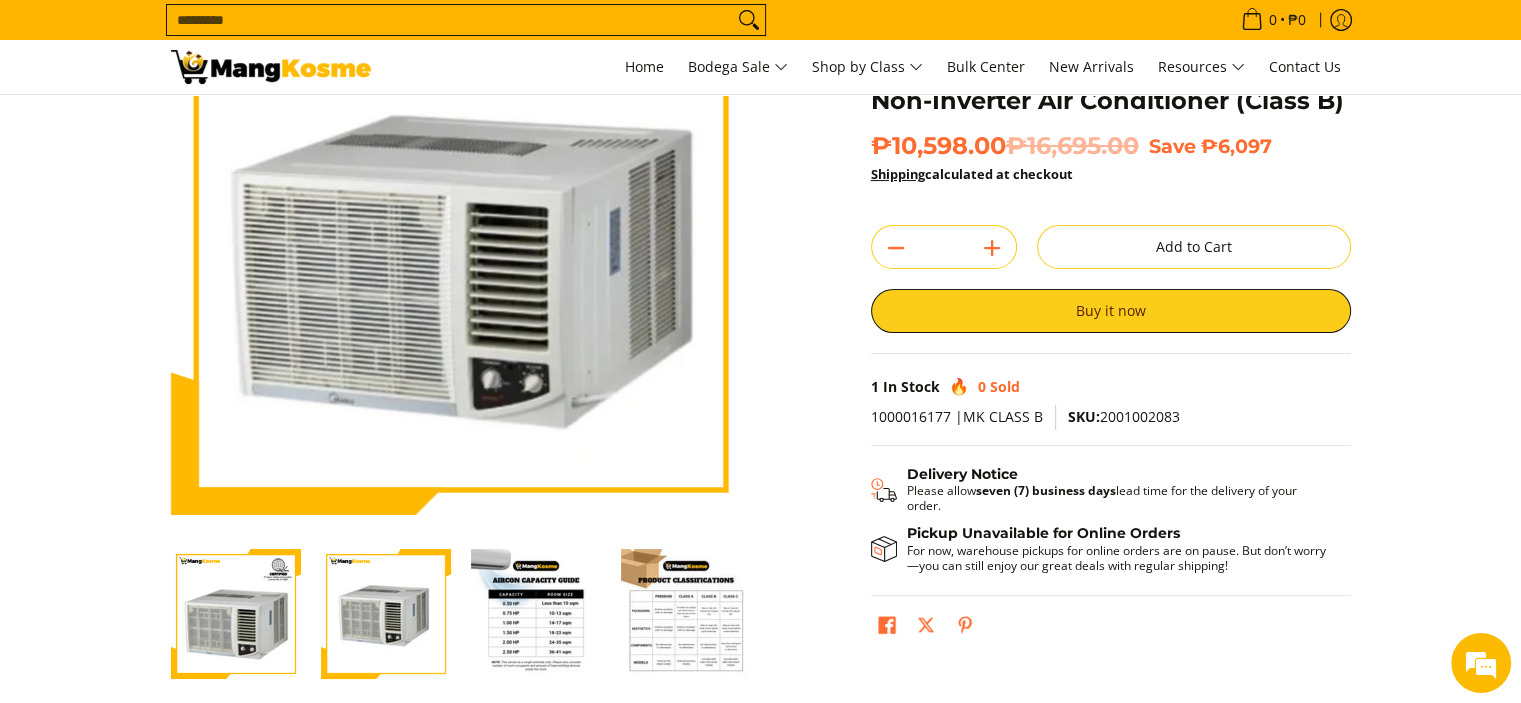 click at bounding box center [236, 614] 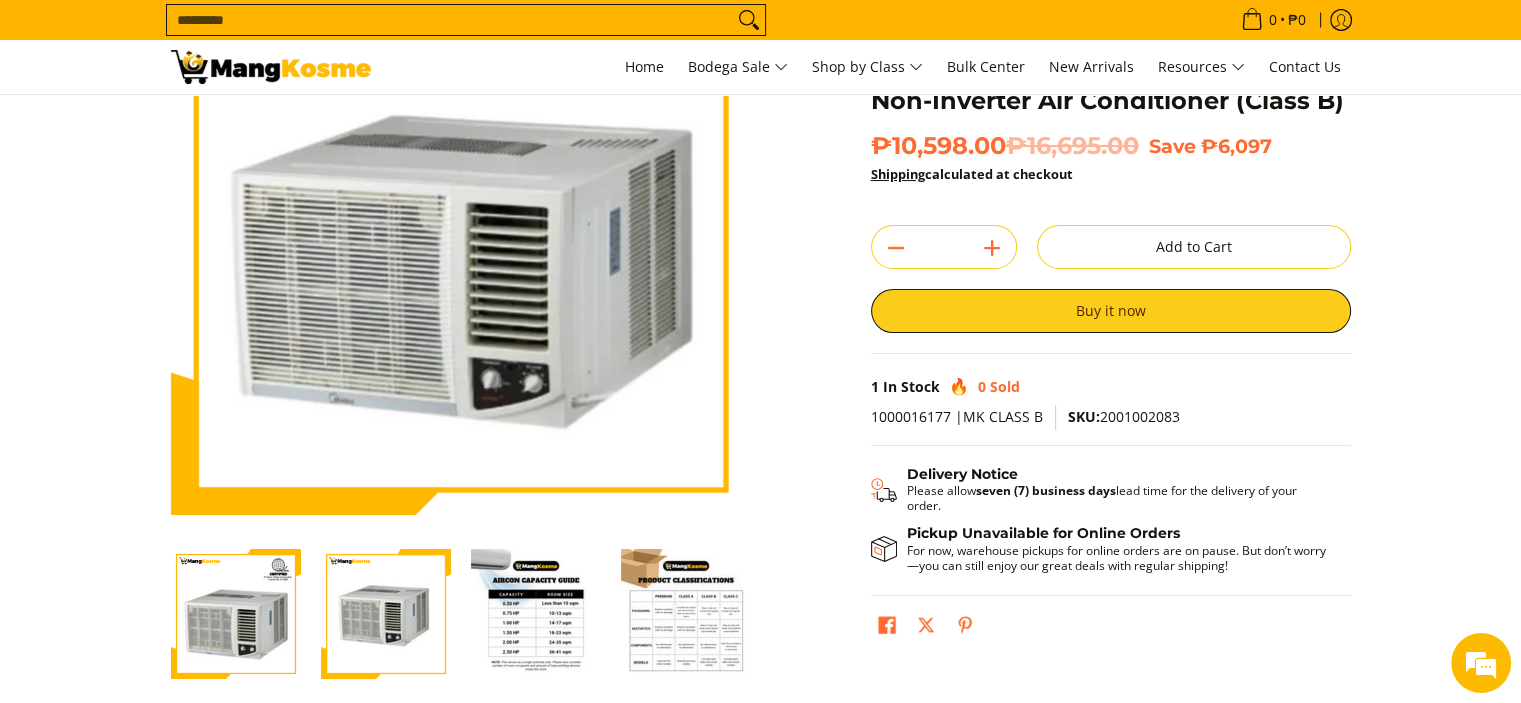 click at bounding box center (236, 614) 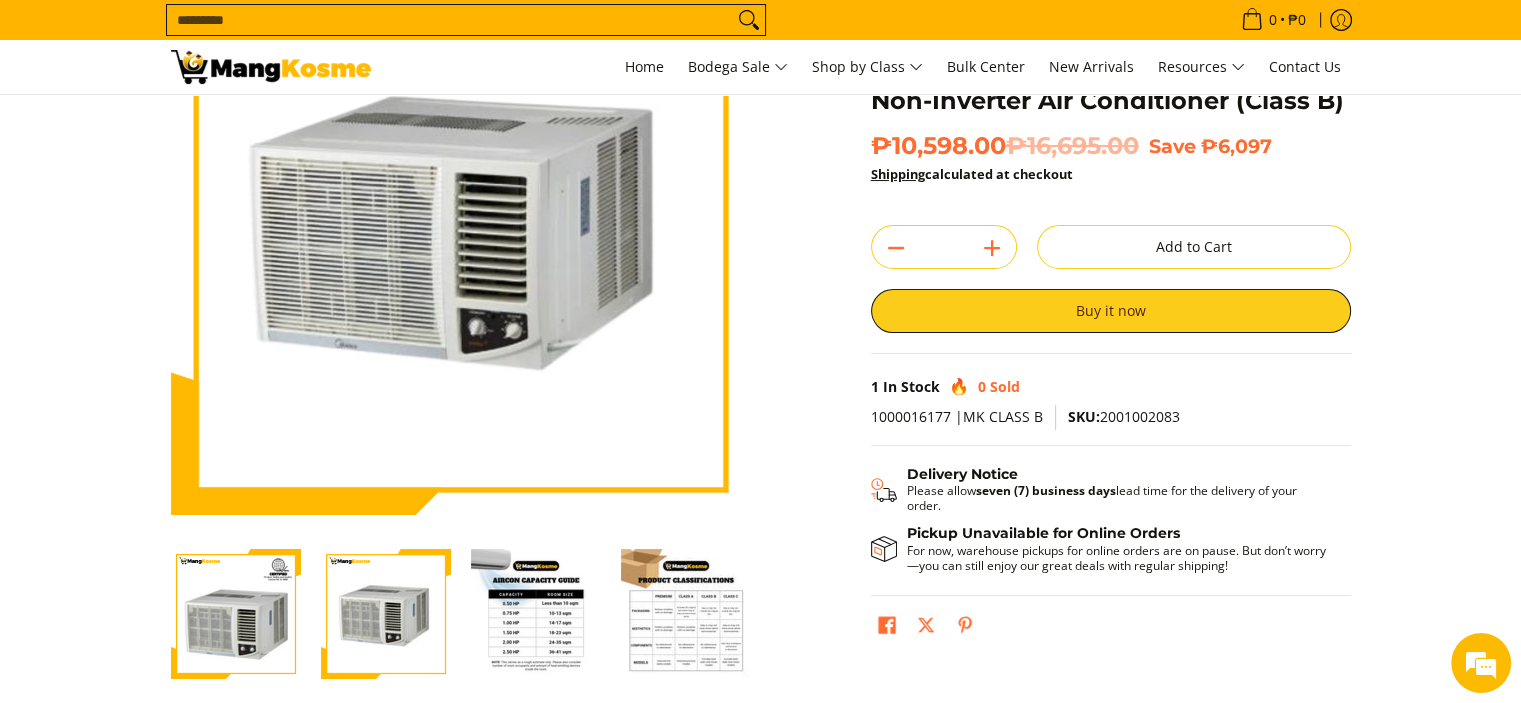 scroll, scrollTop: 0, scrollLeft: 0, axis: both 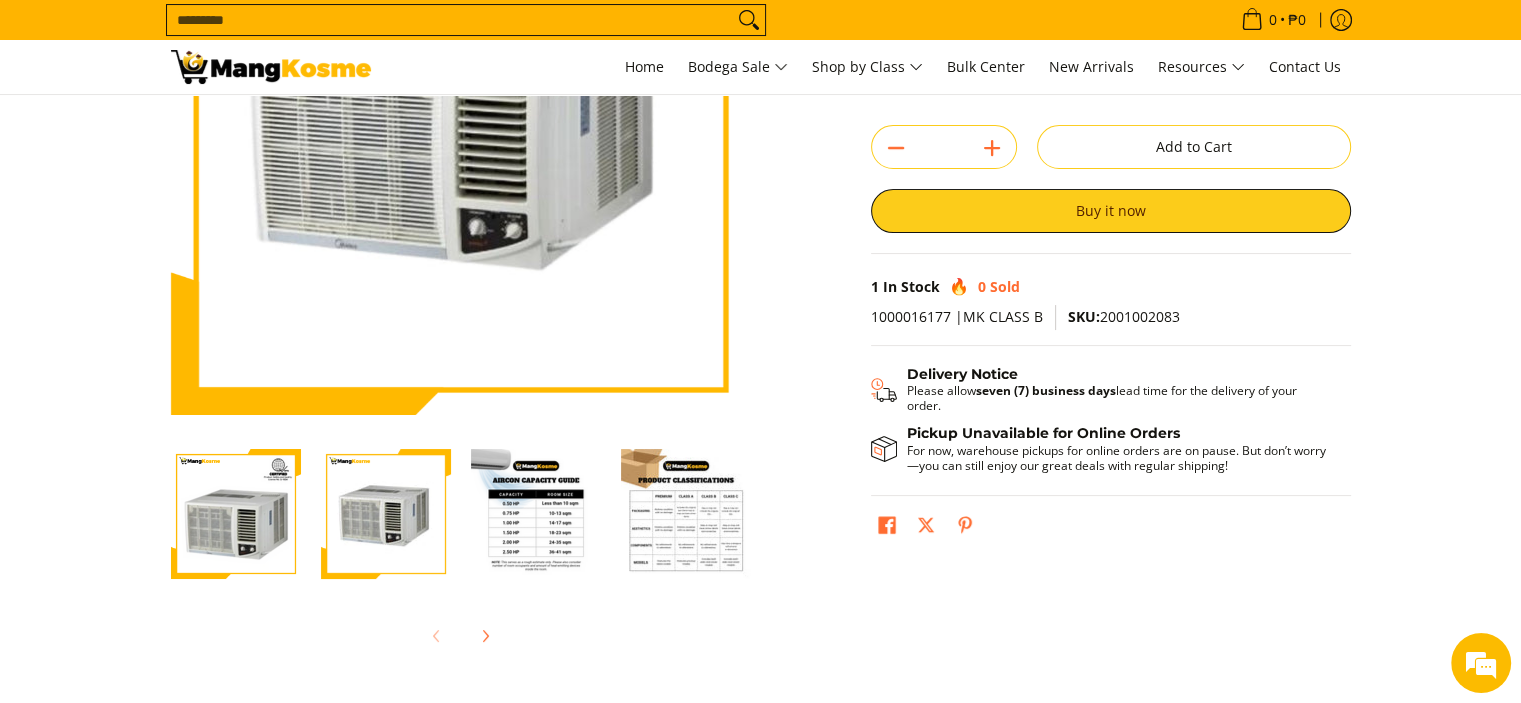 click at bounding box center [386, 514] 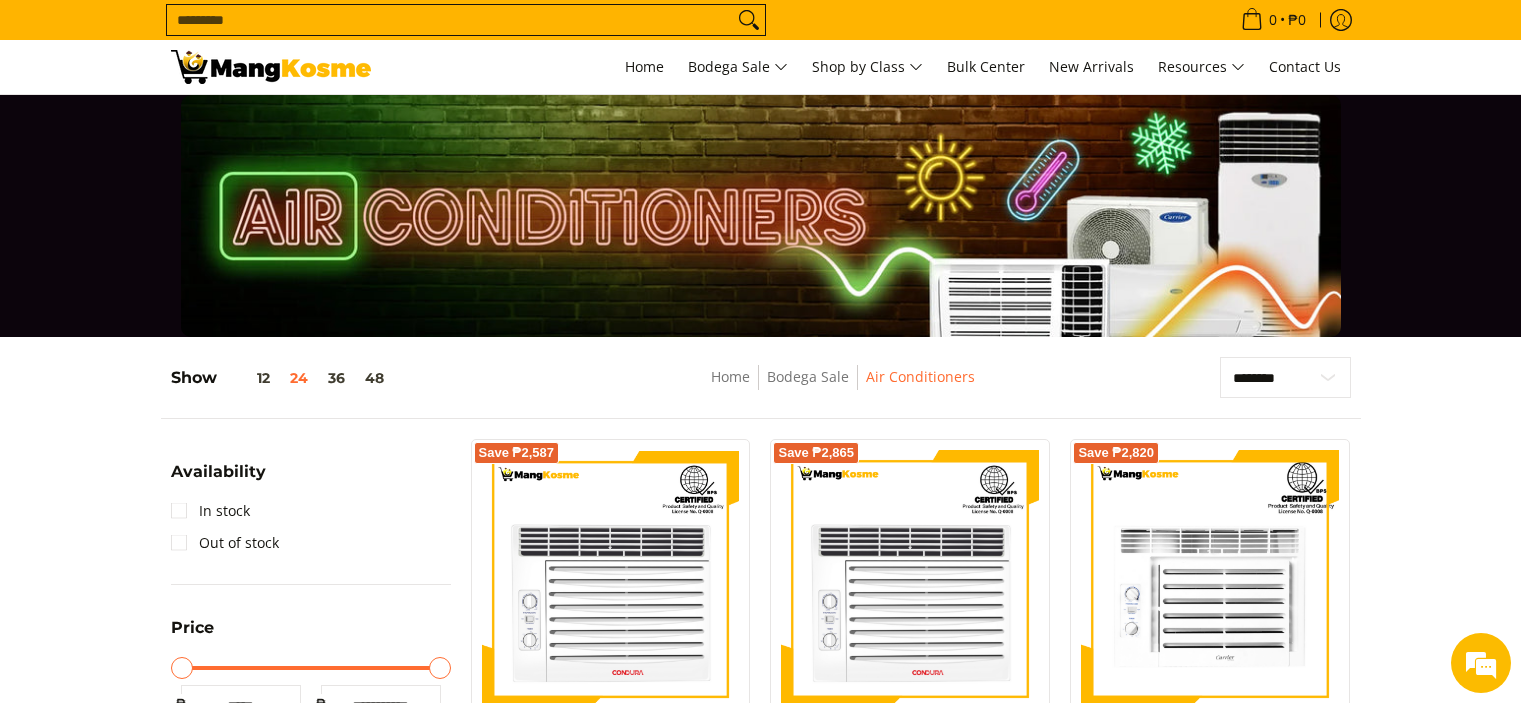 scroll, scrollTop: 3477, scrollLeft: 0, axis: vertical 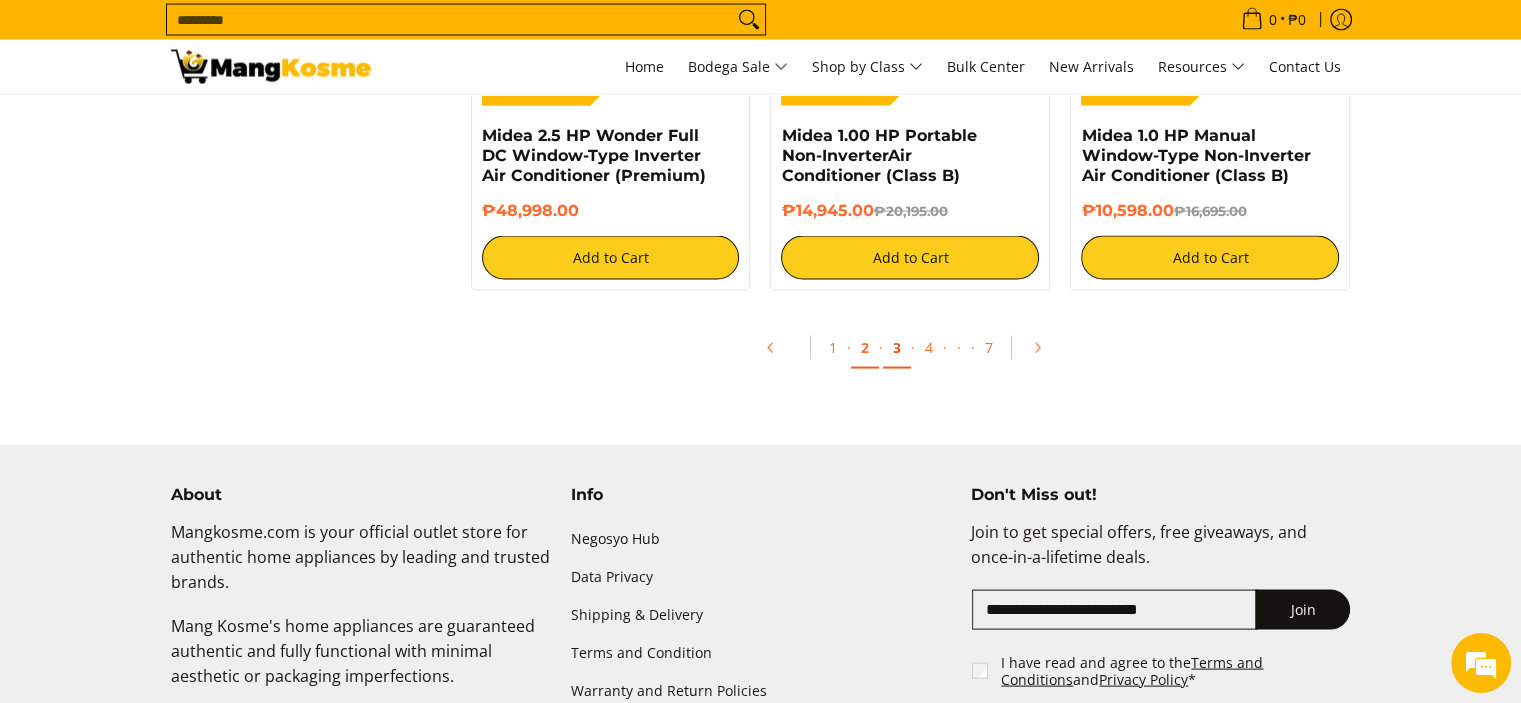 click on "3" at bounding box center (897, 348) 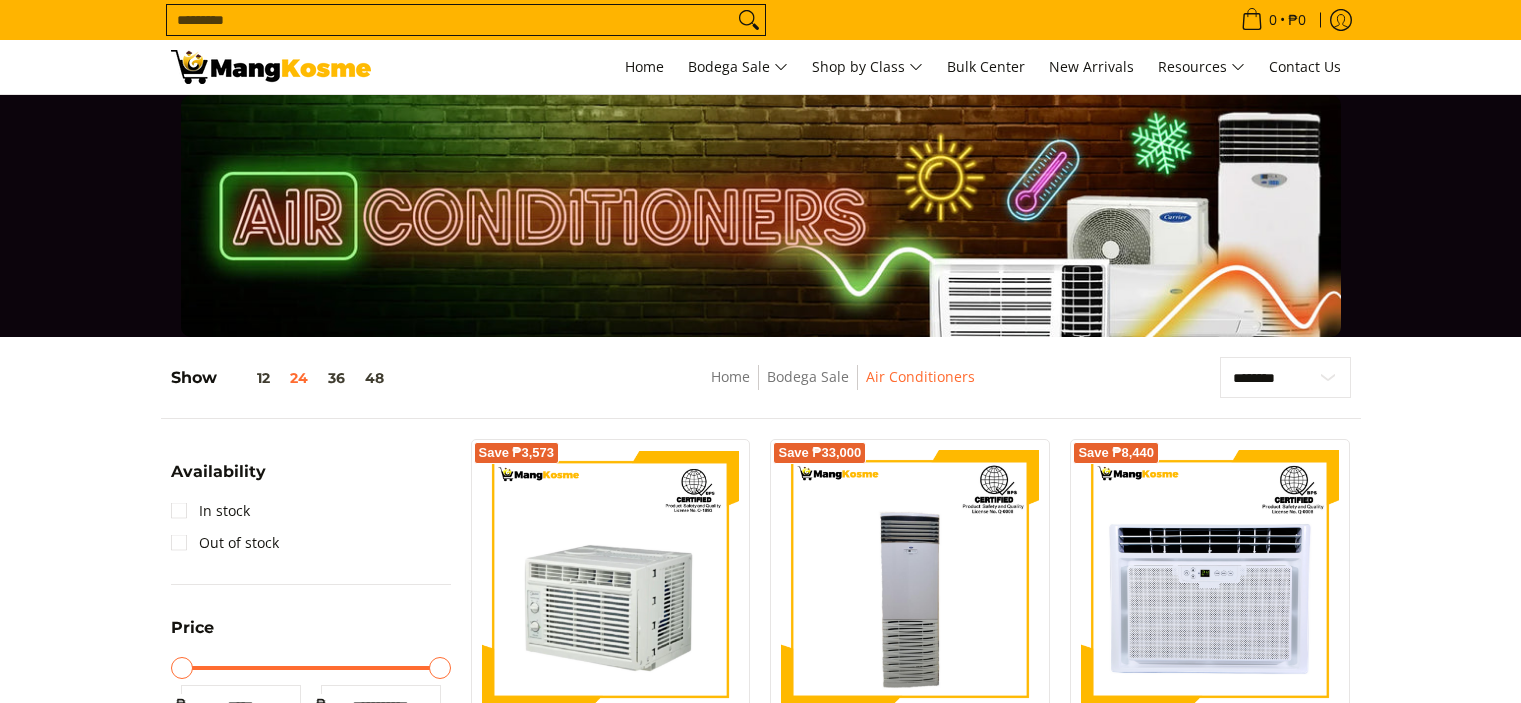 scroll, scrollTop: 300, scrollLeft: 0, axis: vertical 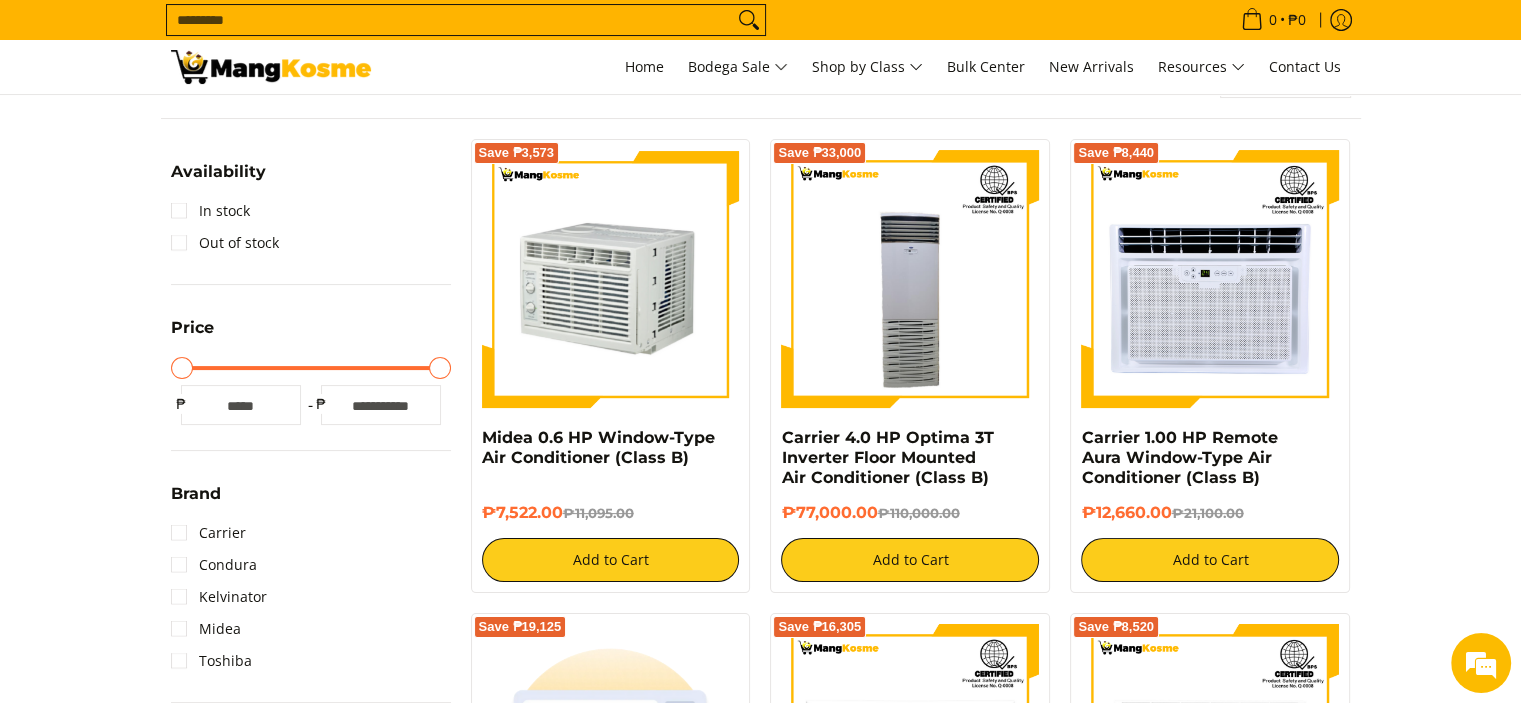 click at bounding box center (611, 279) 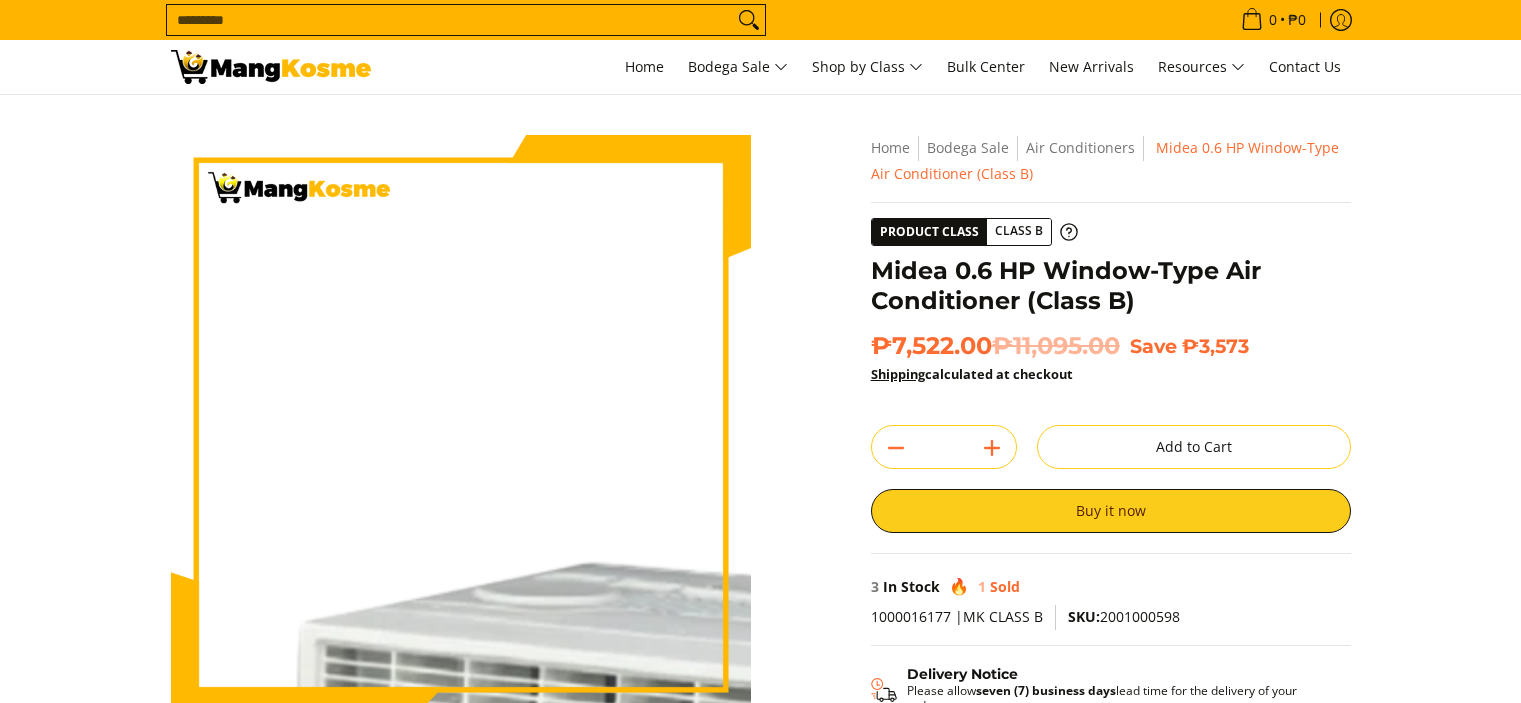 scroll, scrollTop: 0, scrollLeft: 0, axis: both 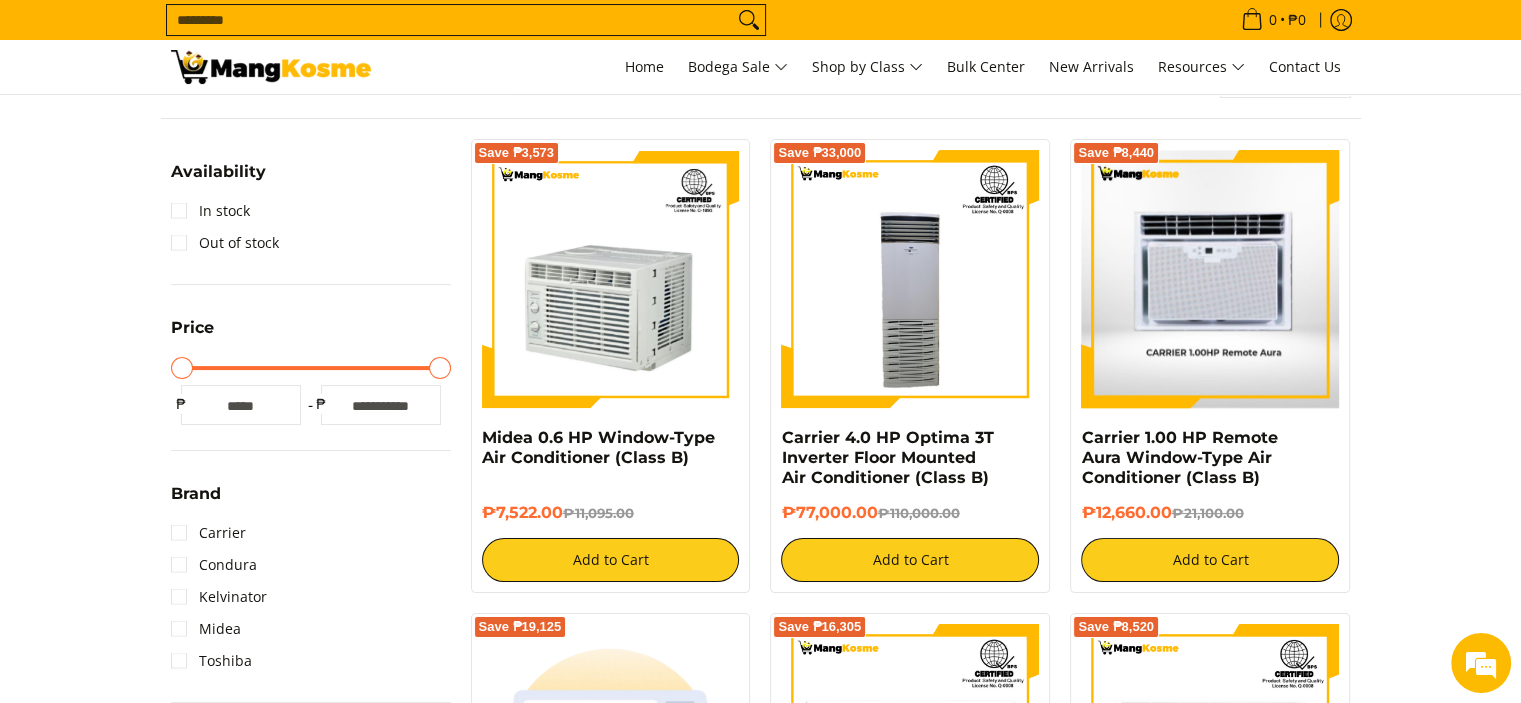 click at bounding box center (1210, 279) 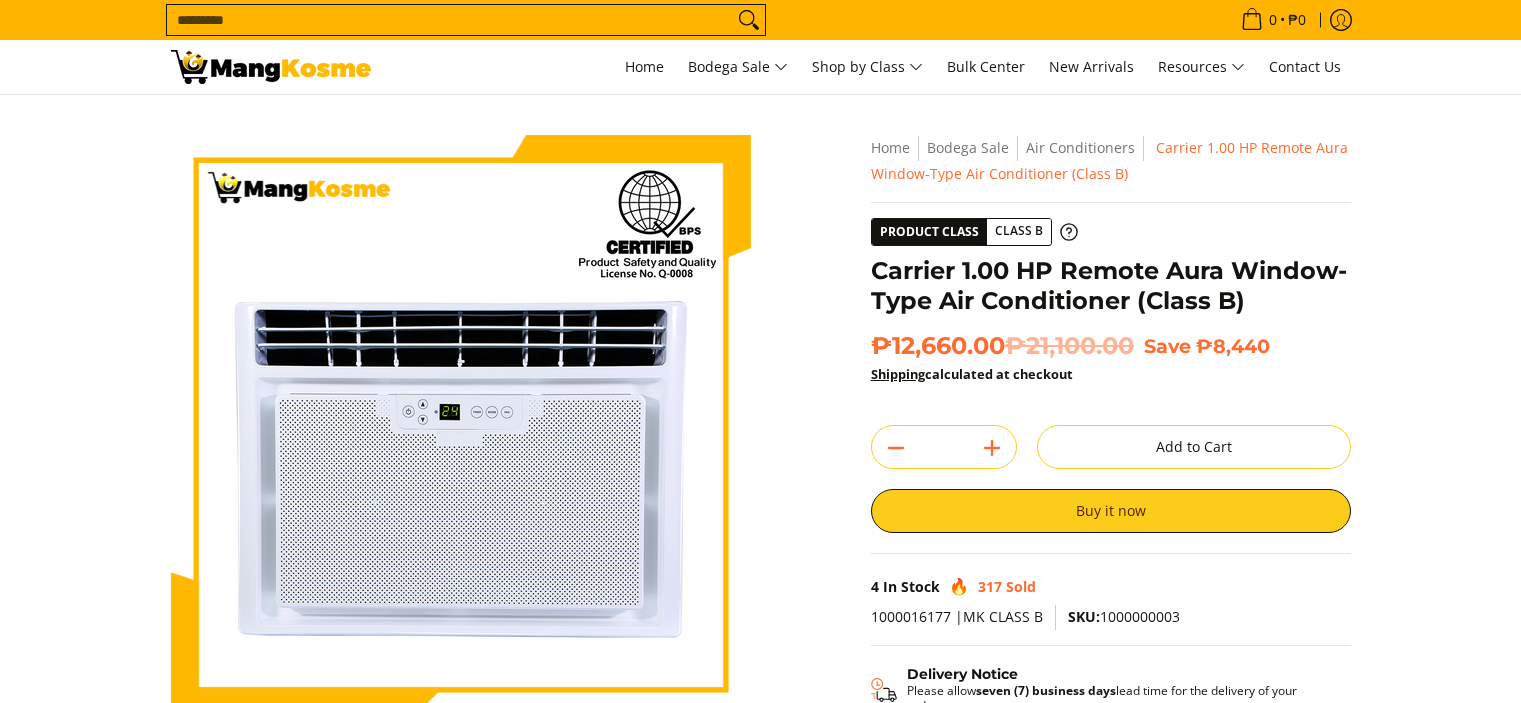 scroll, scrollTop: 0, scrollLeft: 0, axis: both 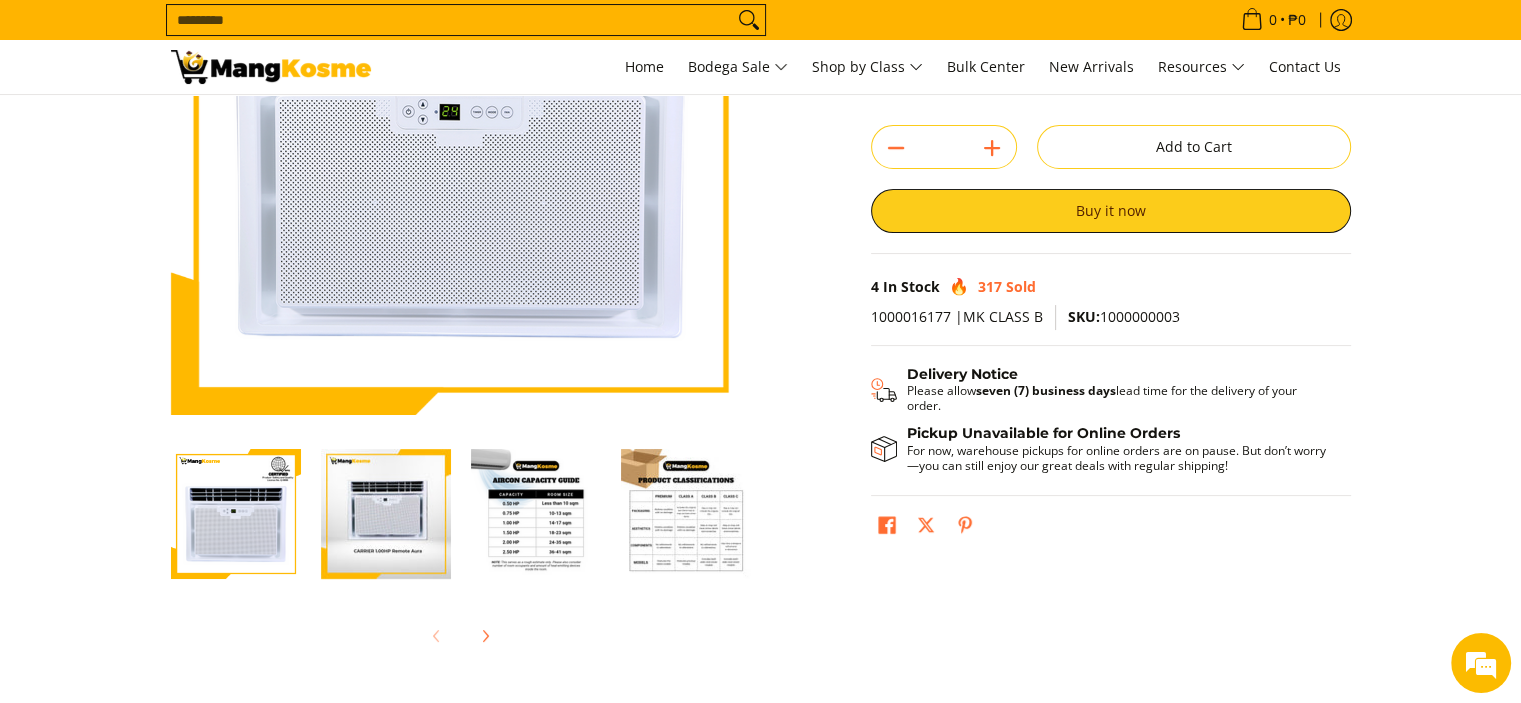 click at bounding box center [386, 515] 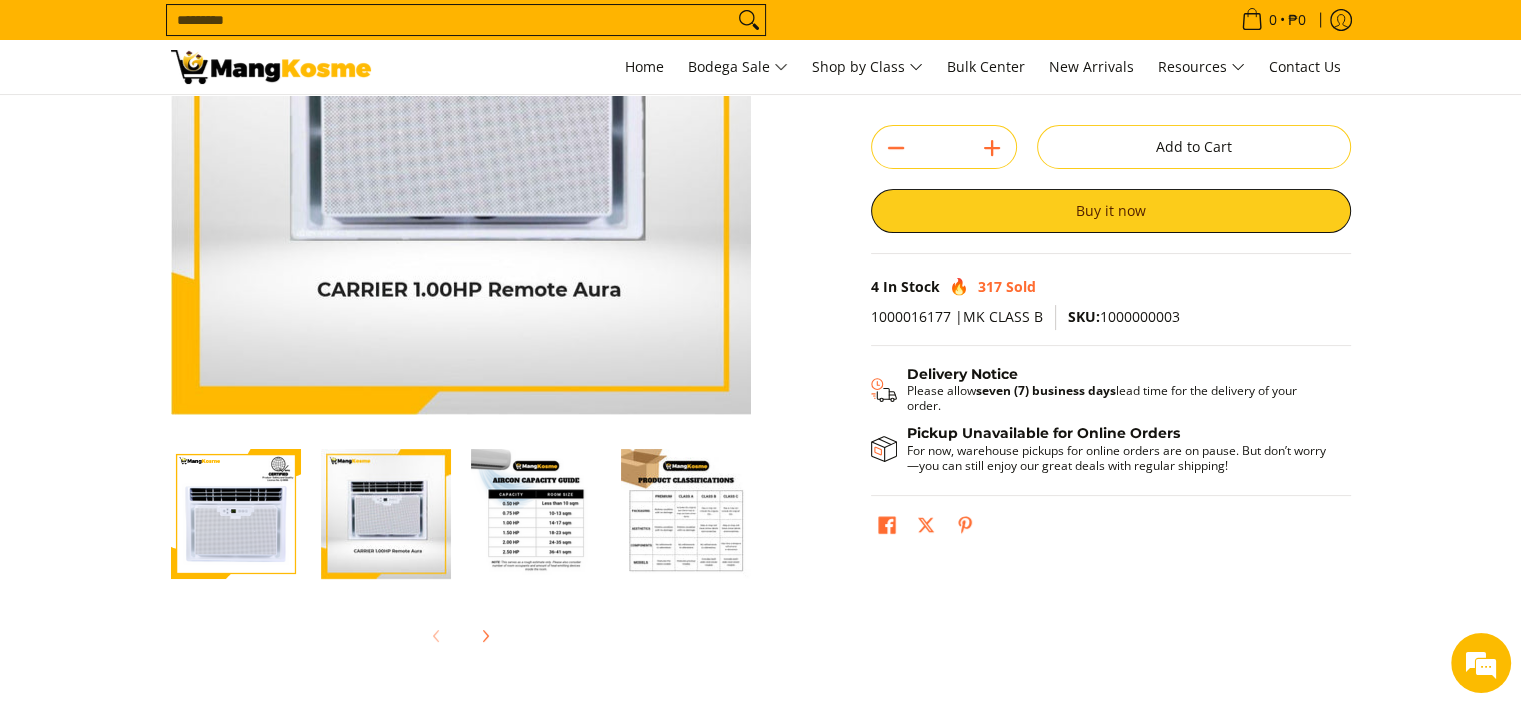 click at bounding box center [536, 514] 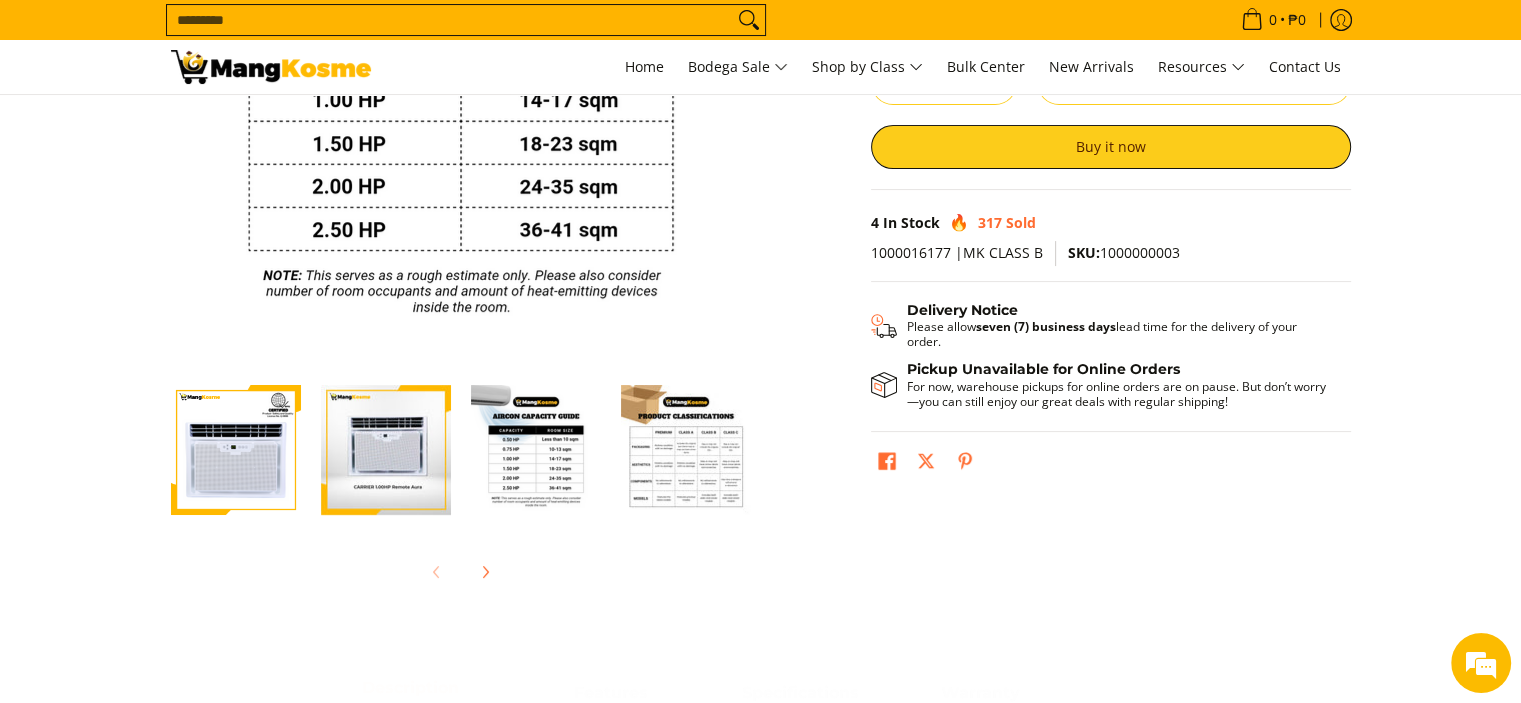 scroll, scrollTop: 400, scrollLeft: 0, axis: vertical 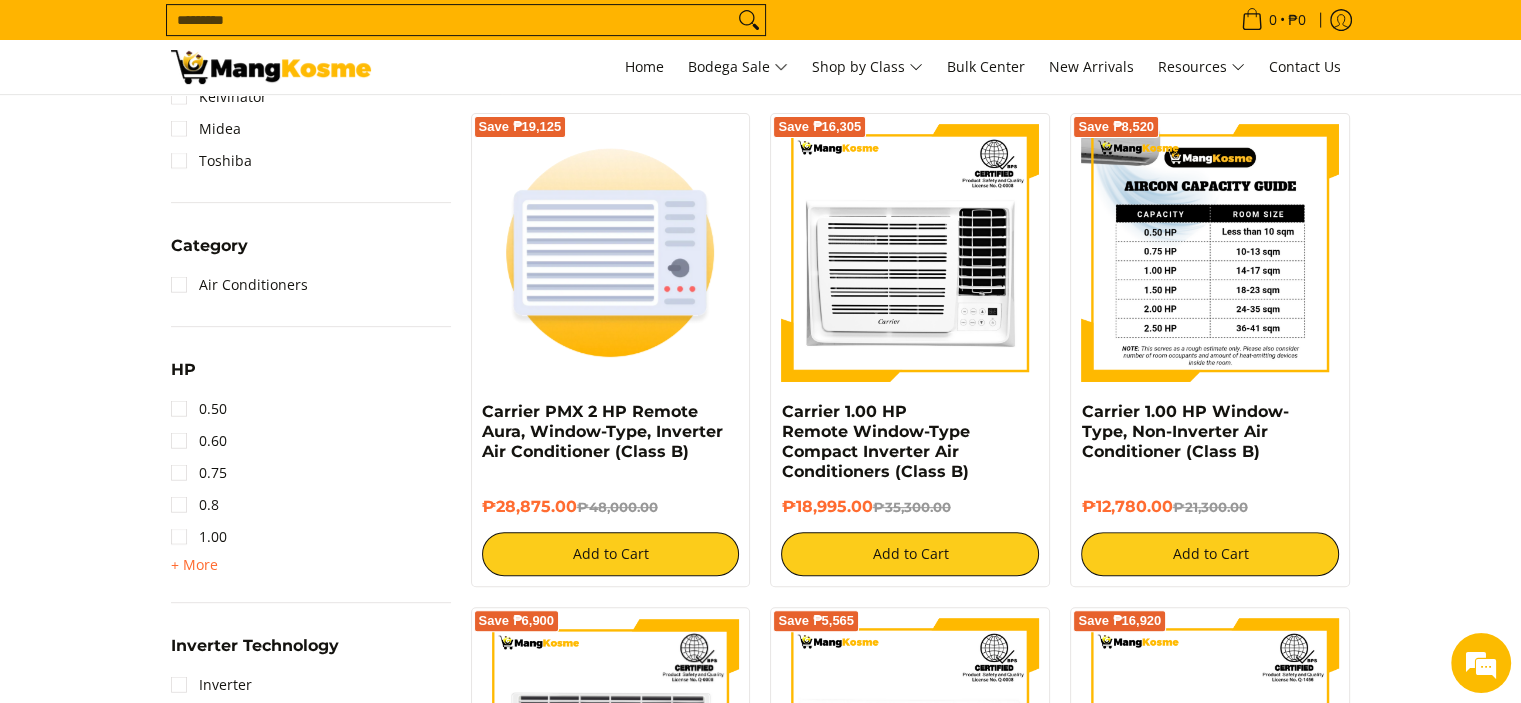 click at bounding box center [1210, 253] 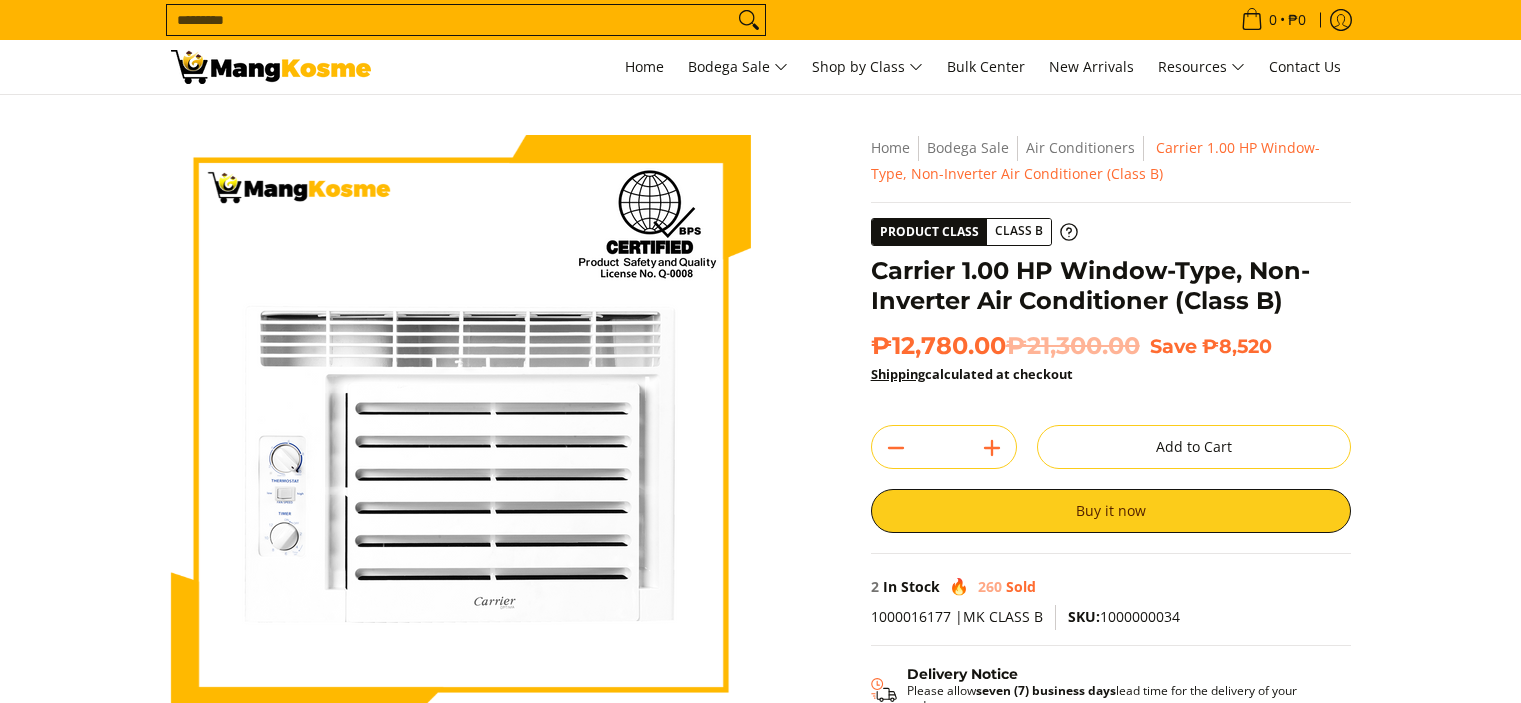 scroll, scrollTop: 0, scrollLeft: 0, axis: both 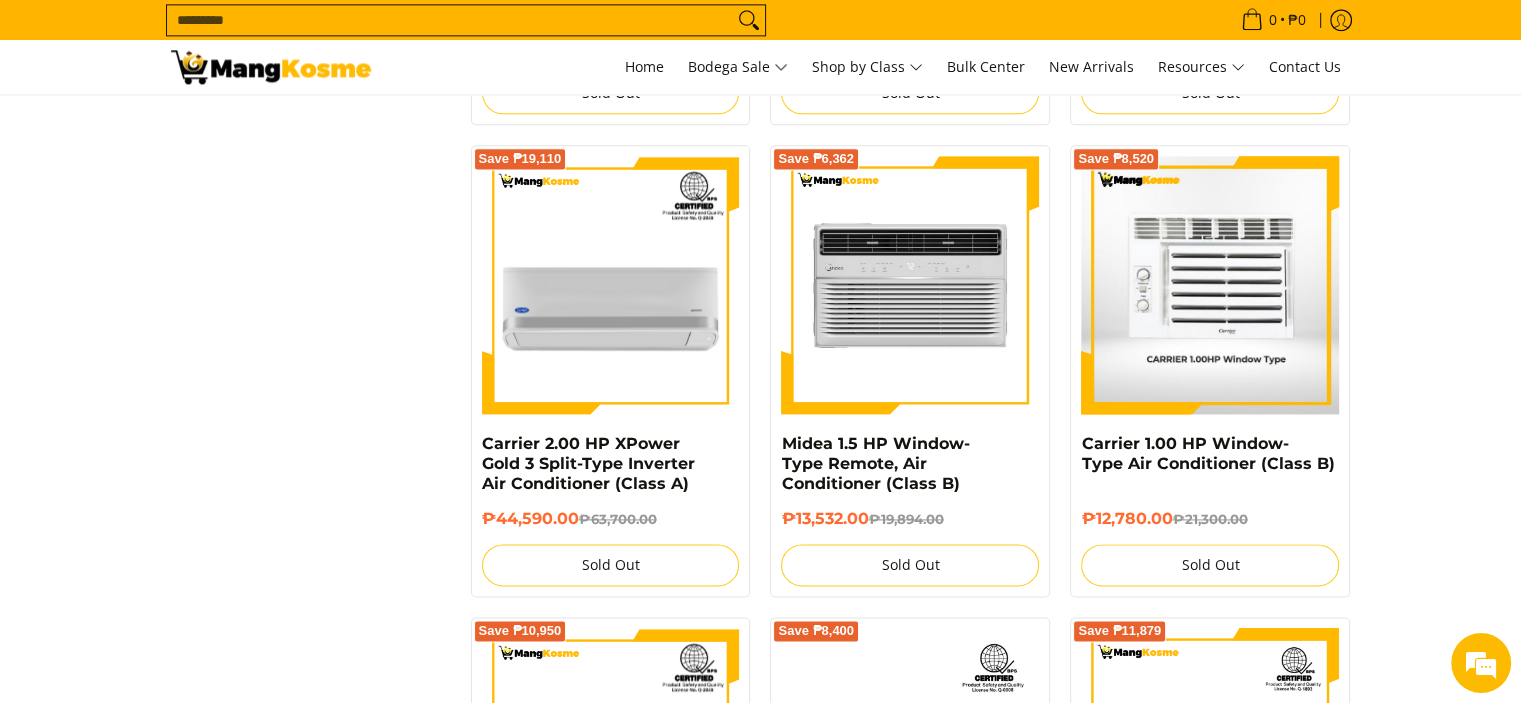 click at bounding box center [1210, 285] 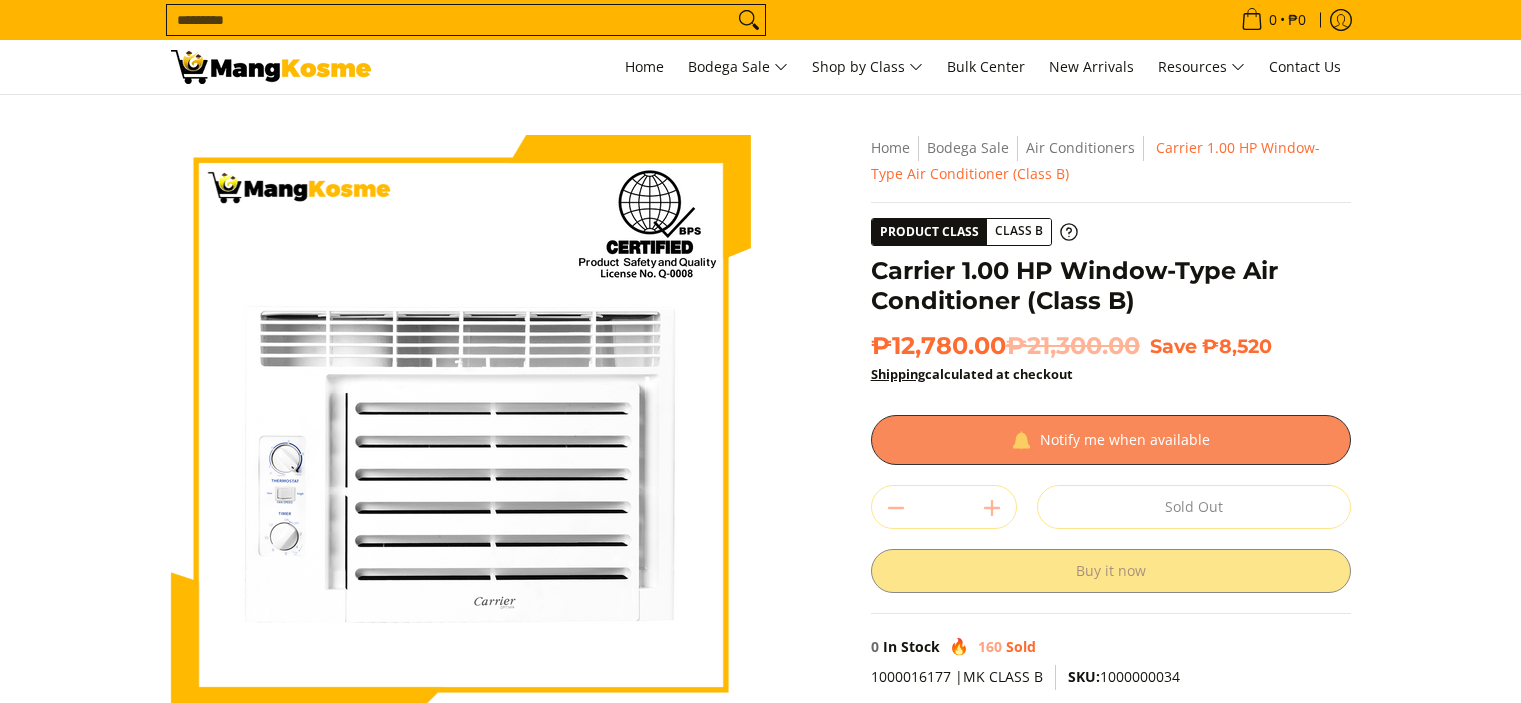 scroll, scrollTop: 0, scrollLeft: 0, axis: both 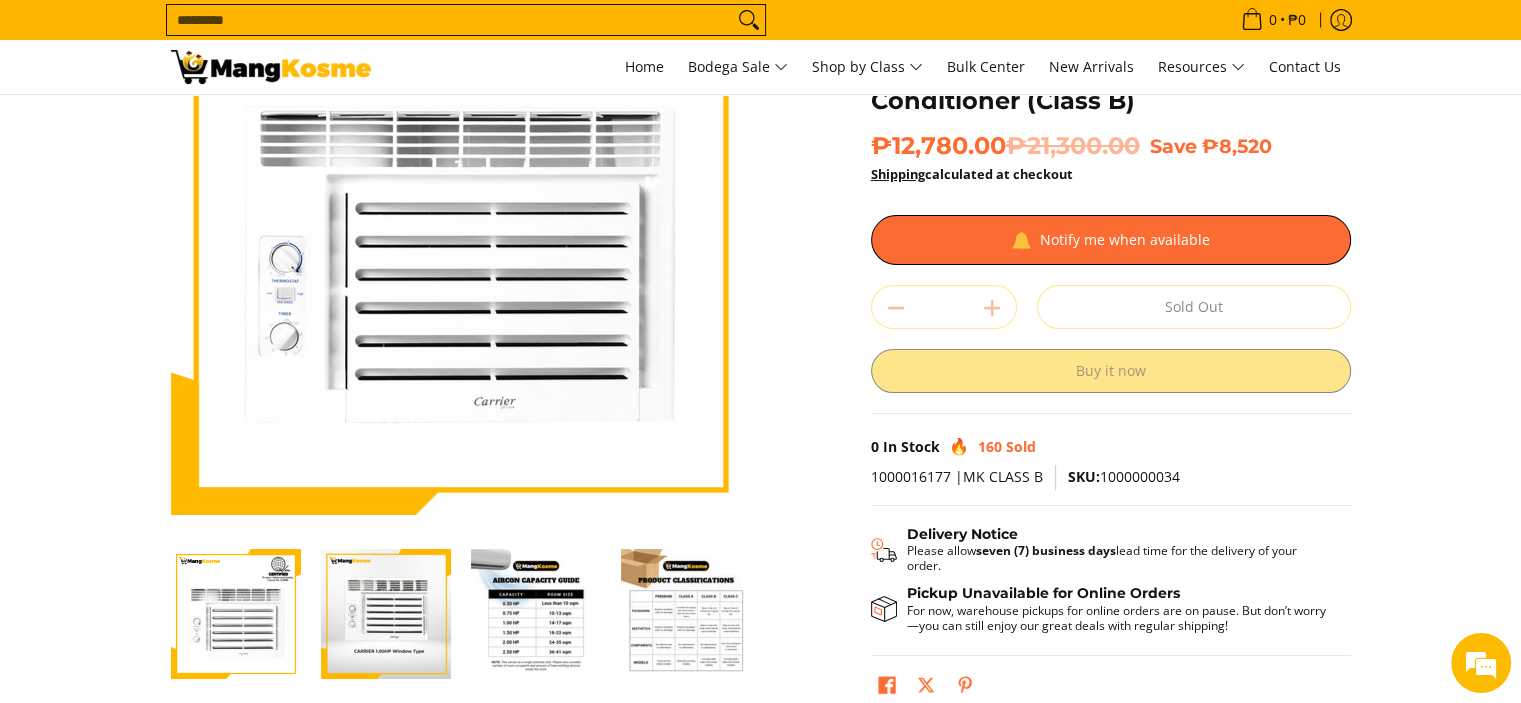 click on "Skip to Main Content
Enable zoom Disable zoom
Enable zoom Disable zoom
Enable zoom Disable zoom
Enable zoom Disable zoom
Enable zoom Disable zoom
Enable zoom Disable zoom" at bounding box center [760, 351] 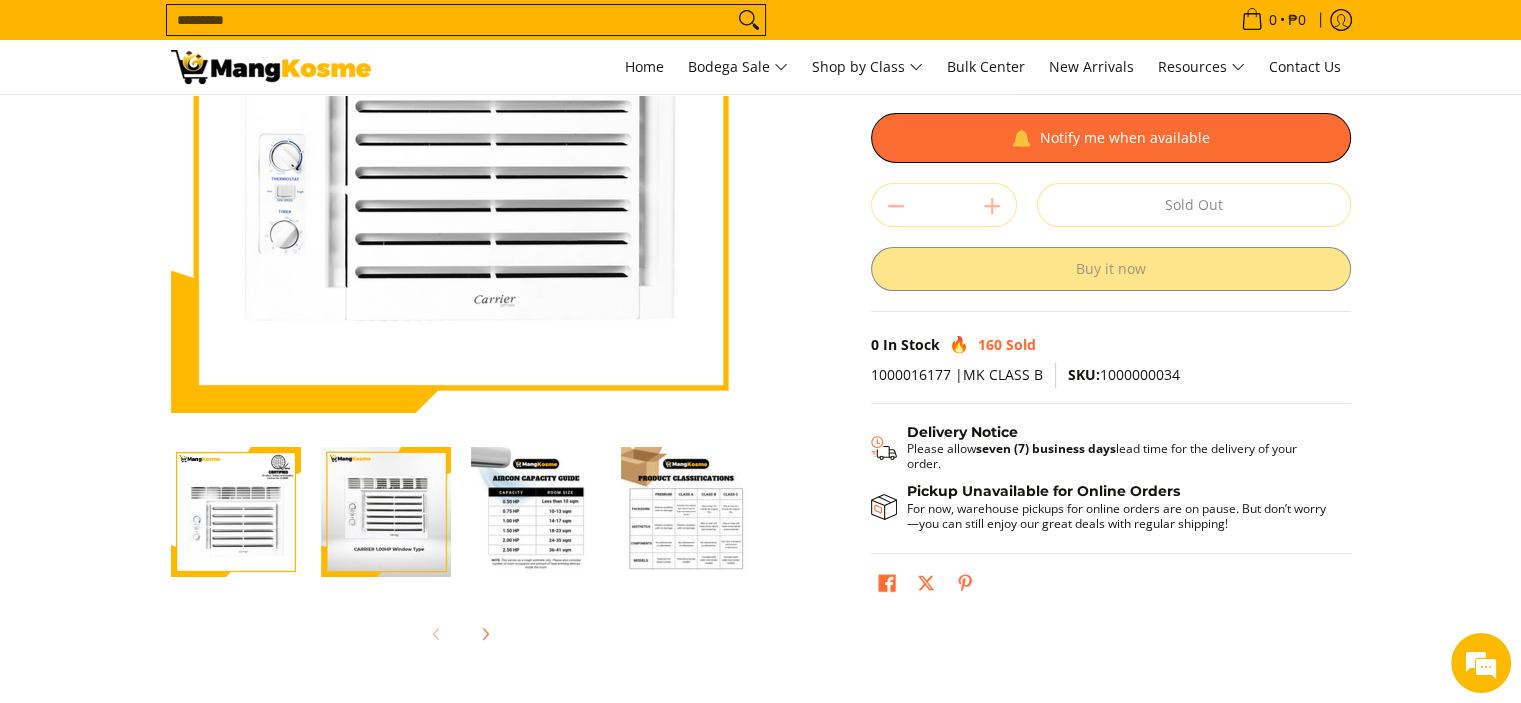 scroll, scrollTop: 0, scrollLeft: 0, axis: both 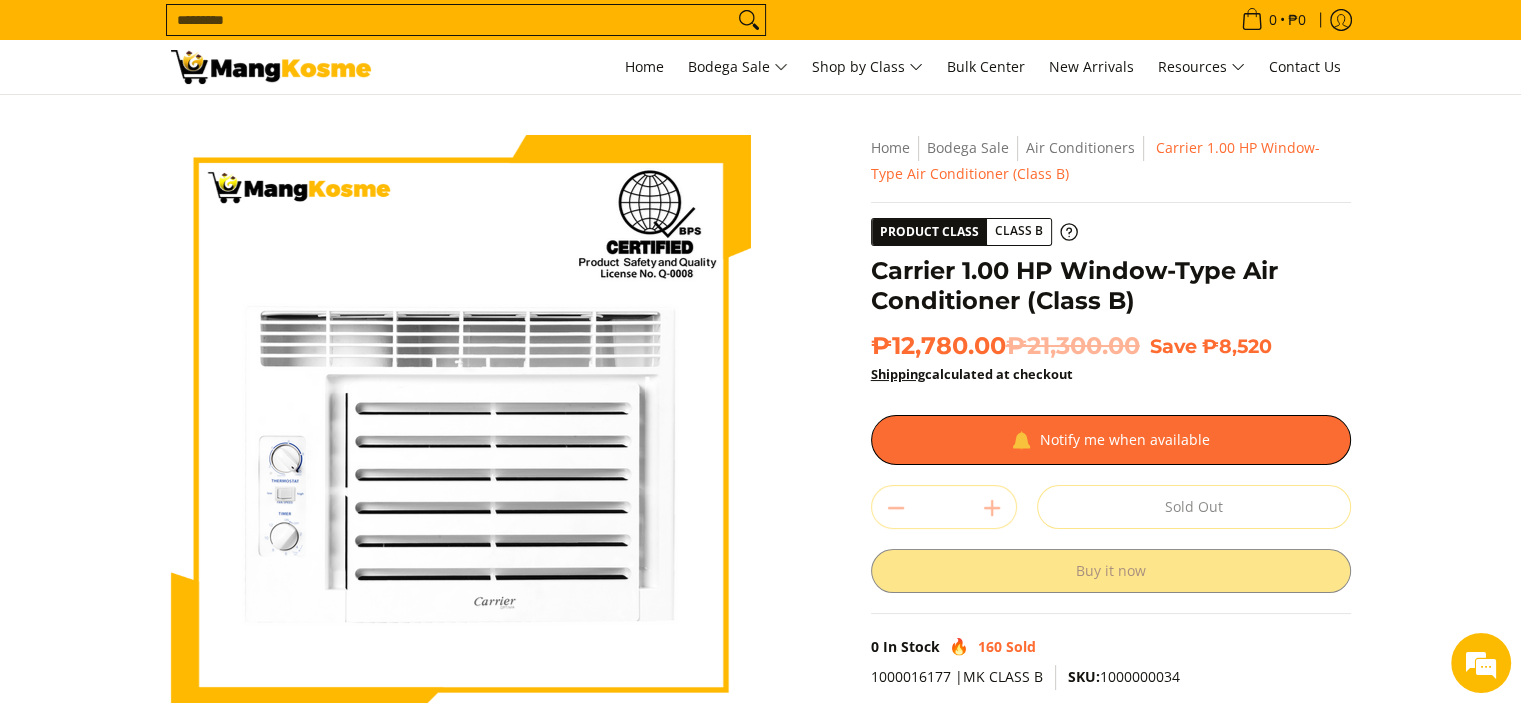 click at bounding box center (271, 67) 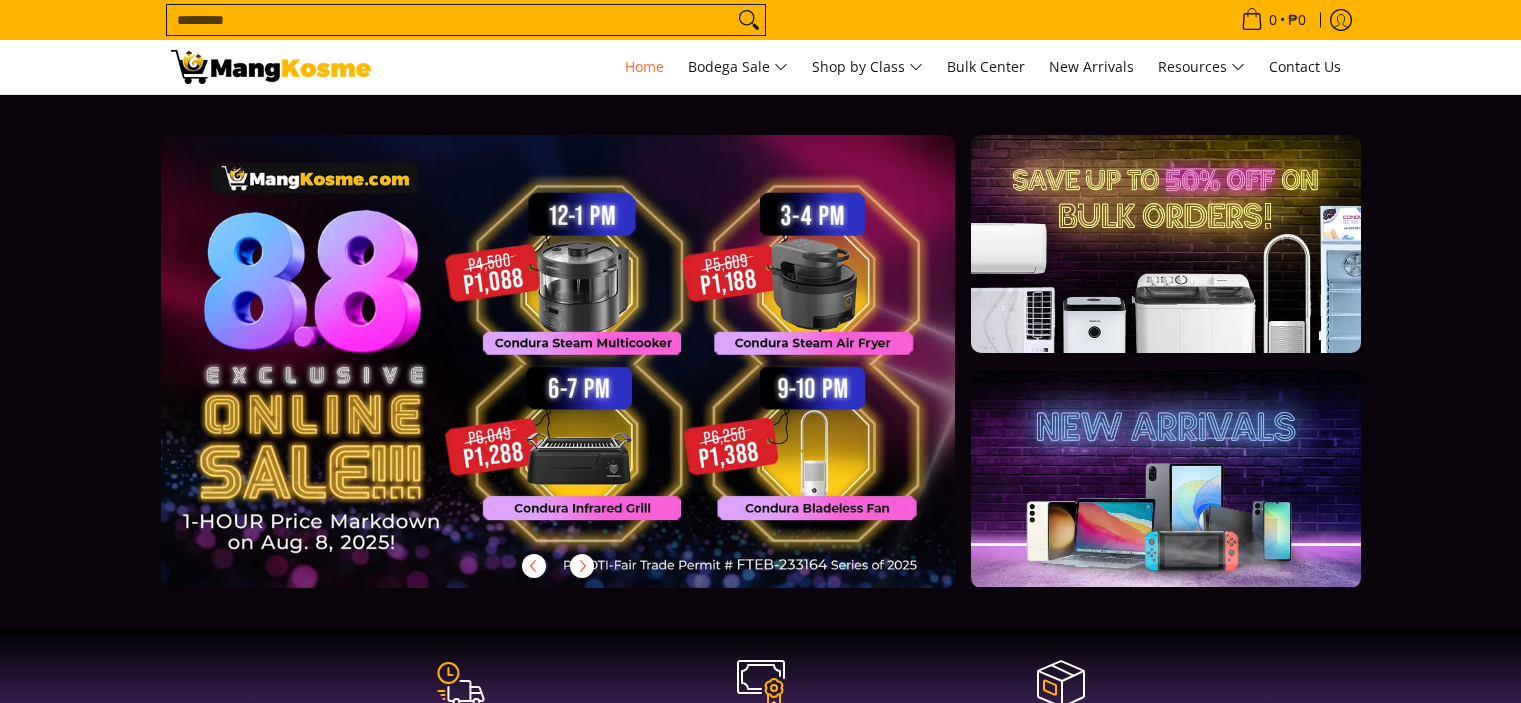 scroll, scrollTop: 0, scrollLeft: 0, axis: both 